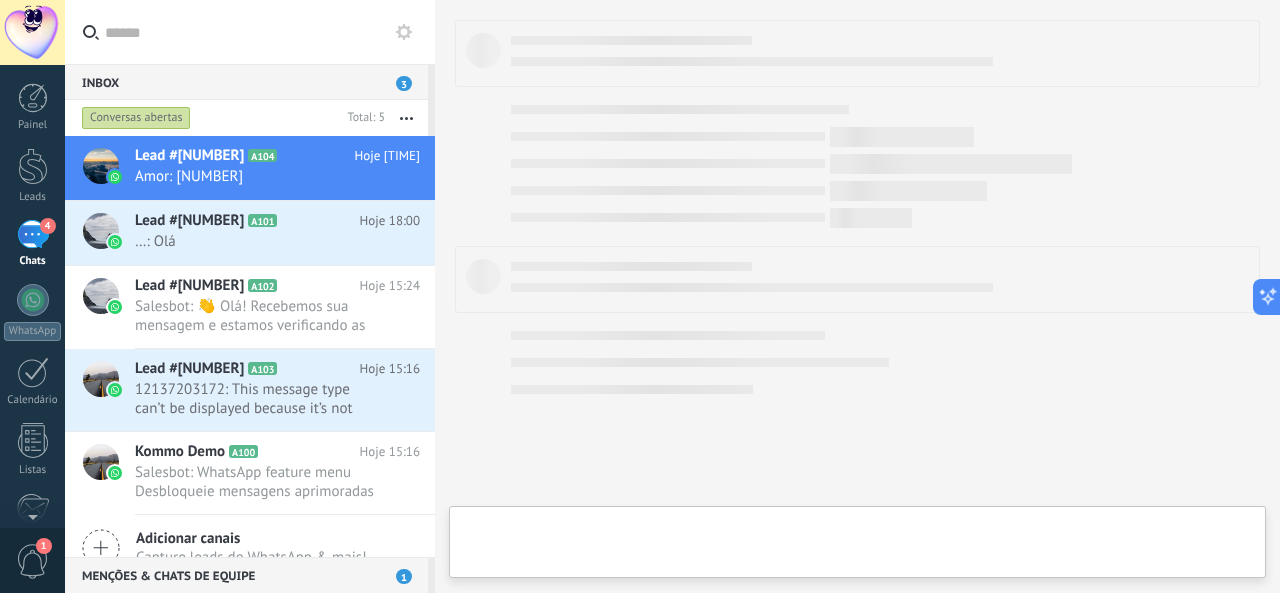 scroll, scrollTop: 0, scrollLeft: 0, axis: both 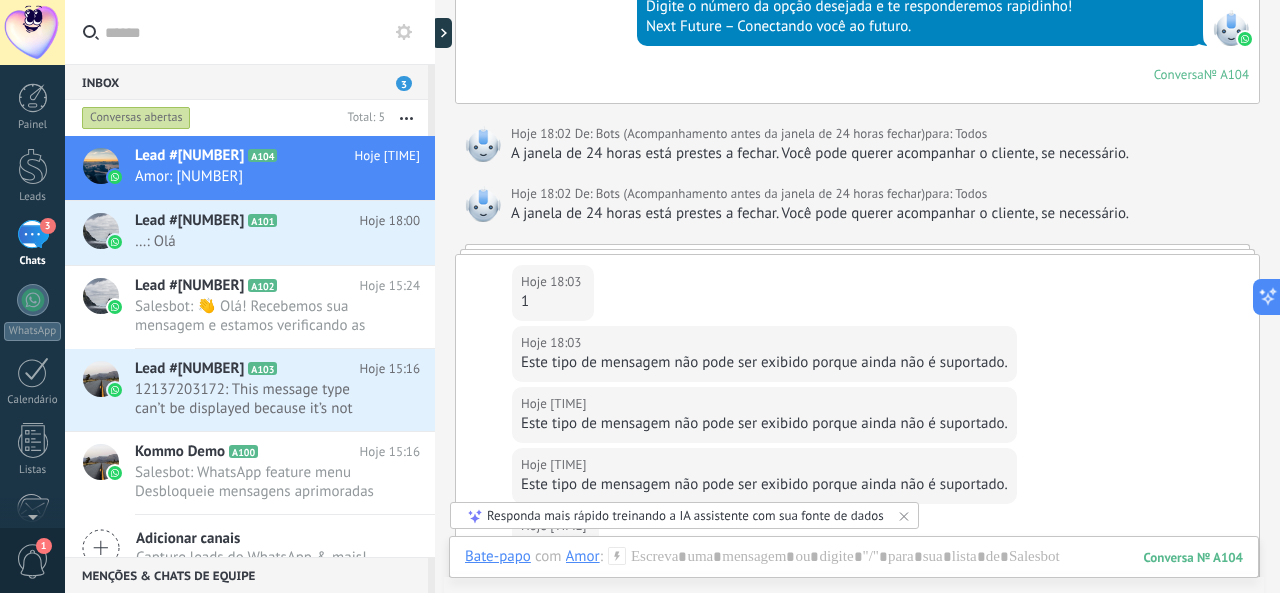 click on "3" at bounding box center (404, 83) 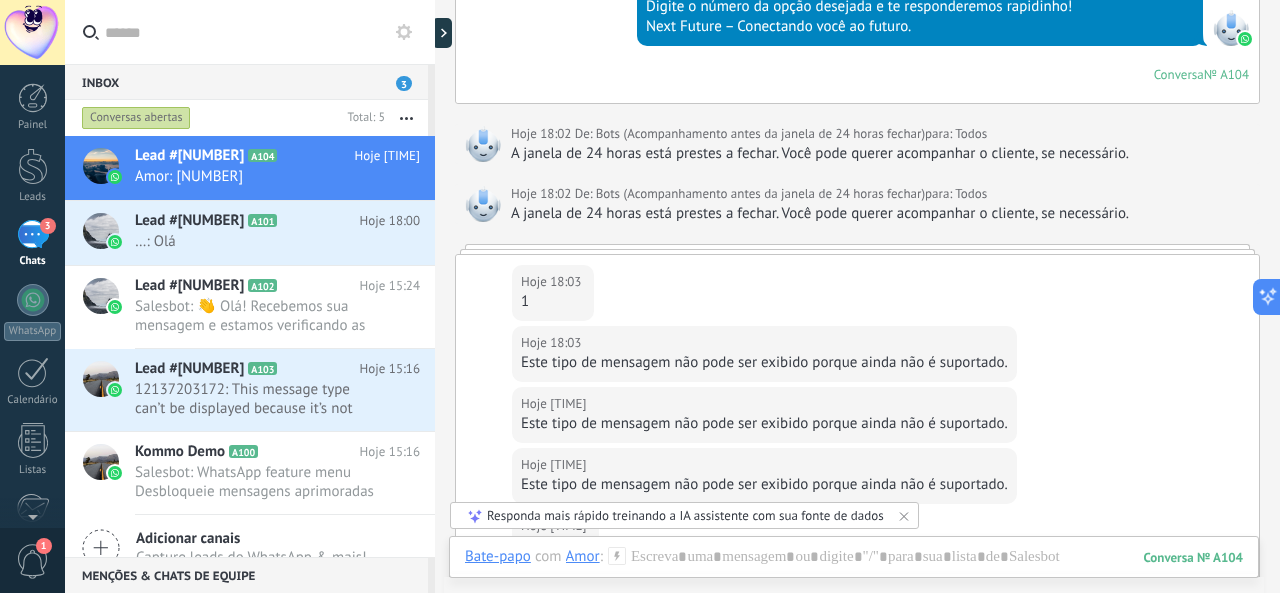 click on "1" at bounding box center (33, 561) 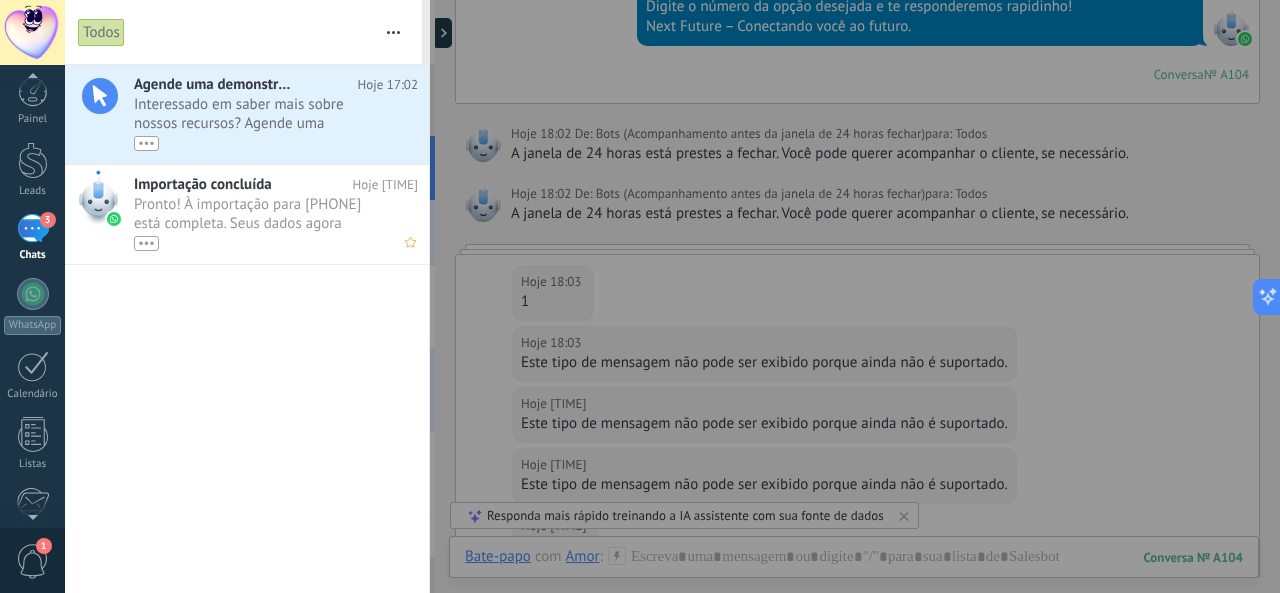 scroll, scrollTop: 0, scrollLeft: 0, axis: both 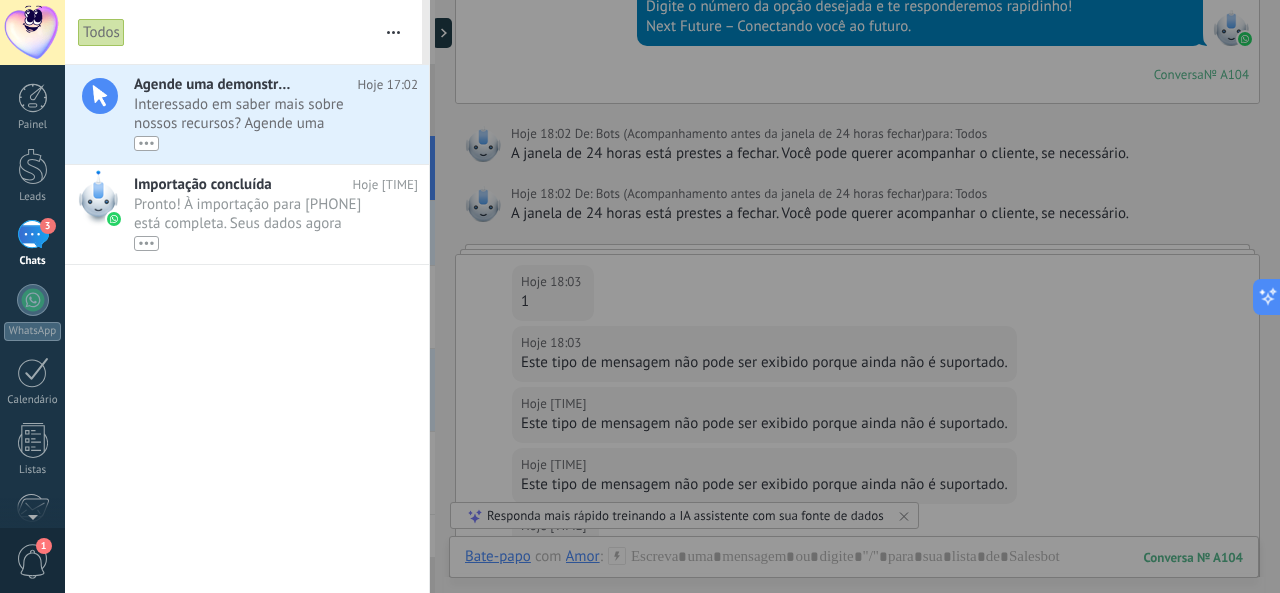click on "3" at bounding box center (33, 234) 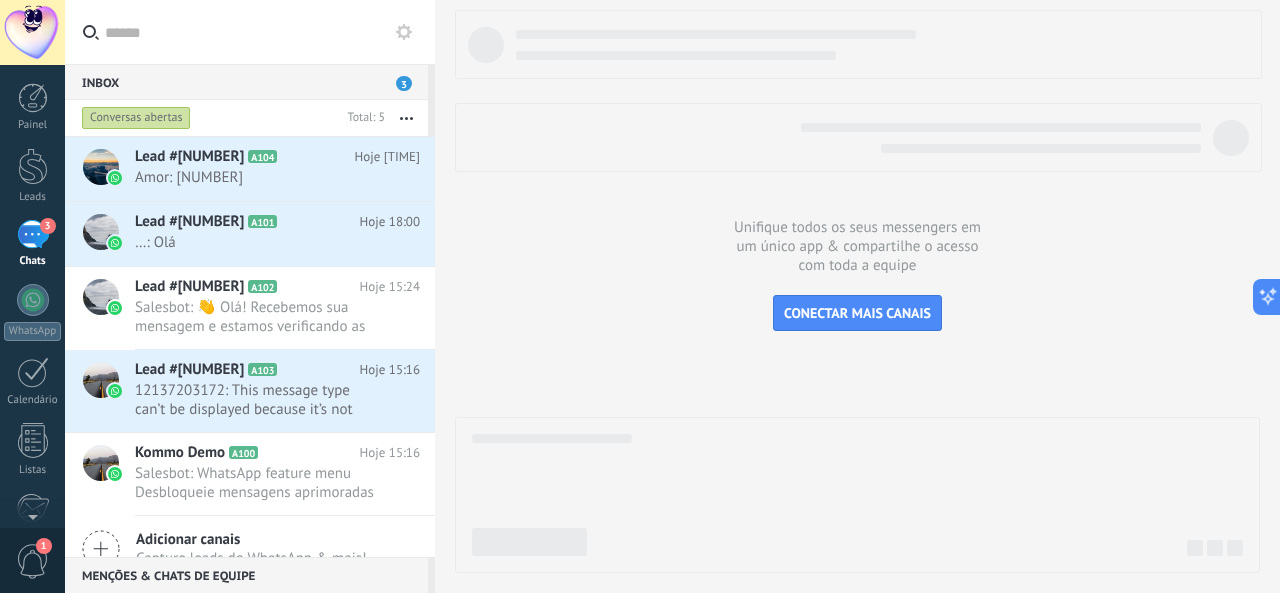 scroll, scrollTop: 22, scrollLeft: 0, axis: vertical 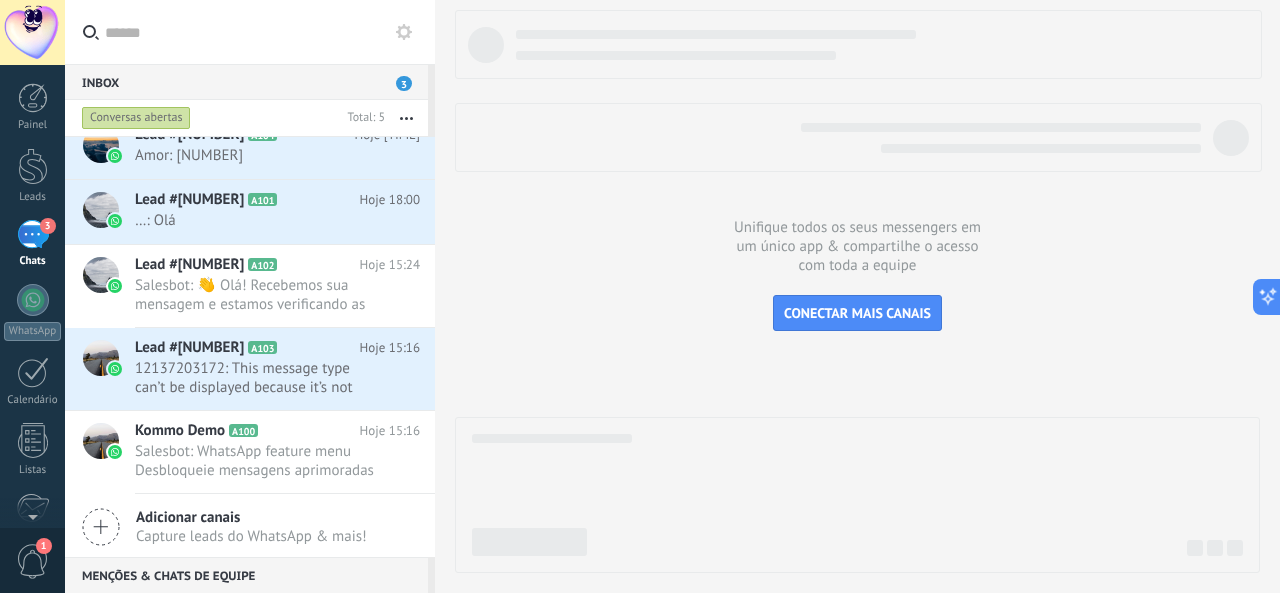 click on "Adicionar canais" at bounding box center (251, 517) 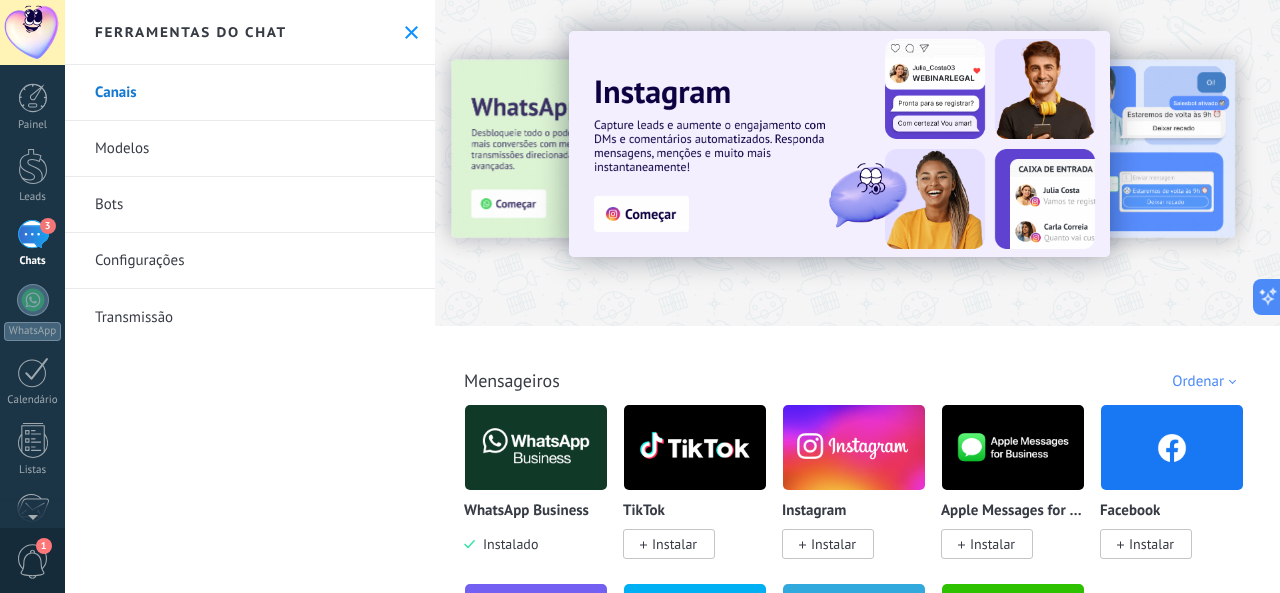 click on "Bots" at bounding box center [250, 205] 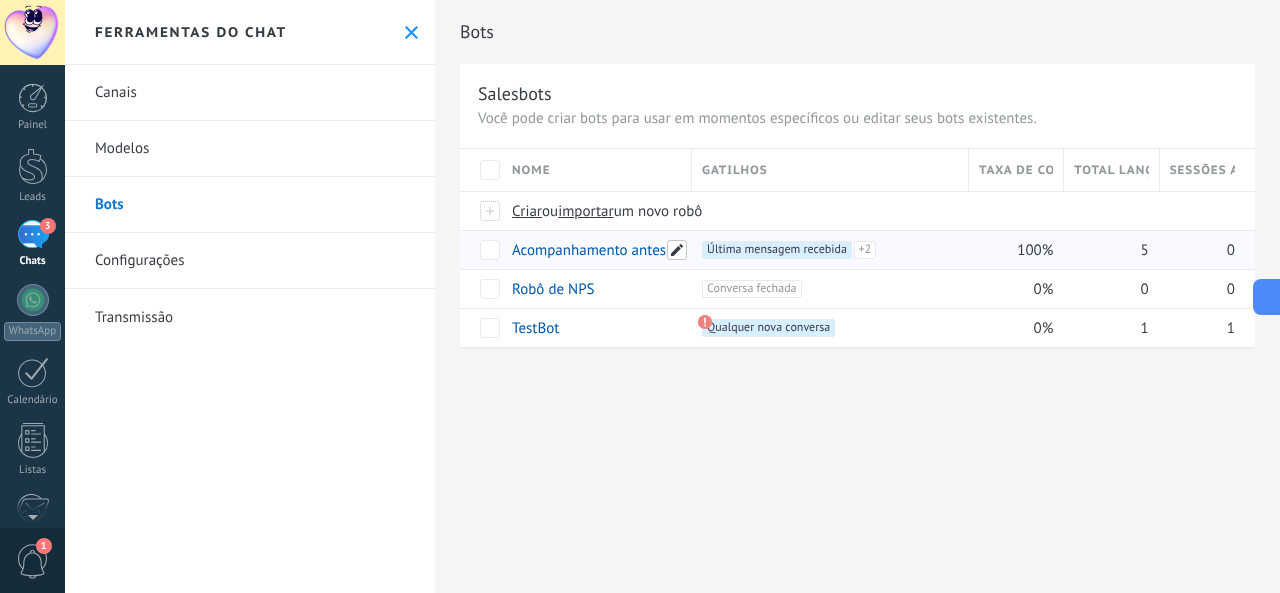 click at bounding box center [677, 250] 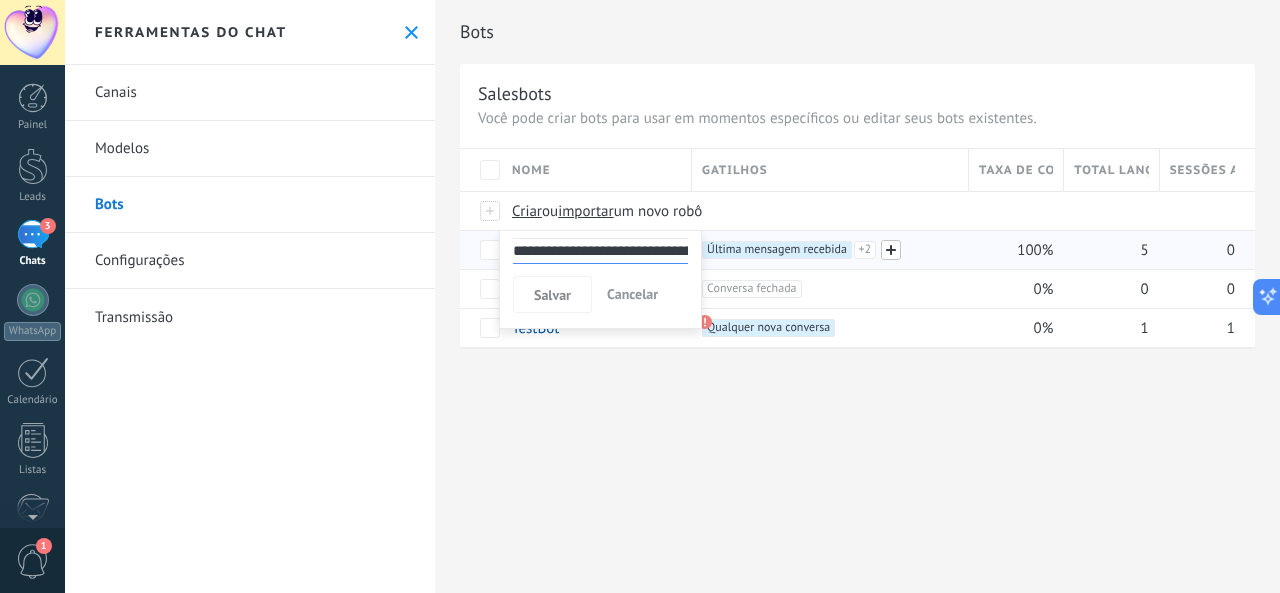 click at bounding box center [891, 250] 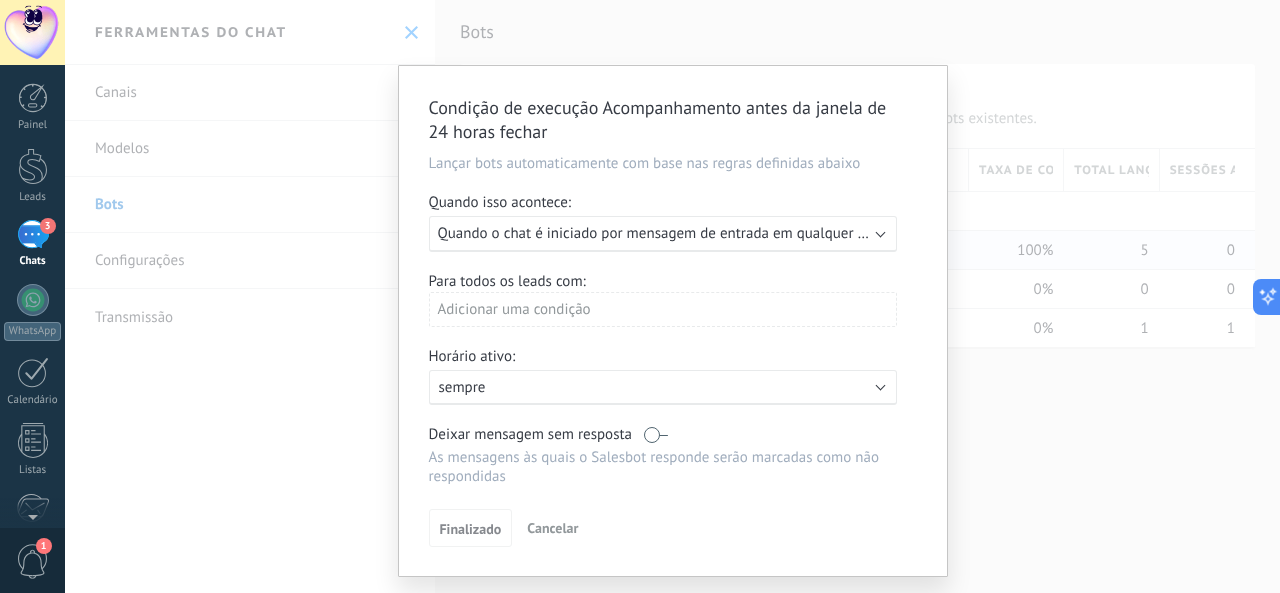 click on "Cancelar" at bounding box center [552, 528] 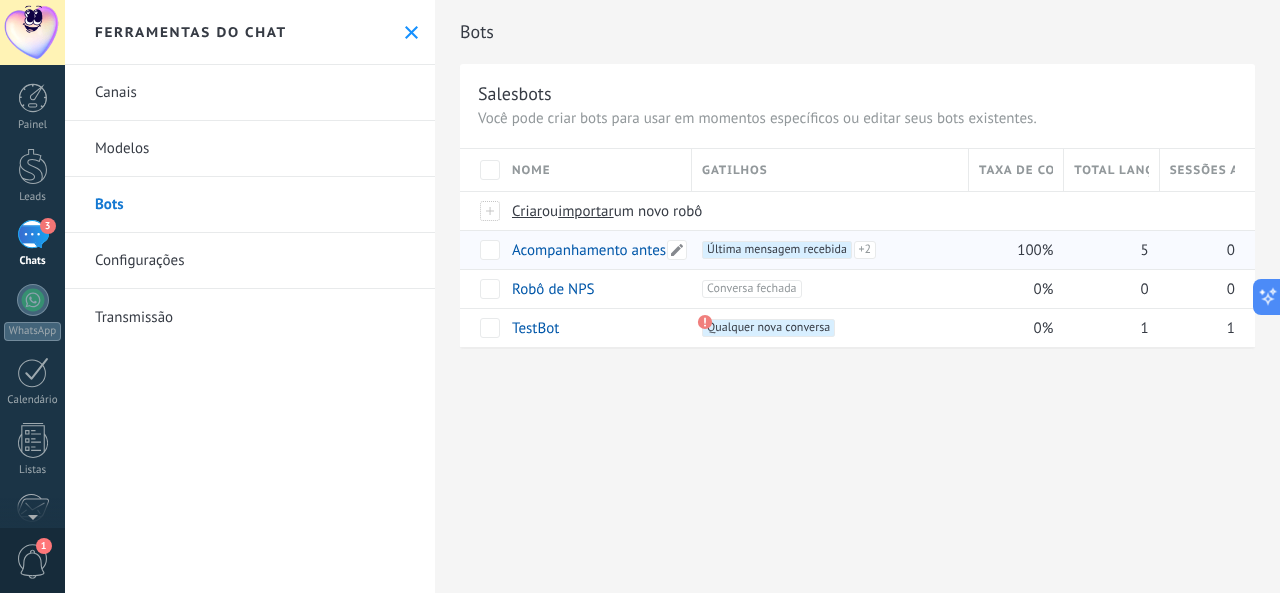 click on "Acompanhamento antes da janela de 24 horas fechar" at bounding box center (681, 250) 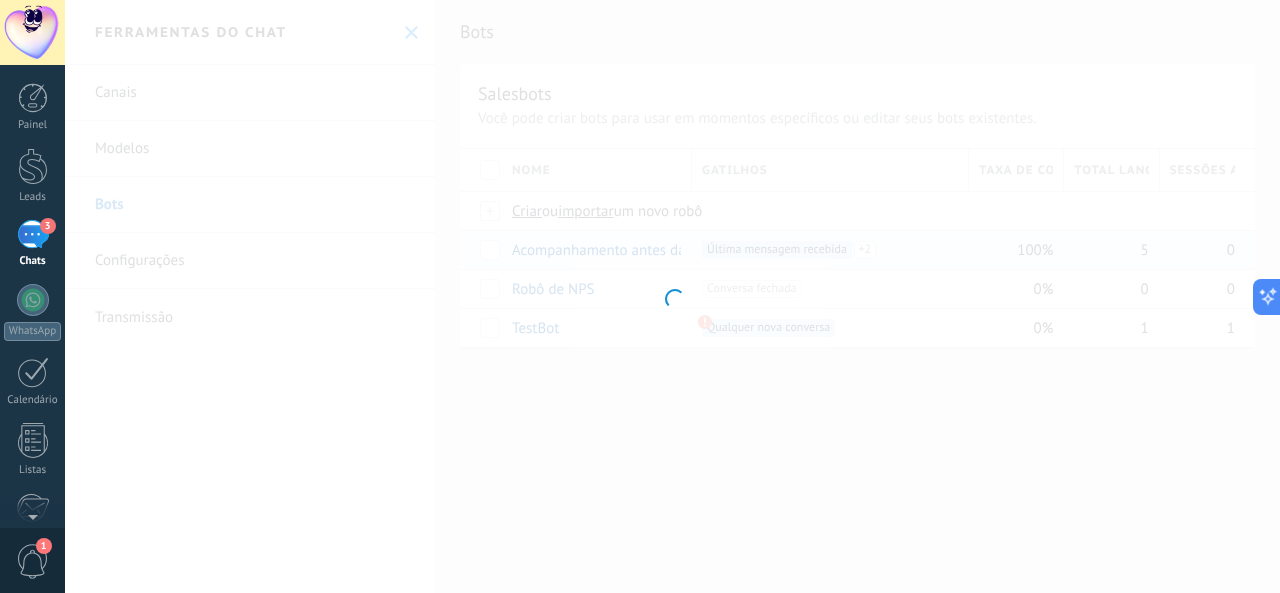 type on "**********" 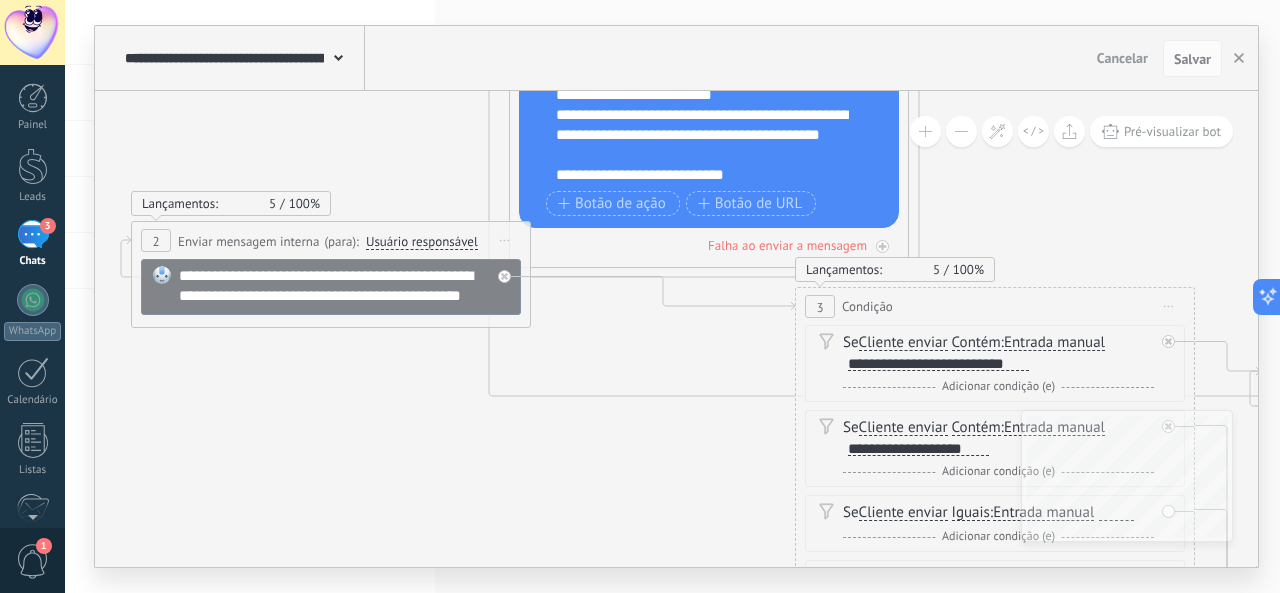 drag, startPoint x: 580, startPoint y: 401, endPoint x: 354, endPoint y: 113, distance: 366.08743 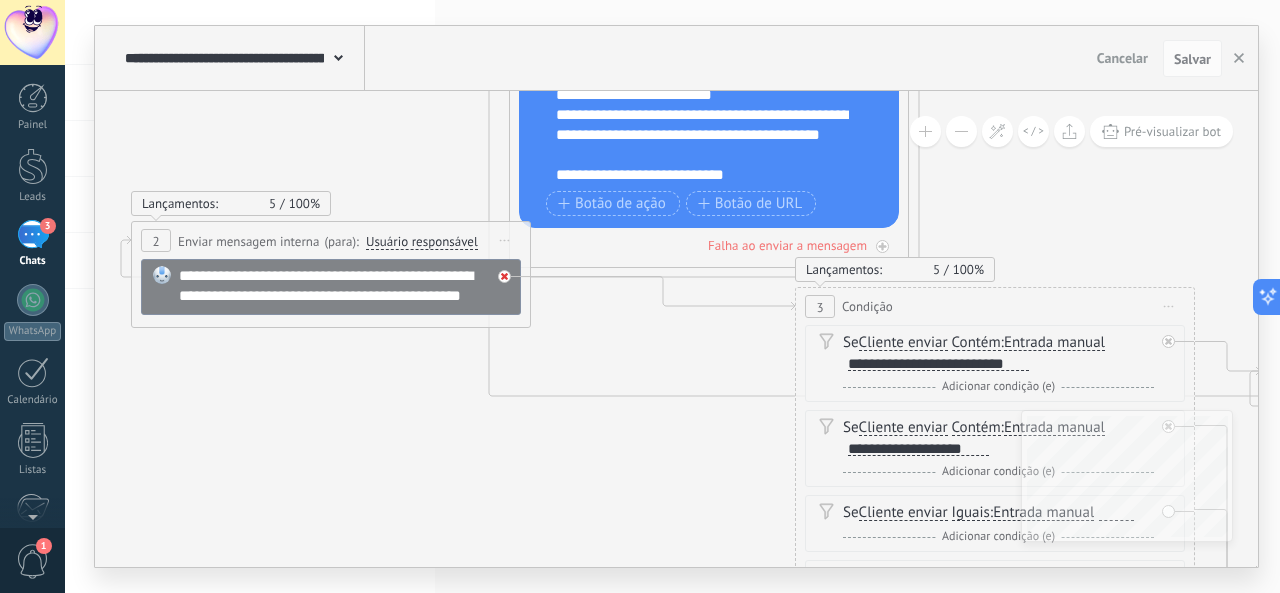 click 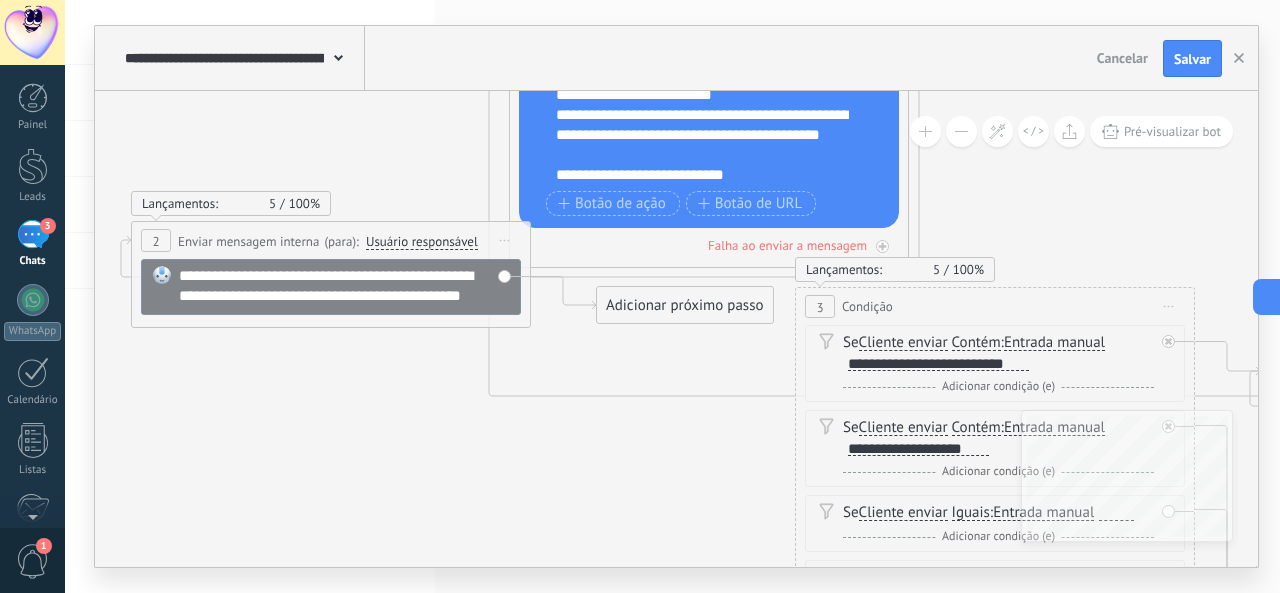 click on "**********" at bounding box center [331, 287] 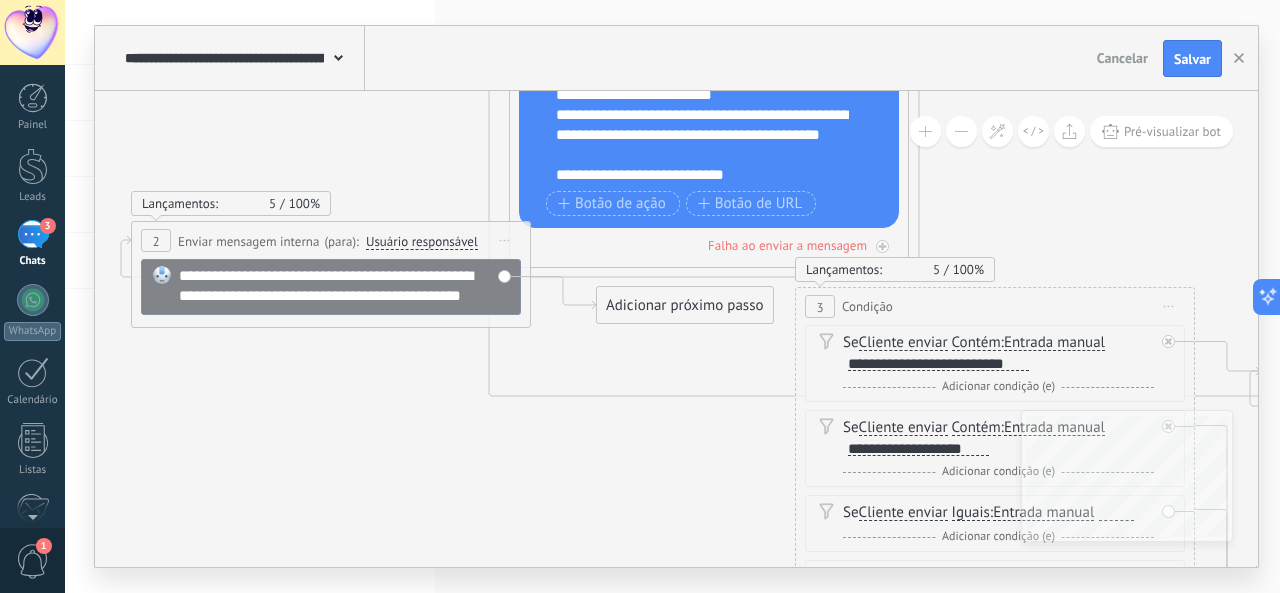 click on "Iniciar pré-visualização aqui
Renomear
Duplicar
Excluir" at bounding box center (505, 240) 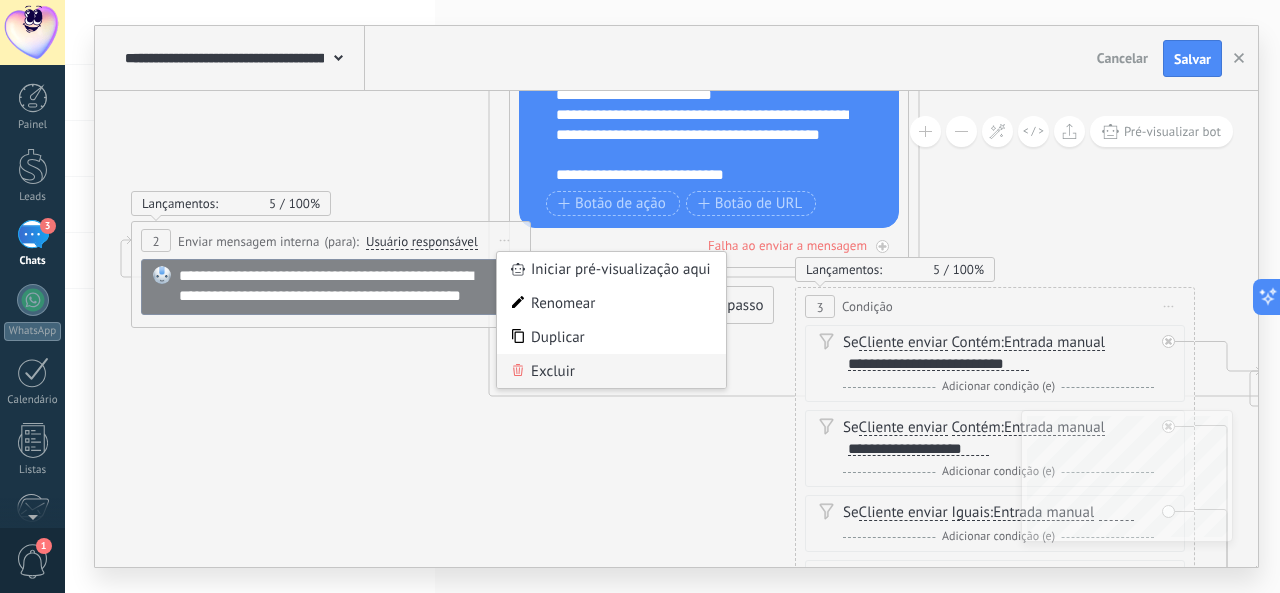 click on "Excluir" at bounding box center (611, 371) 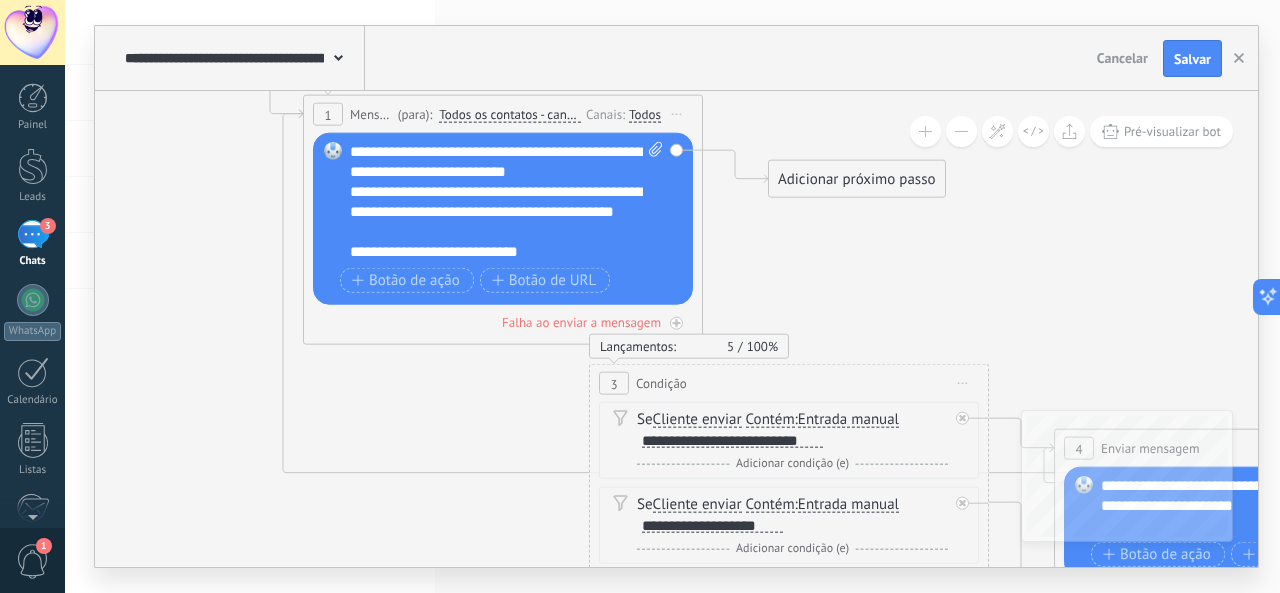 drag, startPoint x: 649, startPoint y: 368, endPoint x: 509, endPoint y: 419, distance: 149 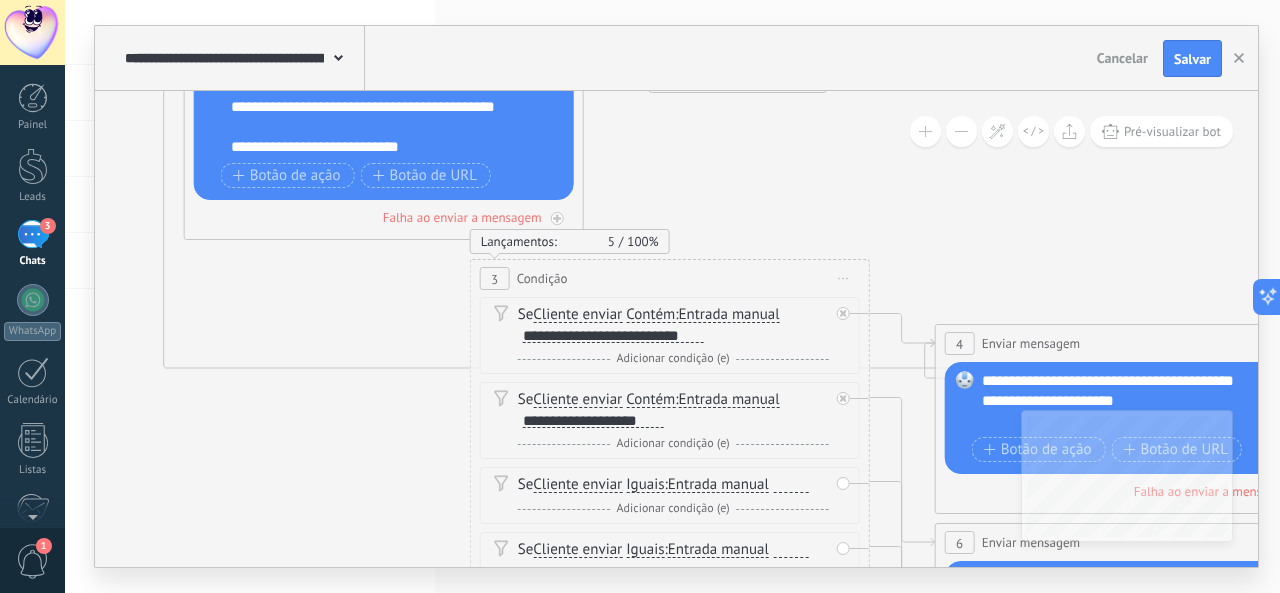 drag, startPoint x: 509, startPoint y: 419, endPoint x: 380, endPoint y: 314, distance: 166.331 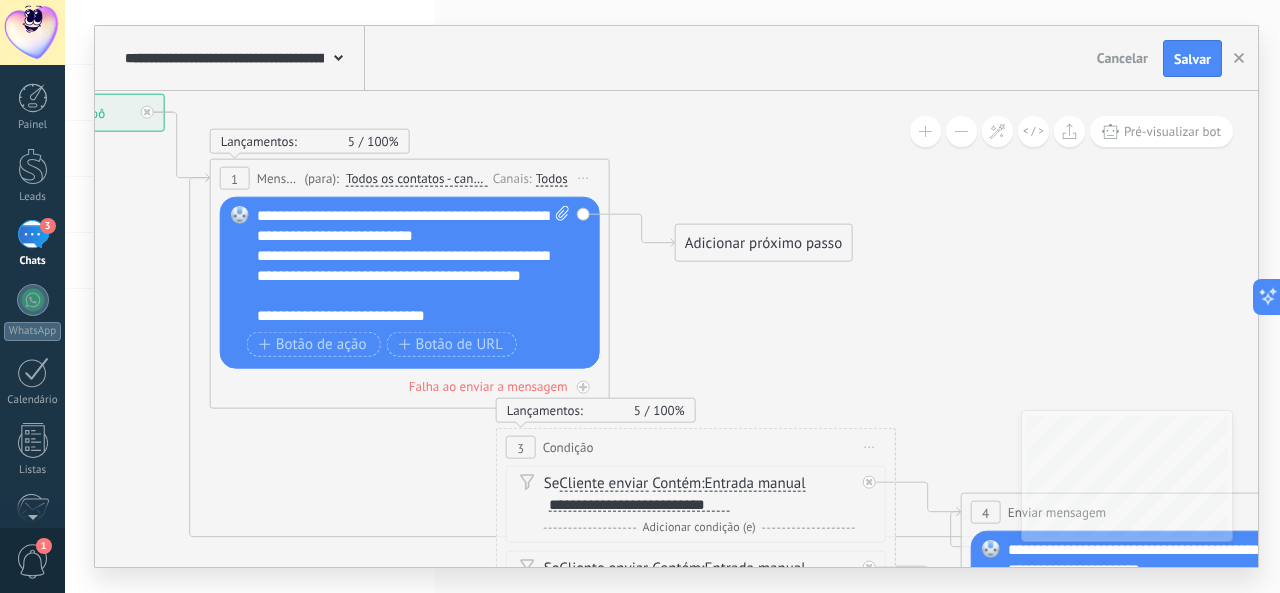 drag, startPoint x: 808, startPoint y: 223, endPoint x: 877, endPoint y: 403, distance: 192.77188 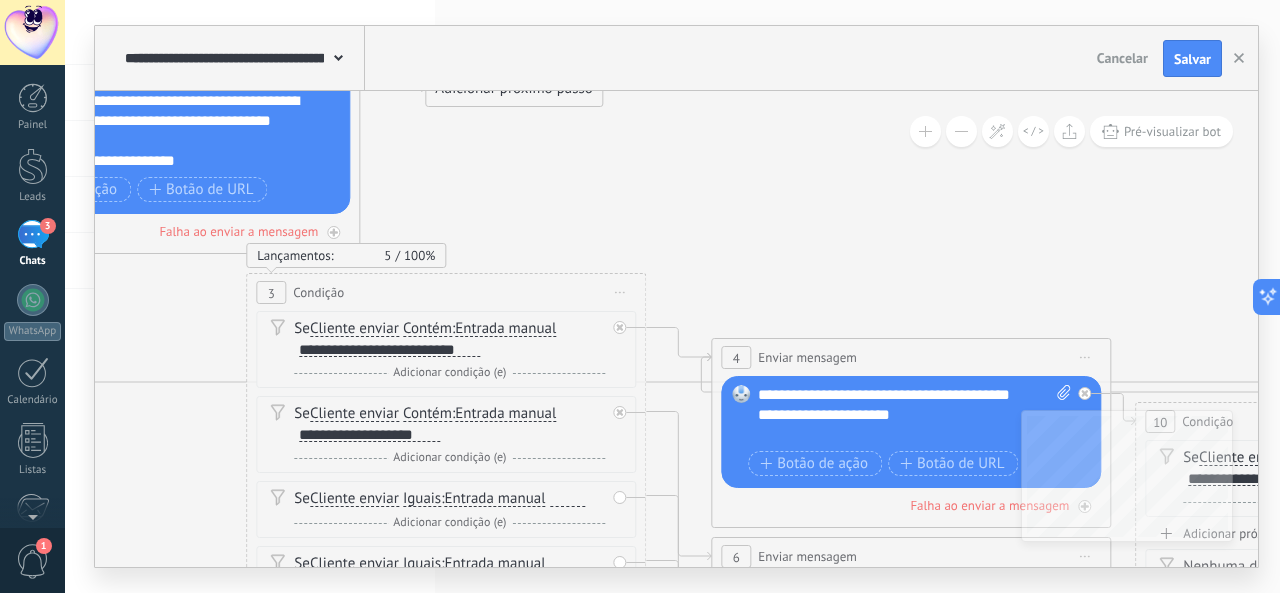 drag, startPoint x: 973, startPoint y: 285, endPoint x: 683, endPoint y: 122, distance: 332.6695 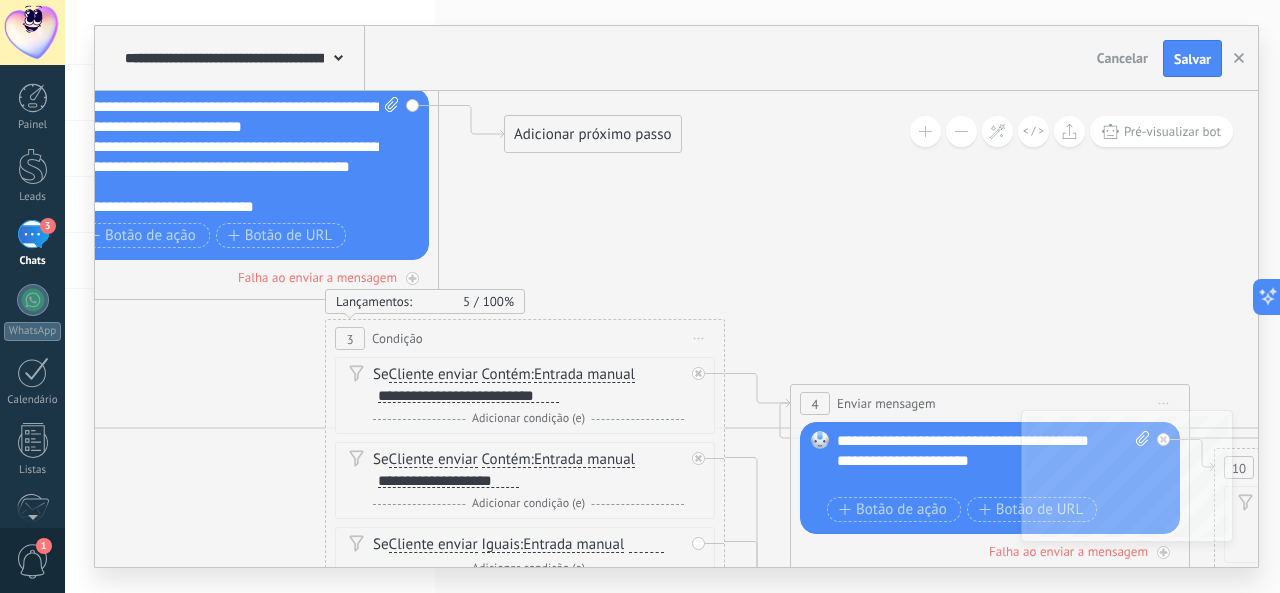 drag, startPoint x: 683, startPoint y: 122, endPoint x: 848, endPoint y: 168, distance: 171.29214 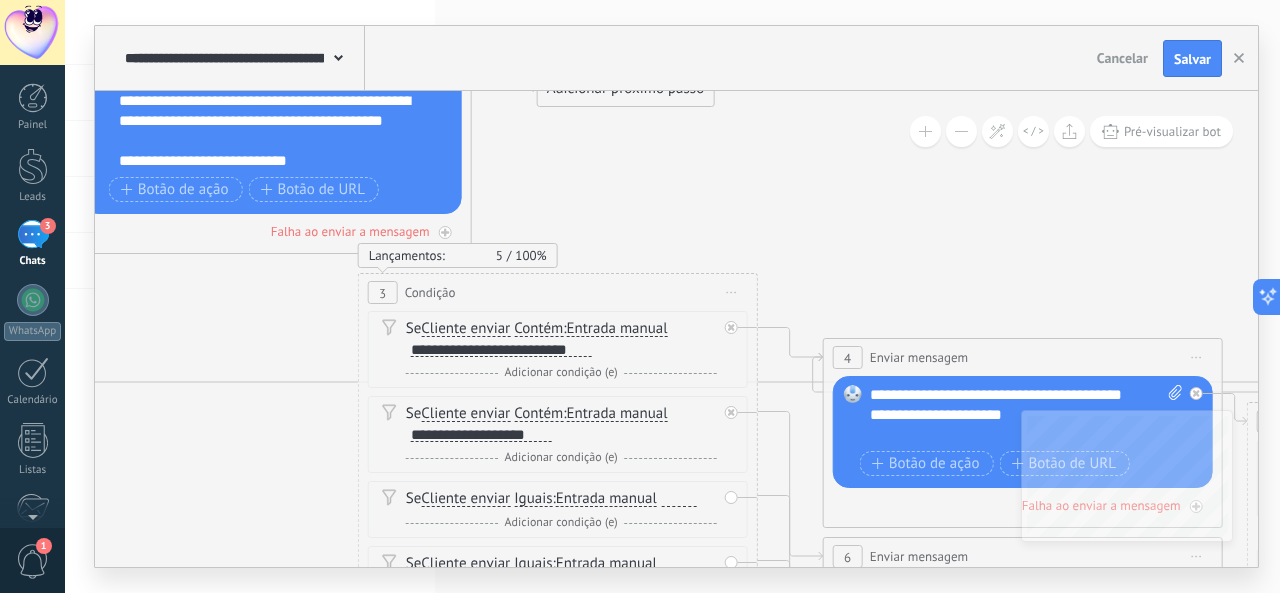 drag, startPoint x: 912, startPoint y: 249, endPoint x: 808, endPoint y: 120, distance: 165.70154 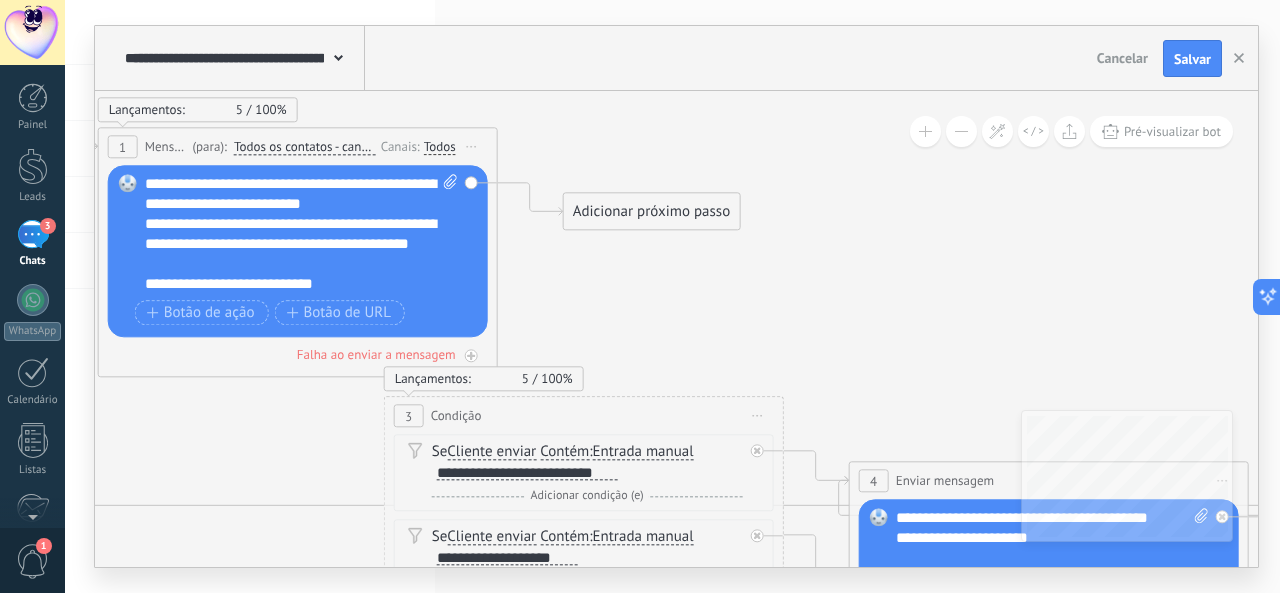 drag, startPoint x: 874, startPoint y: 233, endPoint x: 956, endPoint y: 445, distance: 227.30595 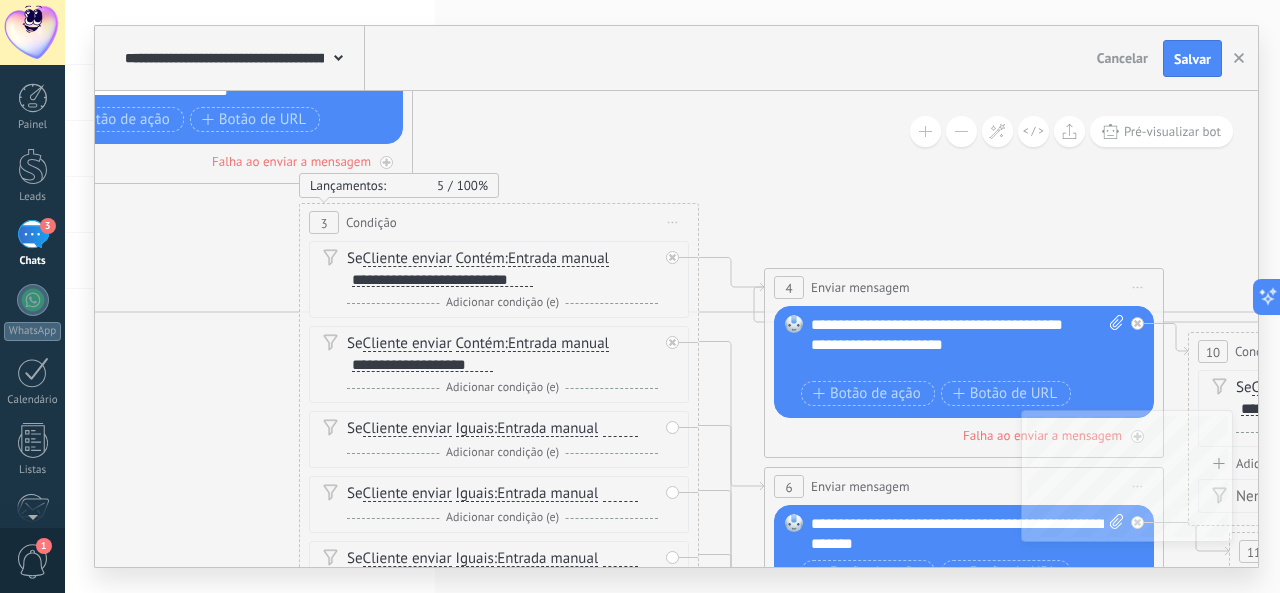 drag, startPoint x: 726, startPoint y: 325, endPoint x: 653, endPoint y: 125, distance: 212.90608 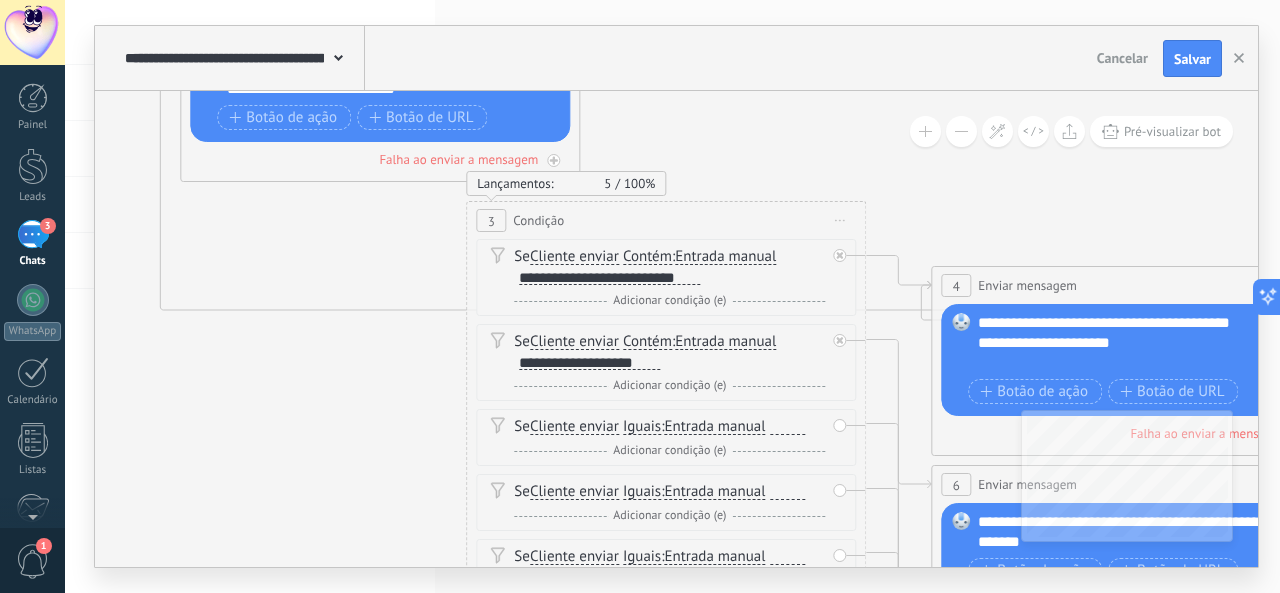 drag, startPoint x: 709, startPoint y: 167, endPoint x: 872, endPoint y: 176, distance: 163.24828 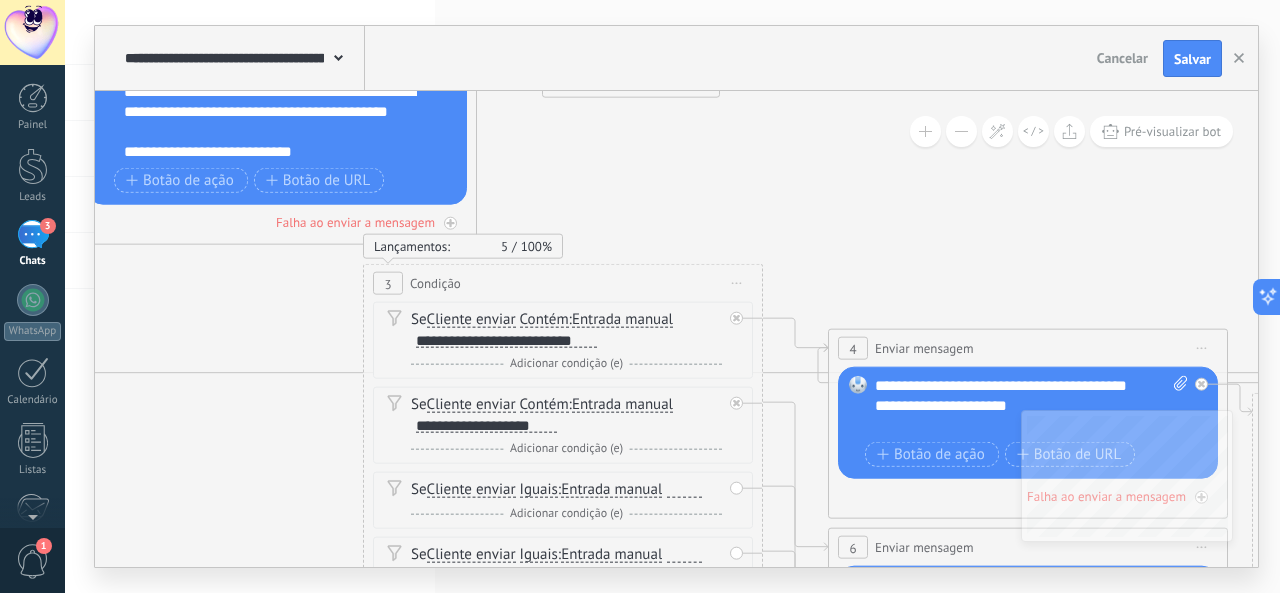 drag, startPoint x: 922, startPoint y: 218, endPoint x: 823, endPoint y: 288, distance: 121.24768 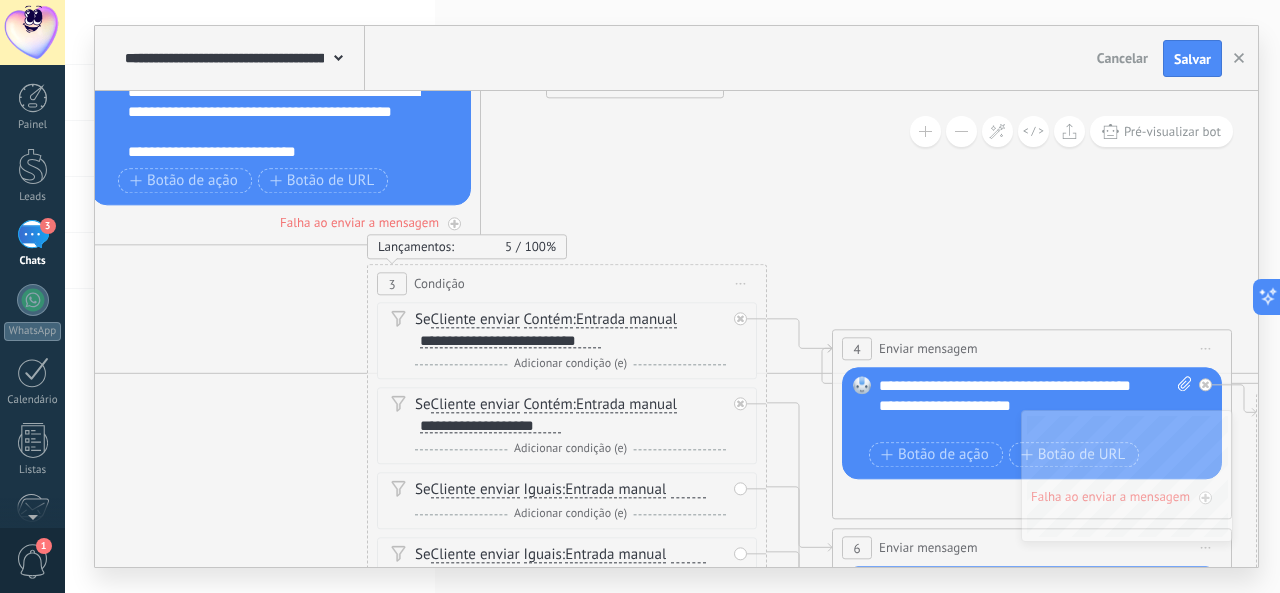 click on "3" at bounding box center (392, 284) 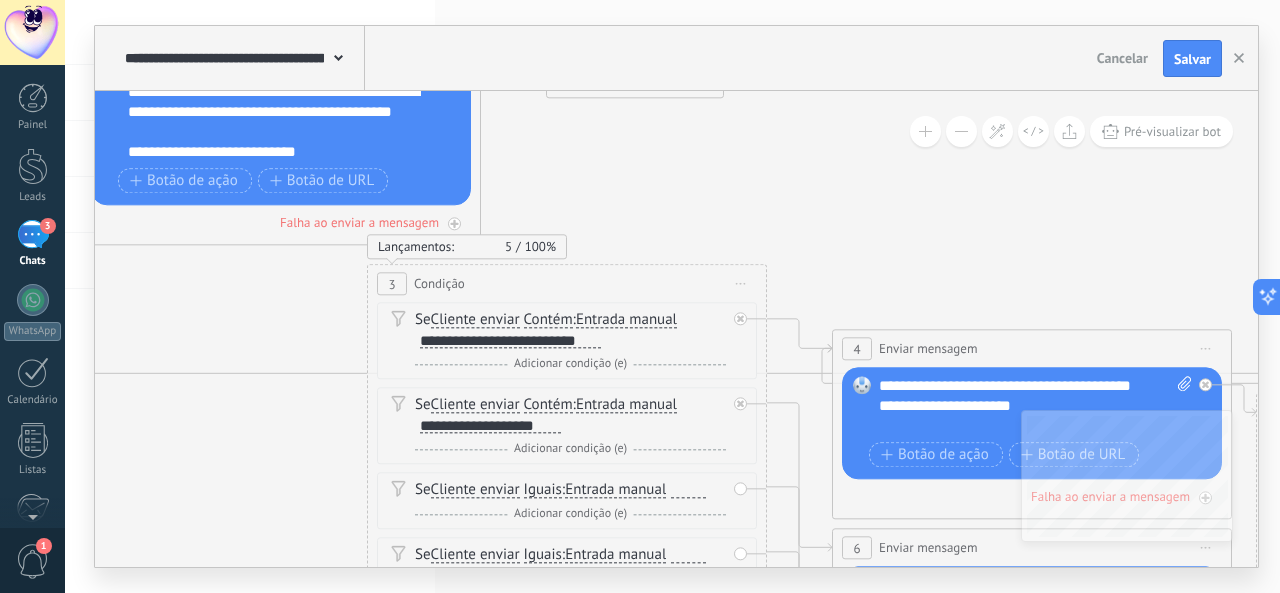 click on "3" at bounding box center (391, 284) 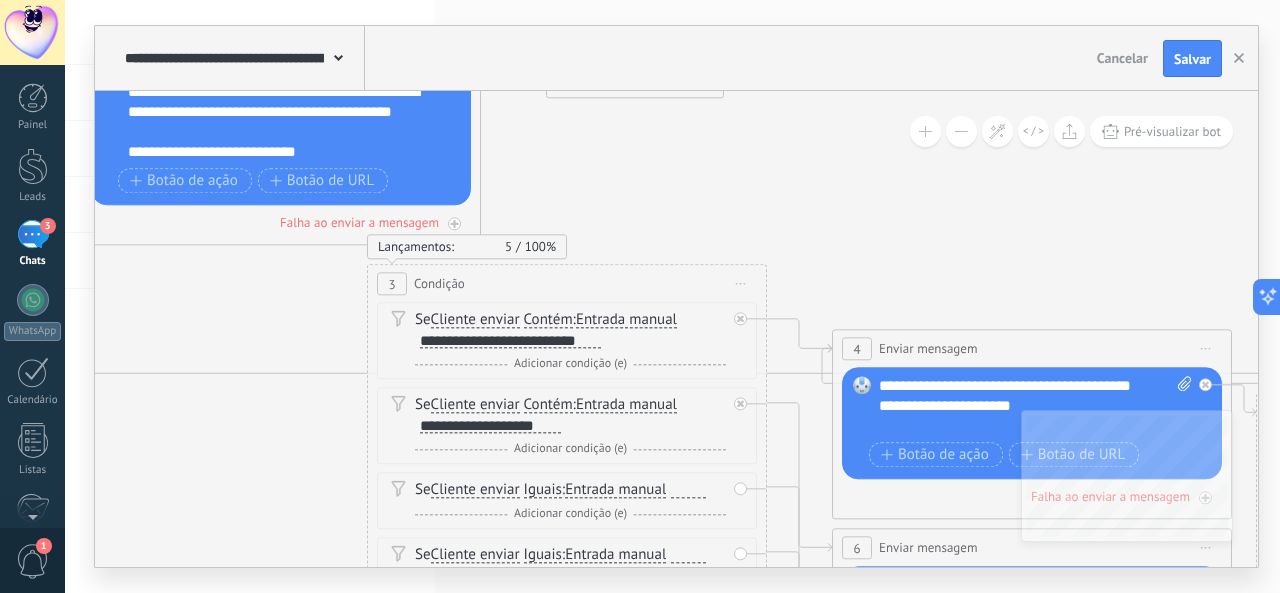 click on "Lançamentos: [NUMBER] [PERCENTAGE]%" at bounding box center [467, 247] 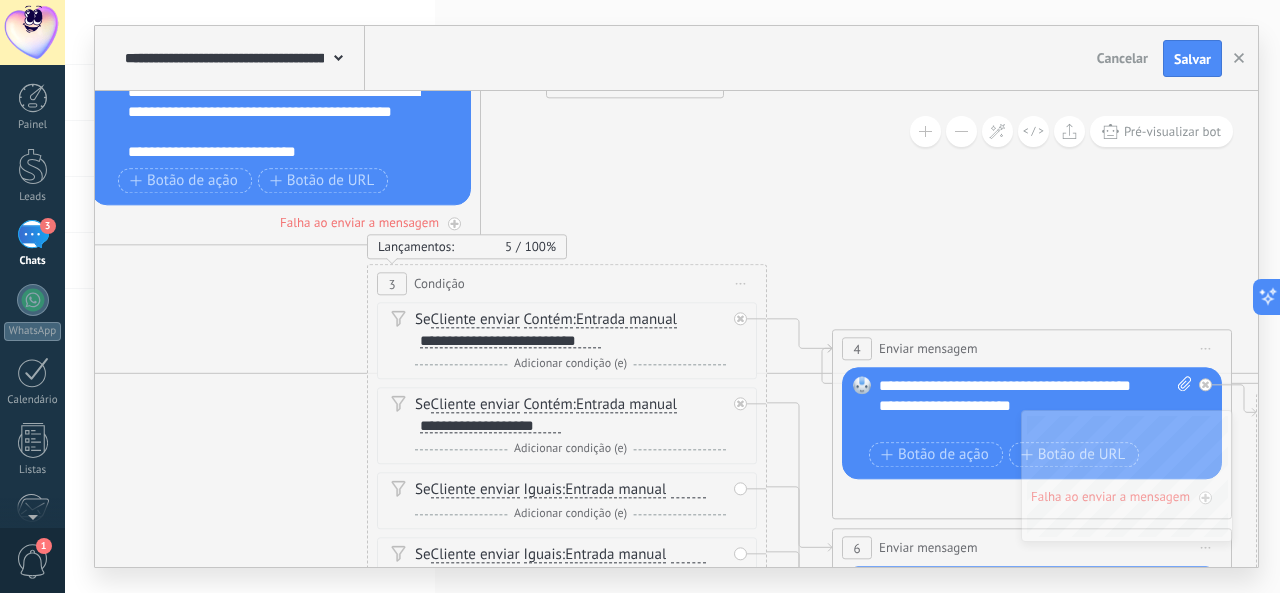 click on "Lançamentos:" at bounding box center [416, 247] 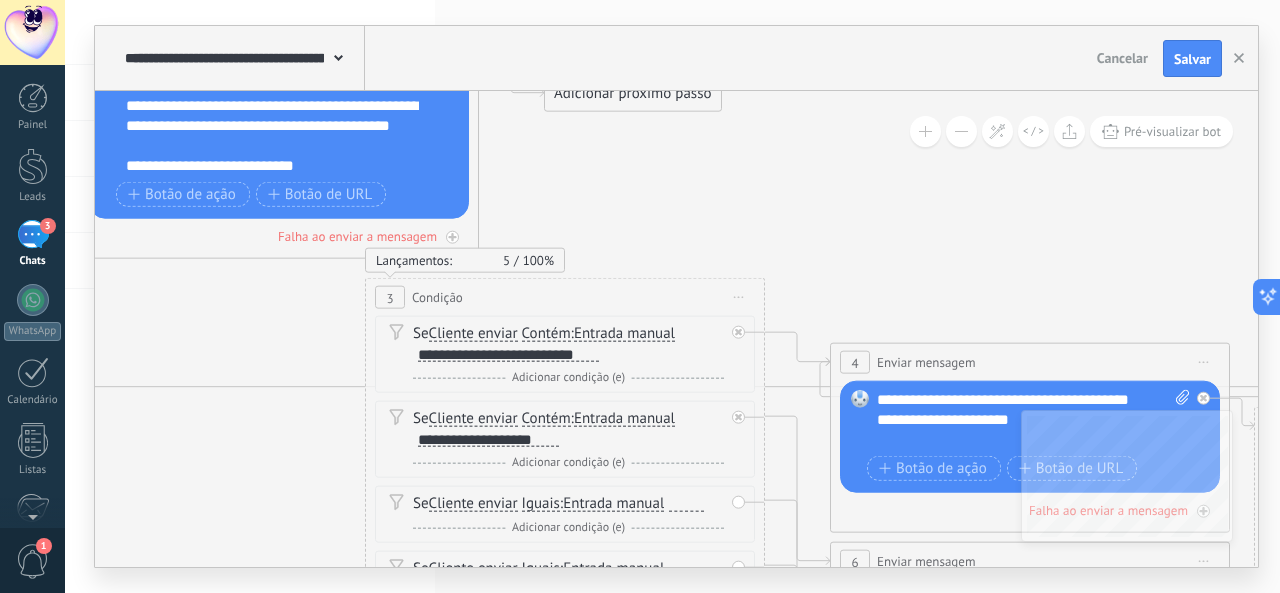 drag, startPoint x: 738, startPoint y: 158, endPoint x: 706, endPoint y: 152, distance: 32.55764 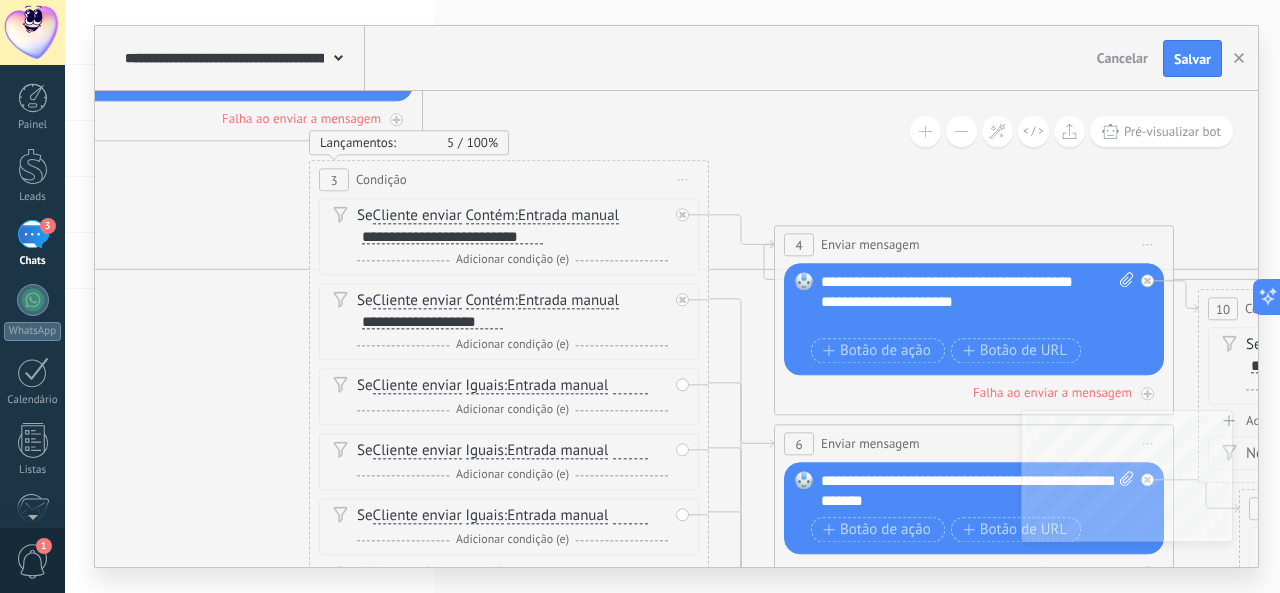 drag, startPoint x: 892, startPoint y: 202, endPoint x: 867, endPoint y: 104, distance: 101.13852 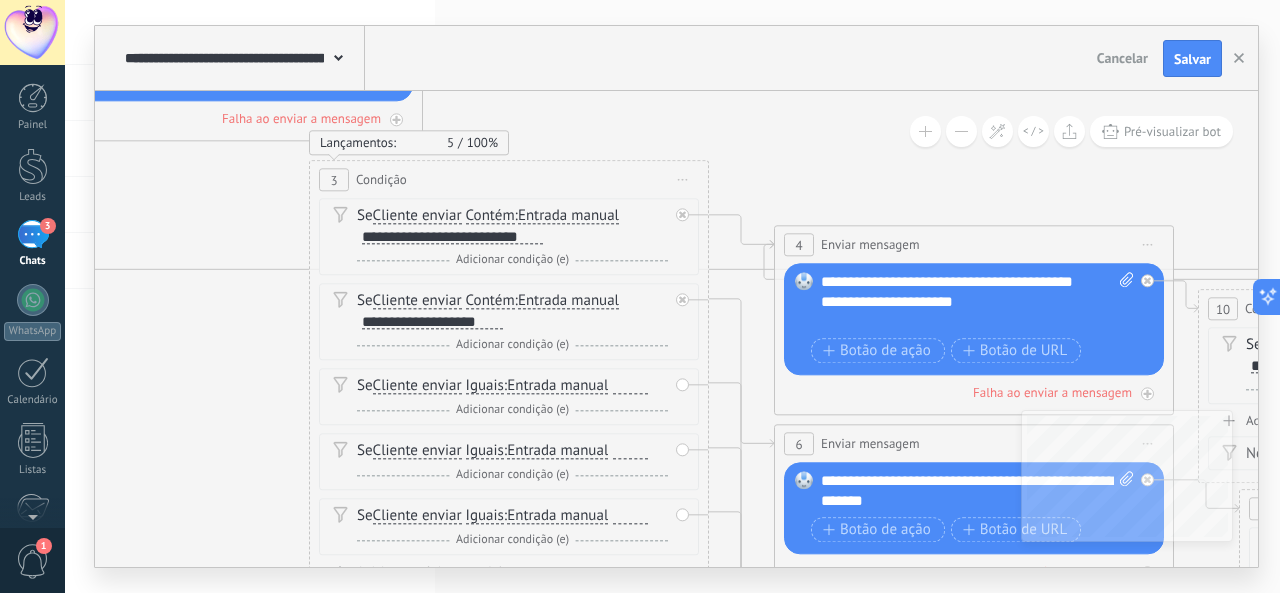 click 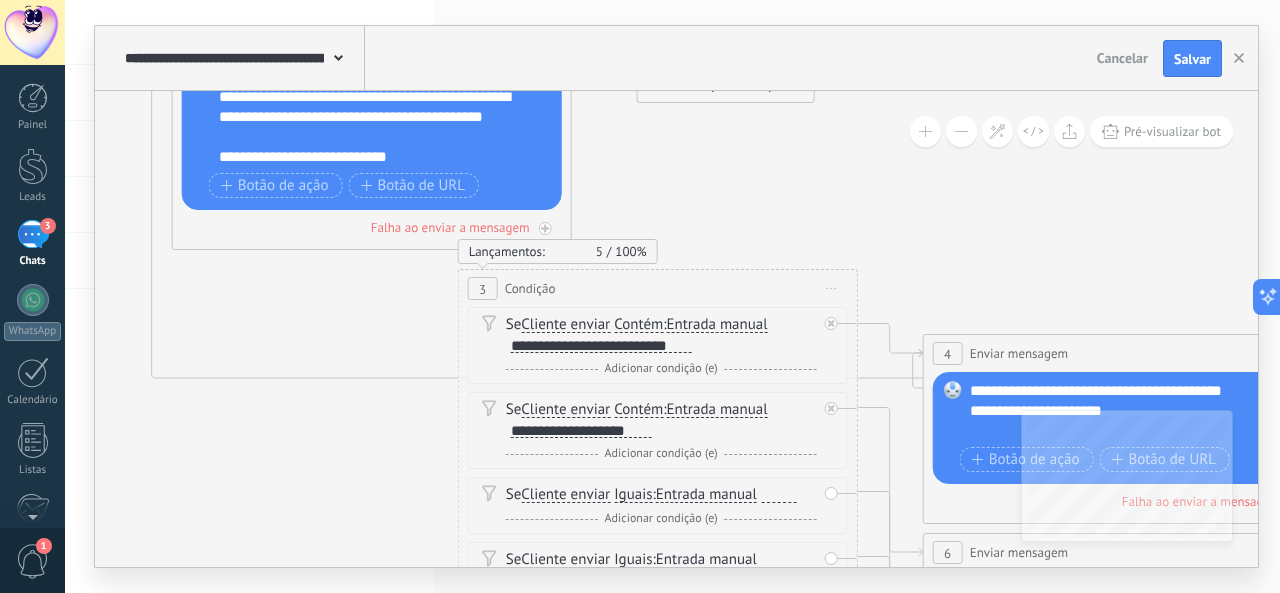 drag, startPoint x: 134, startPoint y: 430, endPoint x: 212, endPoint y: 560, distance: 151.60475 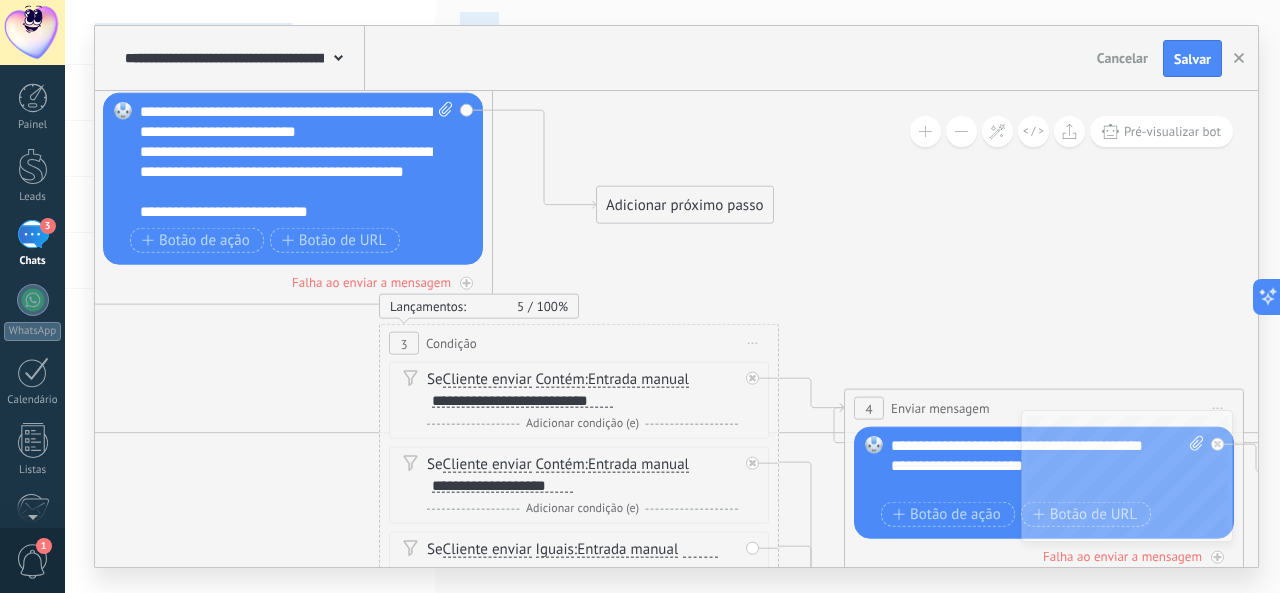 drag, startPoint x: 658, startPoint y: 143, endPoint x: 696, endPoint y: 209, distance: 76.15773 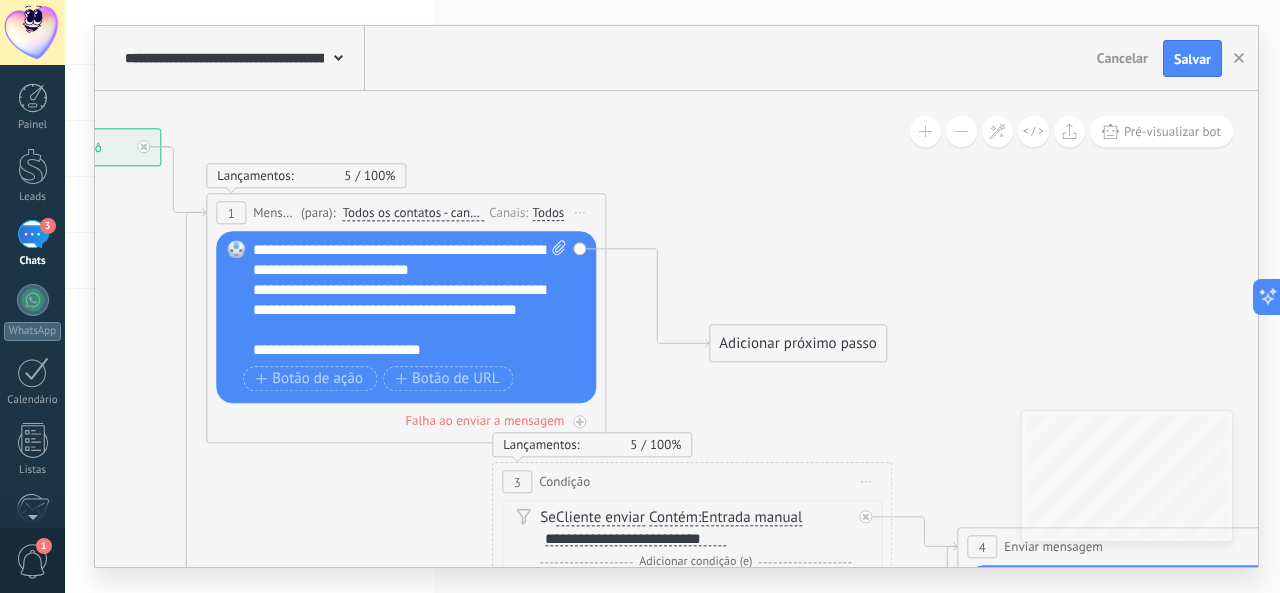 drag, startPoint x: 844, startPoint y: 216, endPoint x: 934, endPoint y: 331, distance: 146.03082 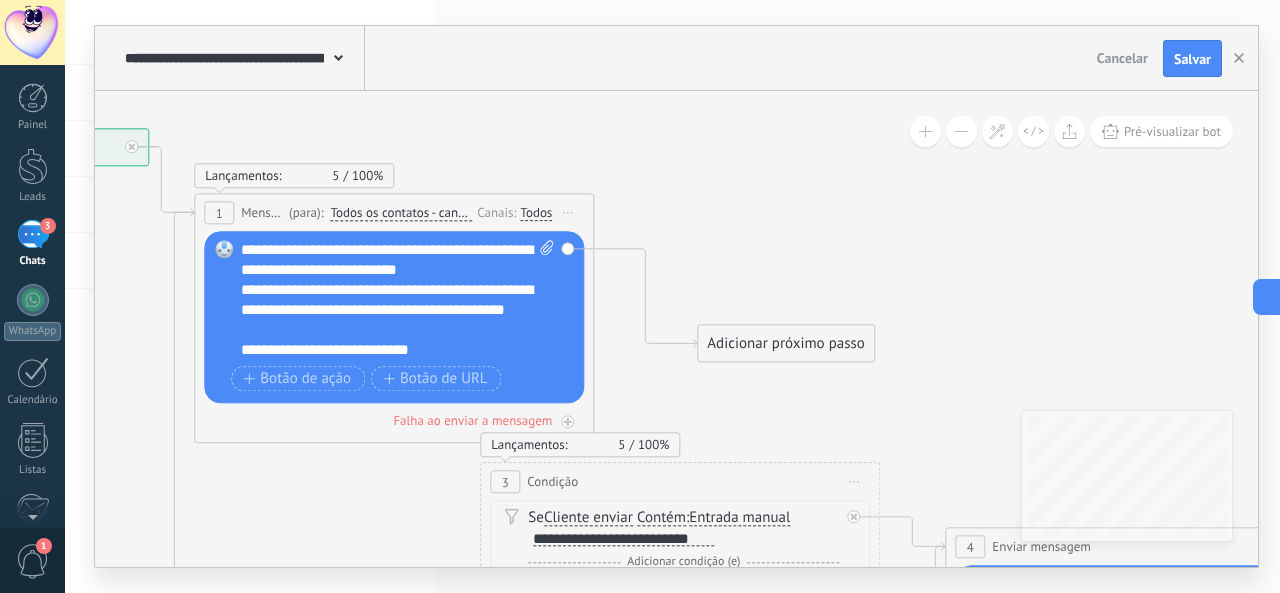 click on "Adicionar próximo passo" at bounding box center (786, 344) 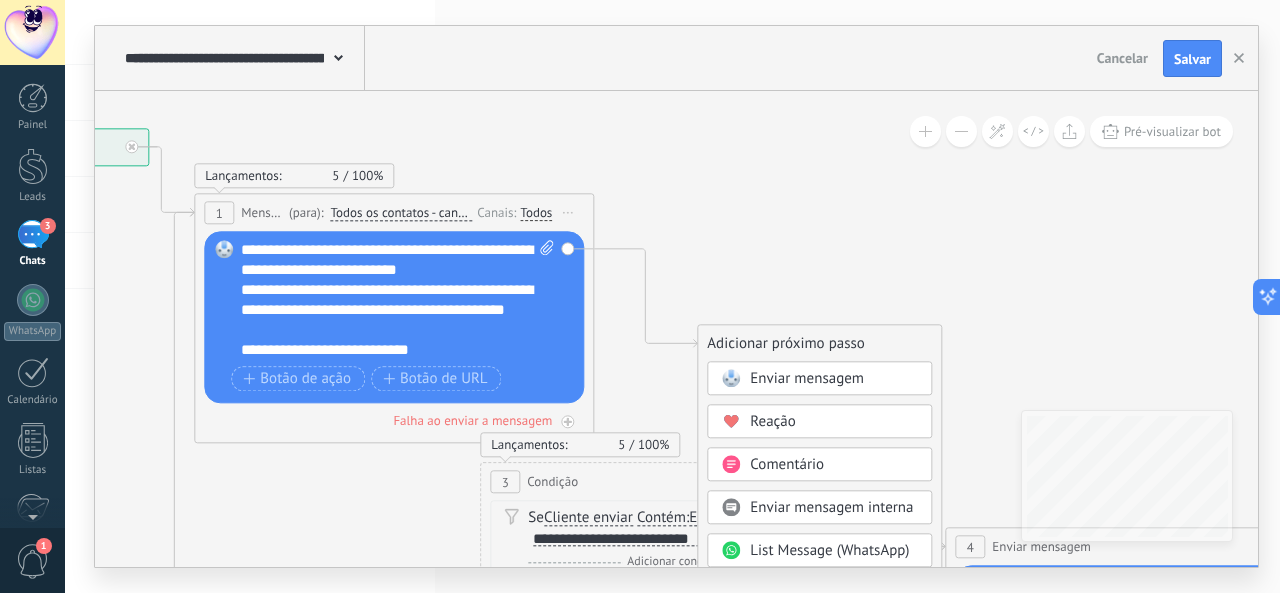 click on "Enviar mensagem" at bounding box center [807, 379] 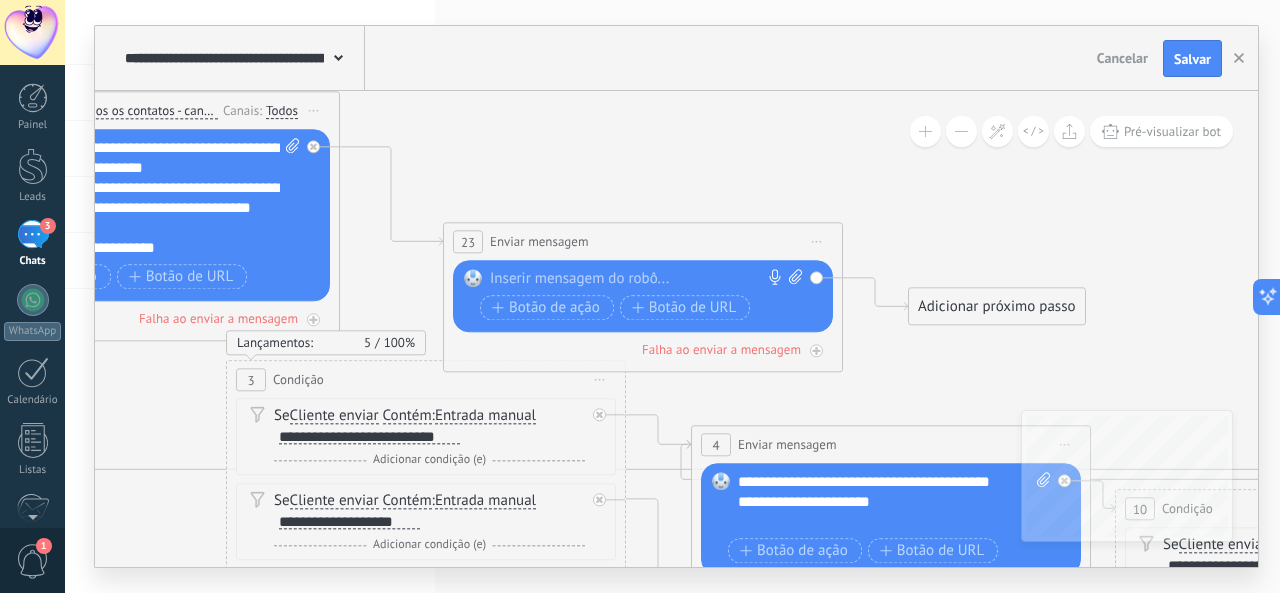 drag, startPoint x: 724, startPoint y: 238, endPoint x: 694, endPoint y: 117, distance: 124.66354 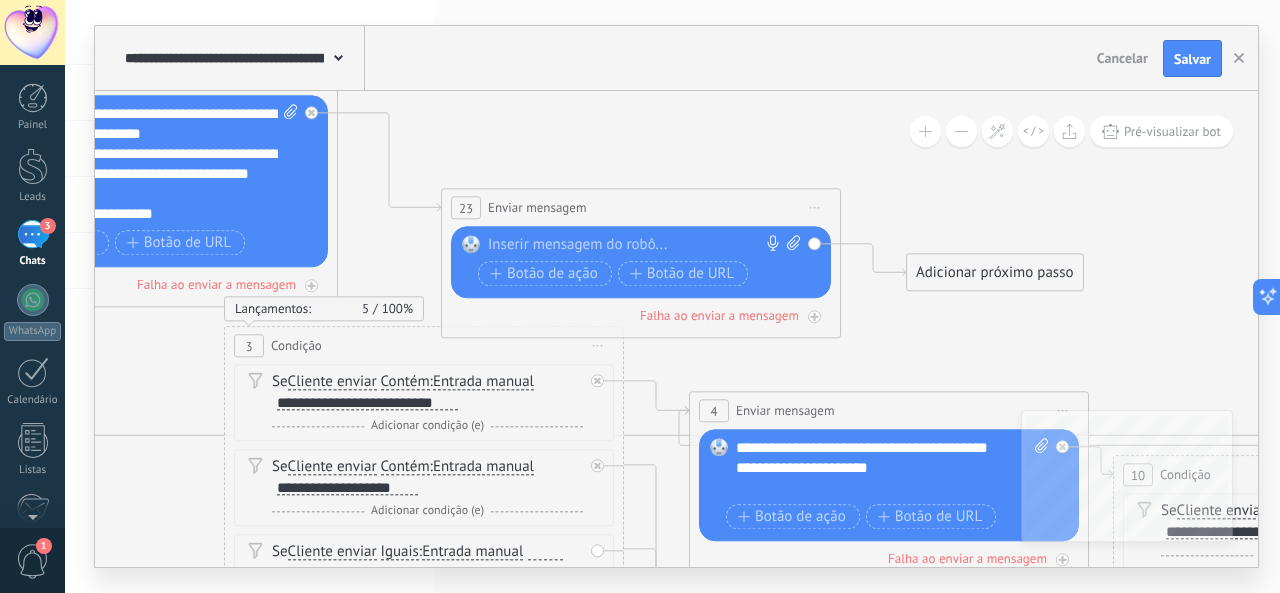 click 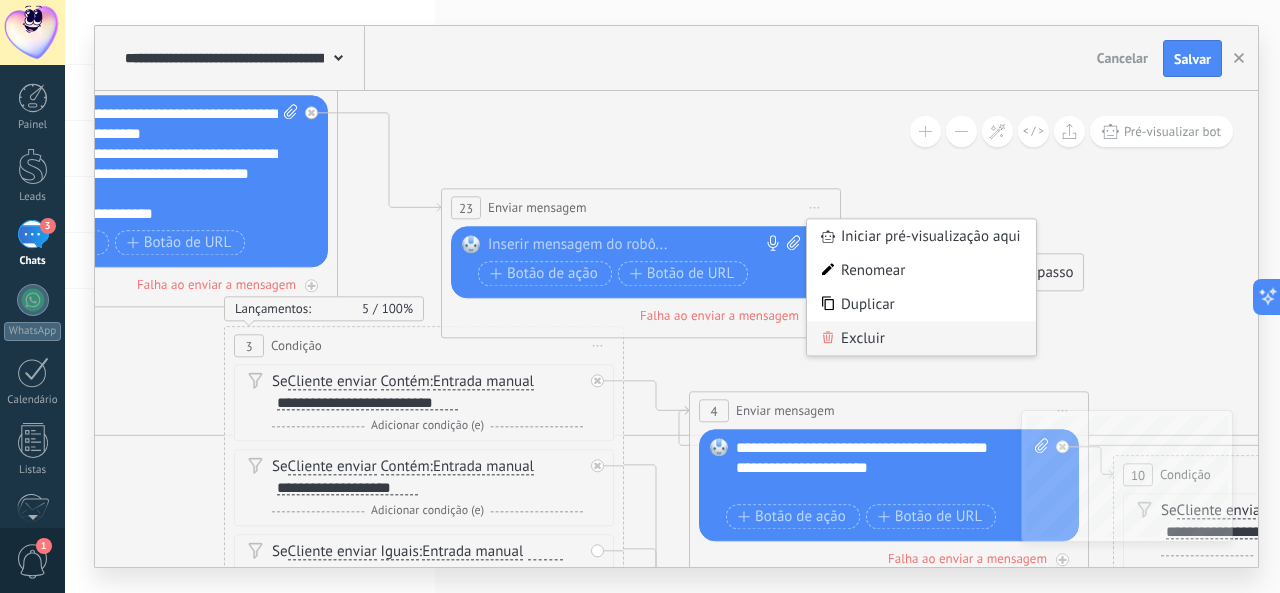 click on "Excluir" at bounding box center (921, 339) 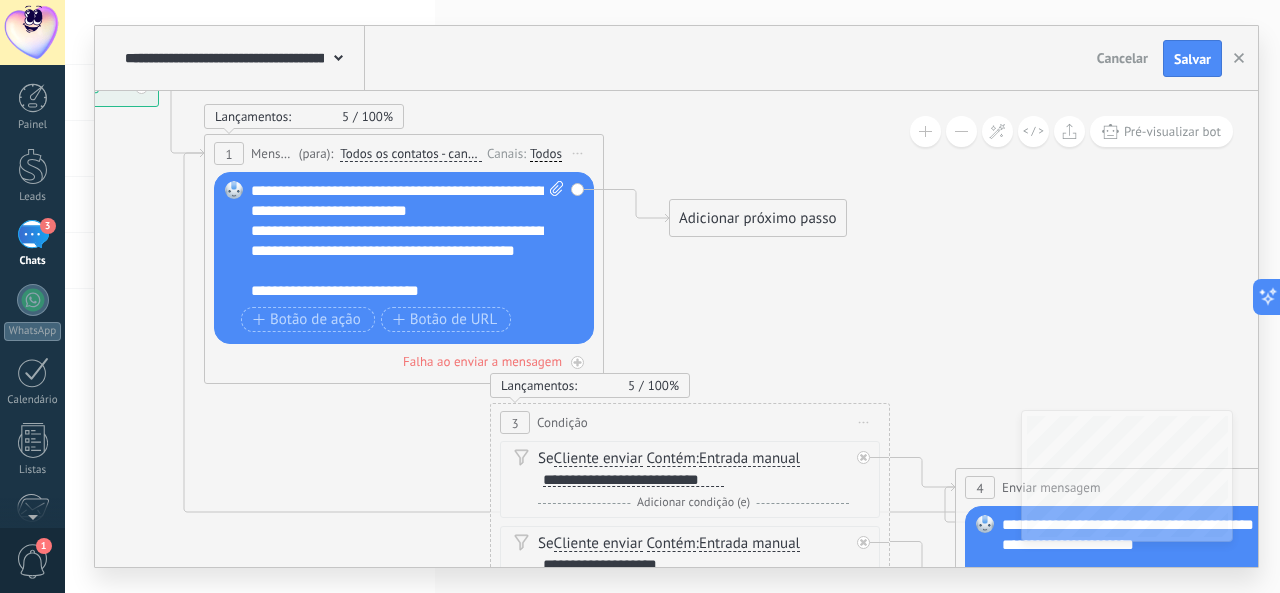 drag, startPoint x: 384, startPoint y: 185, endPoint x: 359, endPoint y: 201, distance: 29.681644 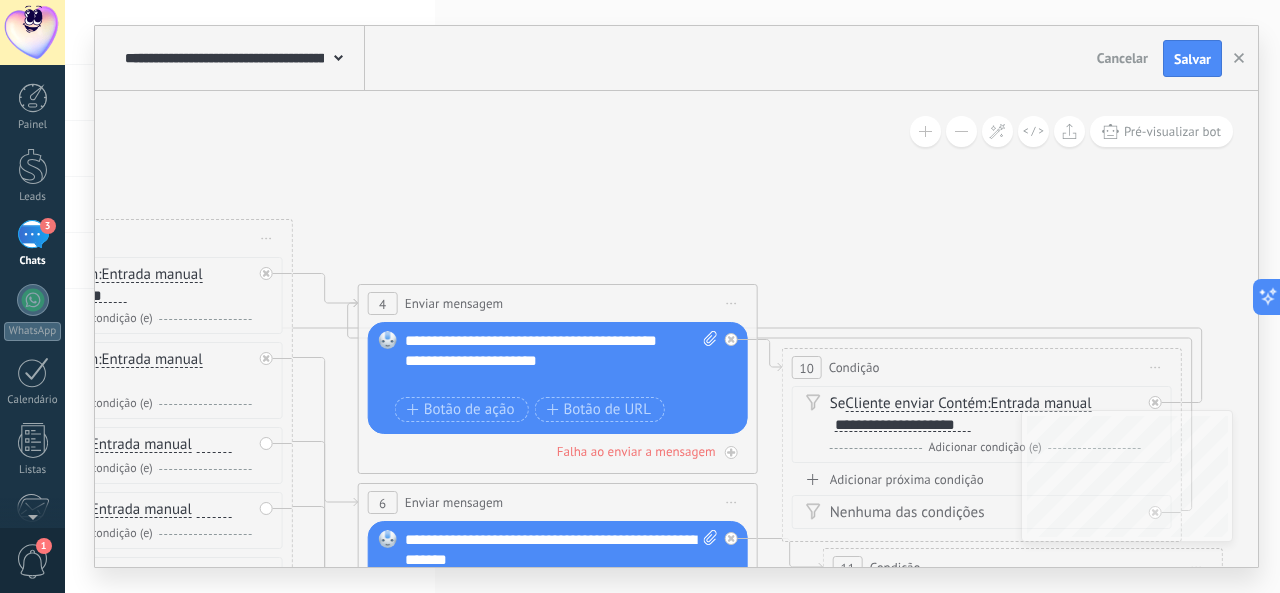 drag, startPoint x: 917, startPoint y: 306, endPoint x: 479, endPoint y: 116, distance: 477.4348 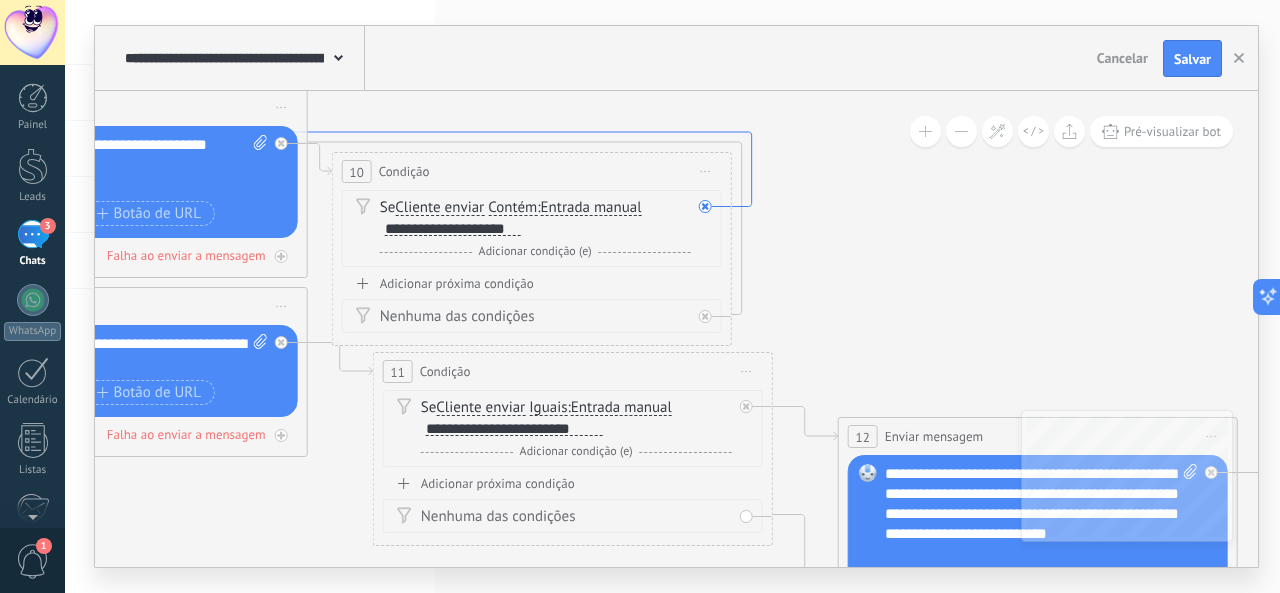 drag, startPoint x: 834, startPoint y: 259, endPoint x: 573, endPoint y: 182, distance: 272.1213 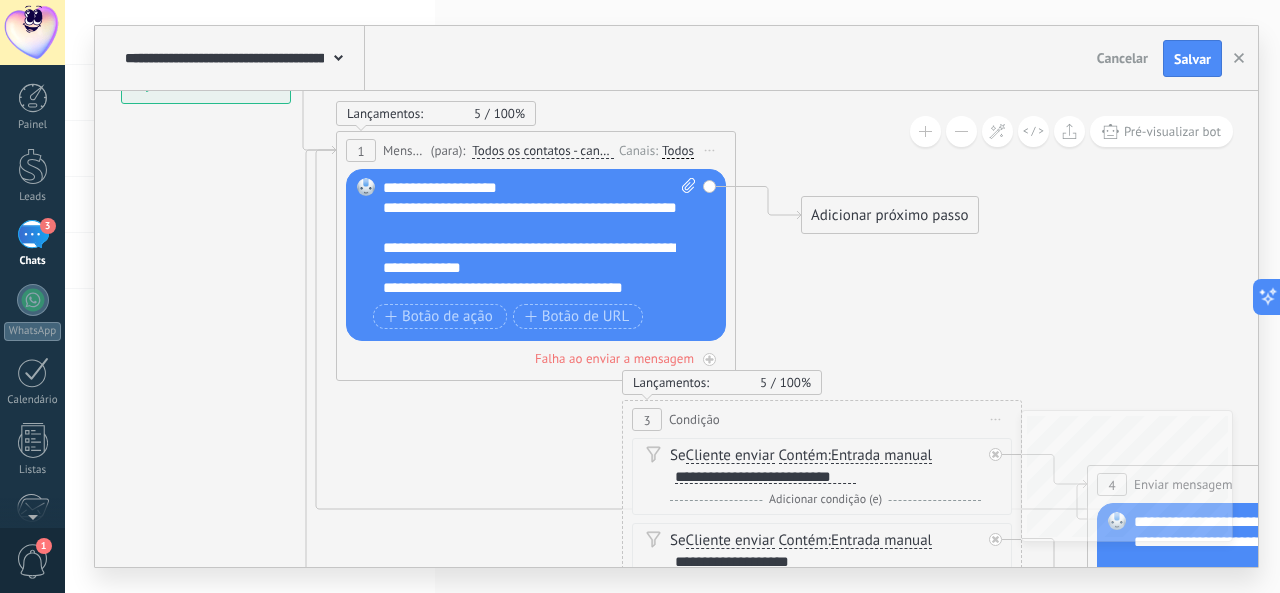 scroll, scrollTop: 100, scrollLeft: 0, axis: vertical 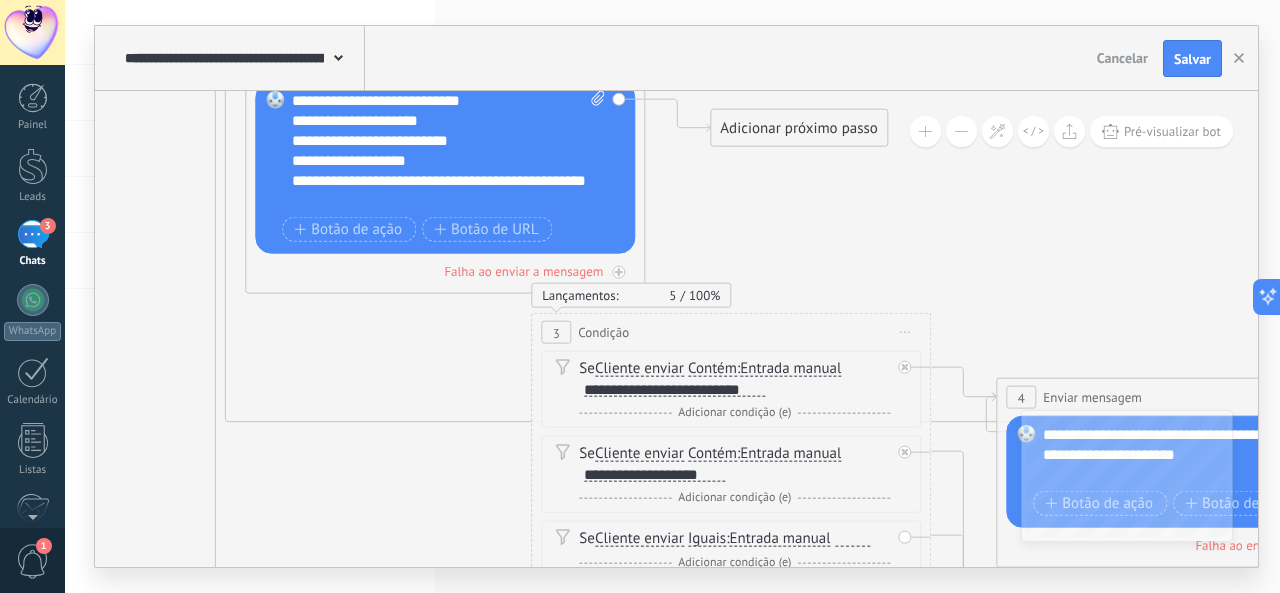 drag, startPoint x: 1001, startPoint y: 351, endPoint x: 892, endPoint y: 313, distance: 115.43397 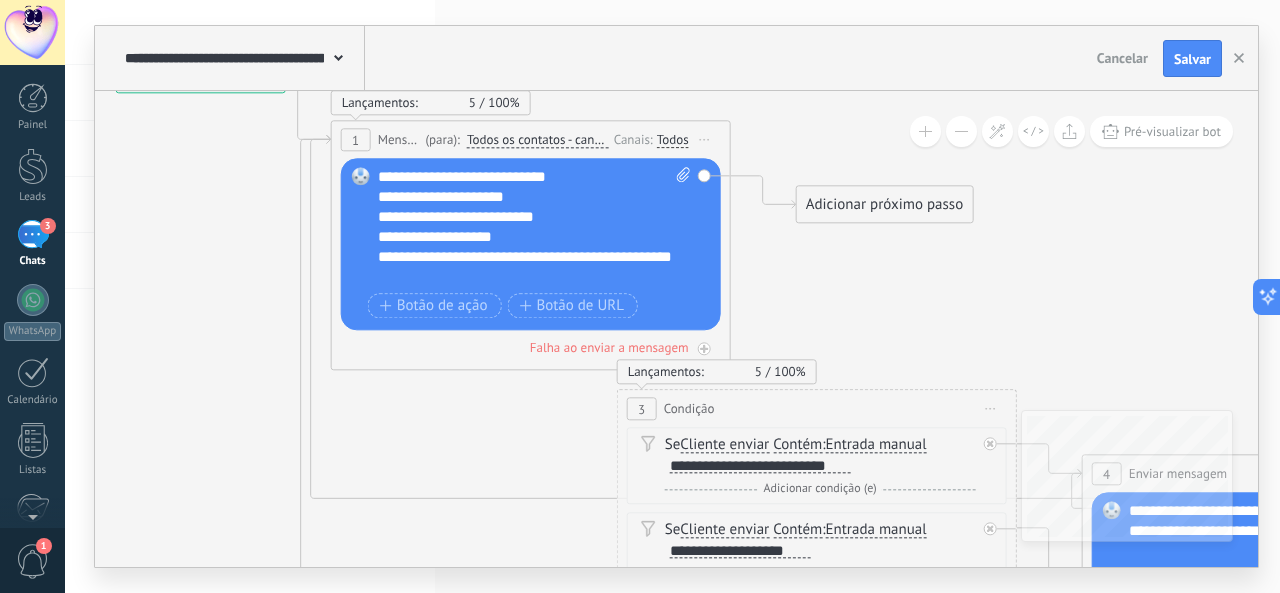 drag, startPoint x: 461, startPoint y: 393, endPoint x: 535, endPoint y: 464, distance: 102.55243 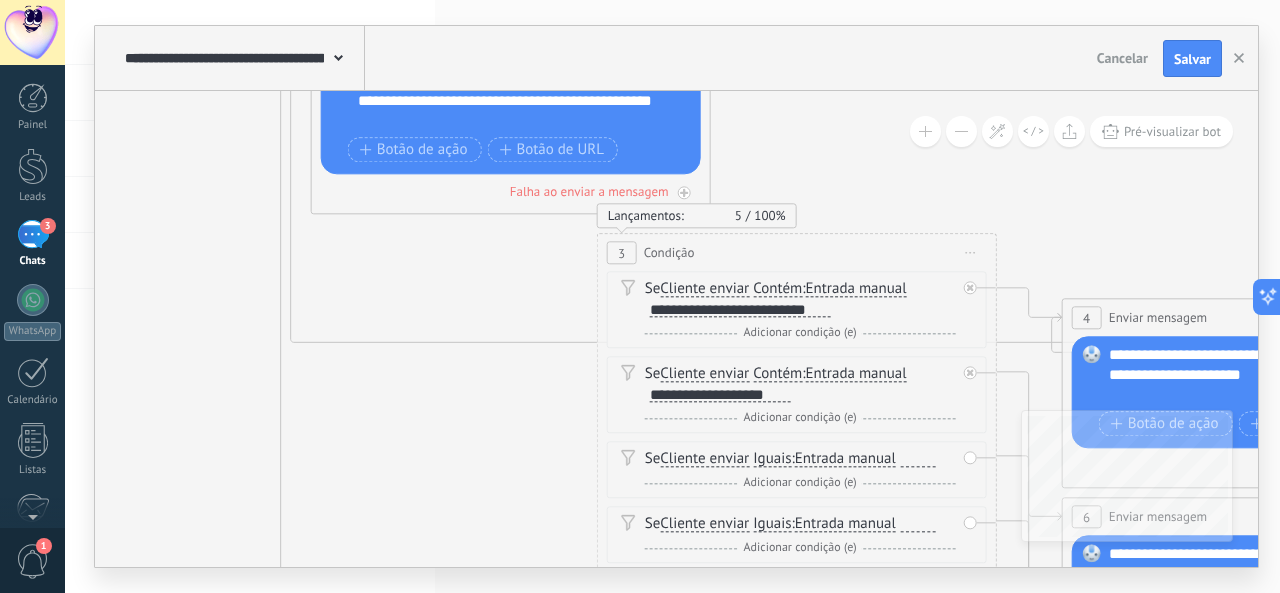 drag, startPoint x: 819, startPoint y: 309, endPoint x: 799, endPoint y: 153, distance: 157.27682 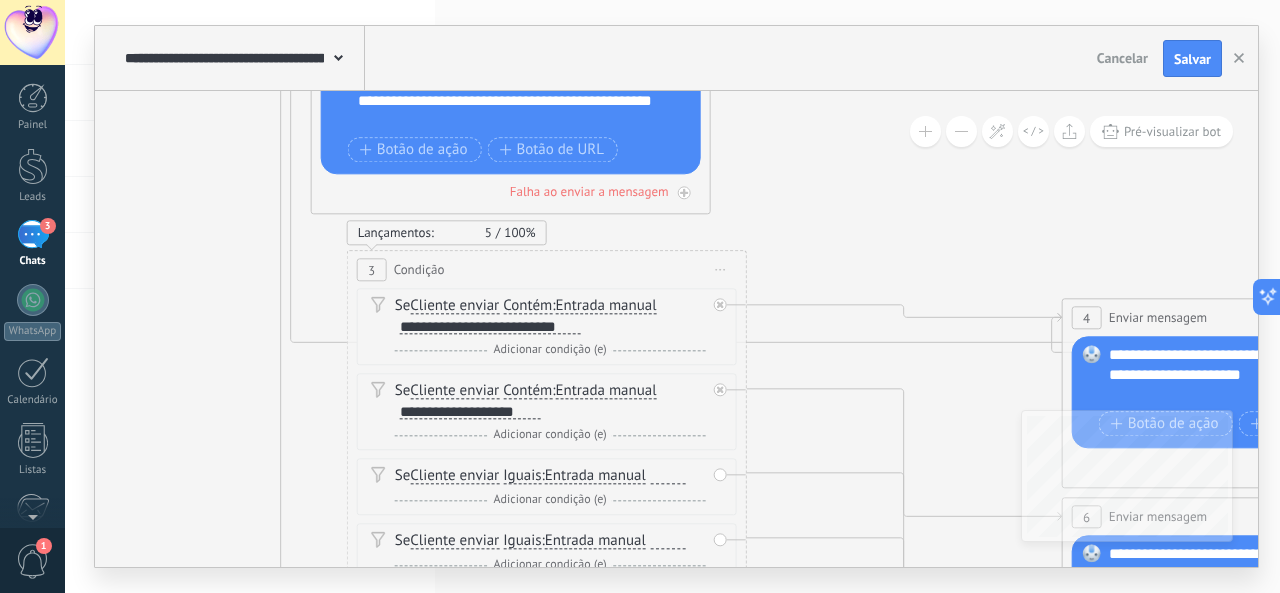 drag, startPoint x: 748, startPoint y: 253, endPoint x: 499, endPoint y: 271, distance: 249.64975 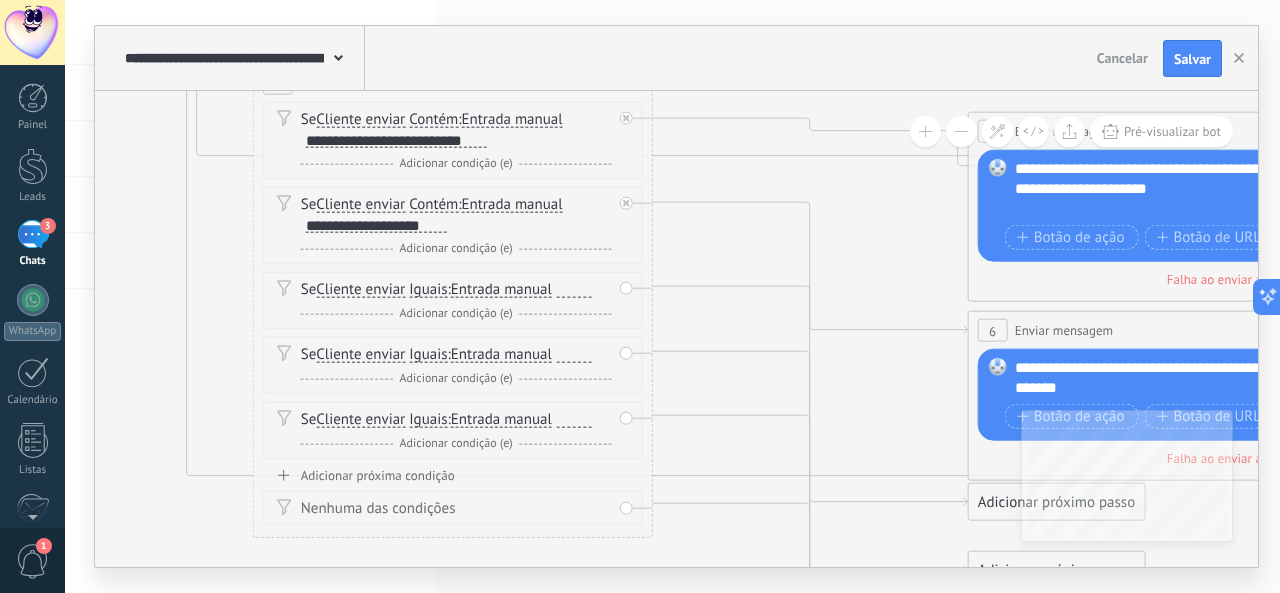 drag, startPoint x: 862, startPoint y: 225, endPoint x: 767, endPoint y: 35, distance: 212.42645 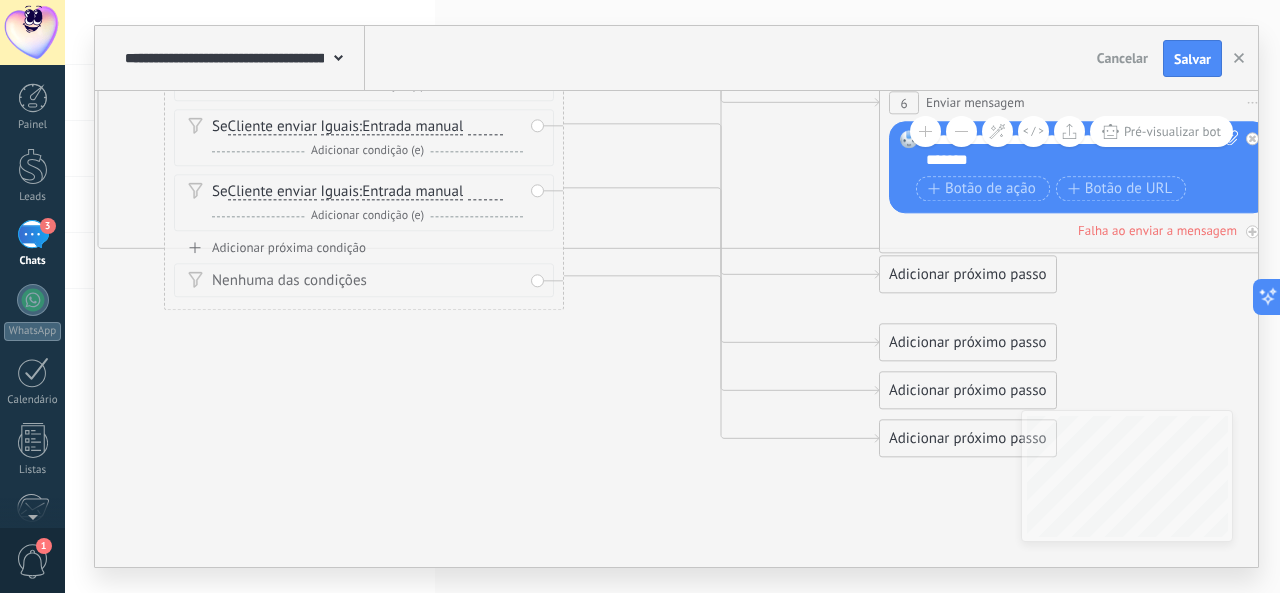 drag, startPoint x: 885, startPoint y: 385, endPoint x: 795, endPoint y: 157, distance: 245.12038 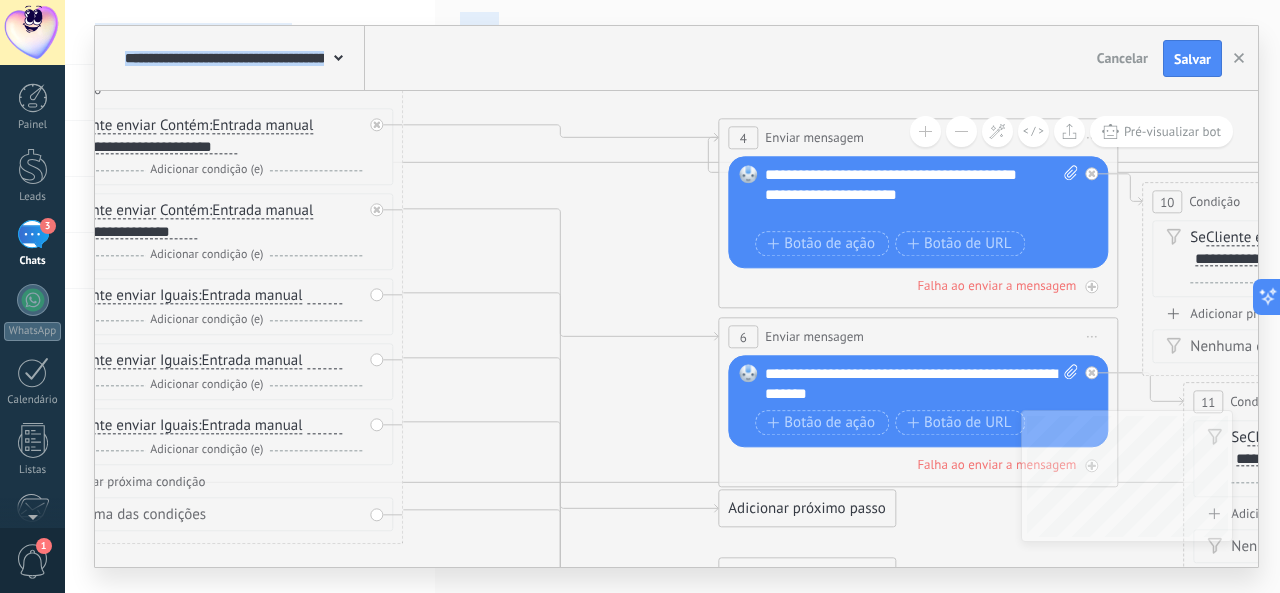 drag, startPoint x: 556, startPoint y: 394, endPoint x: 398, endPoint y: 632, distance: 285.67114 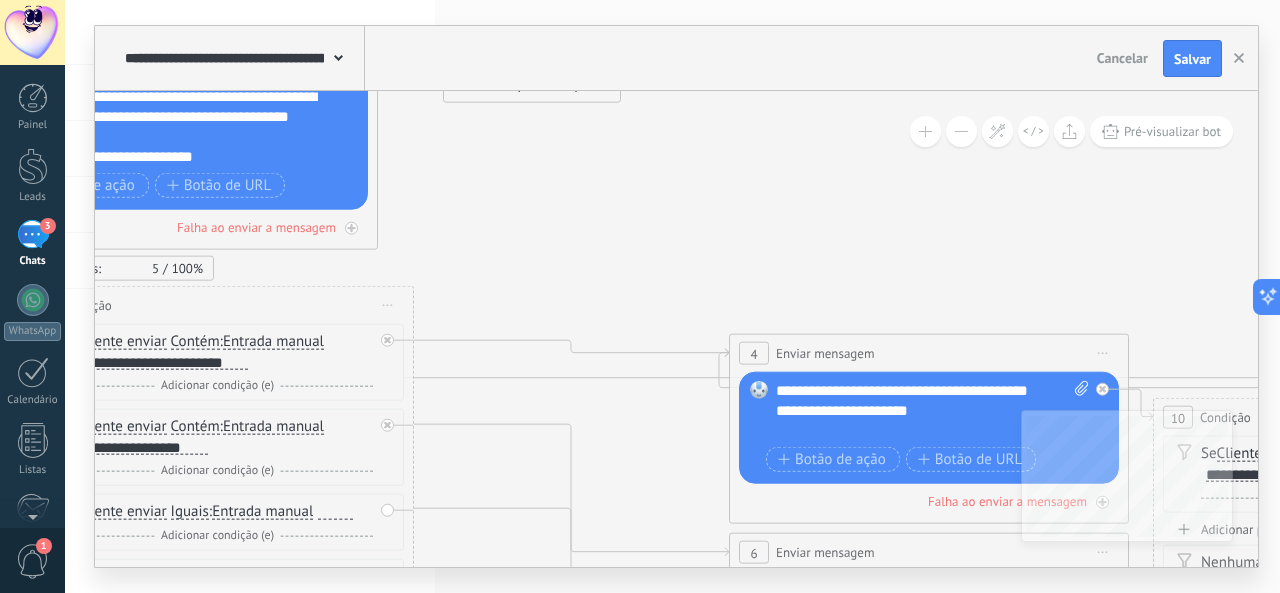 drag, startPoint x: 667, startPoint y: 259, endPoint x: 671, endPoint y: 466, distance: 207.03865 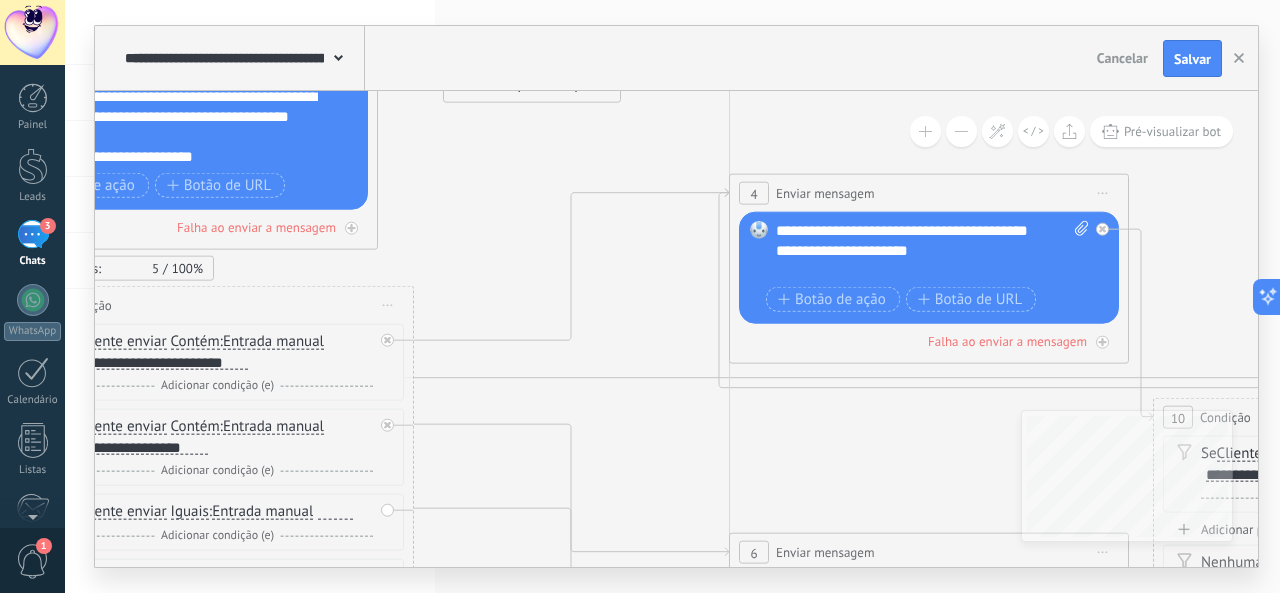 drag, startPoint x: 879, startPoint y: 353, endPoint x: 872, endPoint y: 193, distance: 160.15305 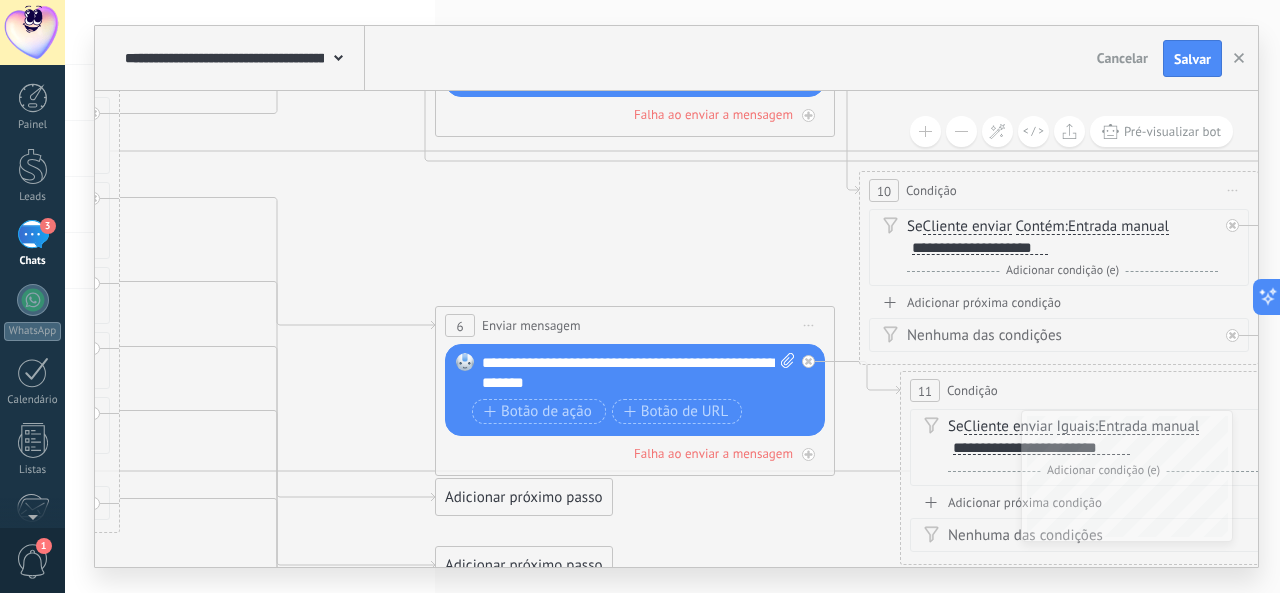 drag, startPoint x: 913, startPoint y: 445, endPoint x: 619, endPoint y: 219, distance: 370.8261 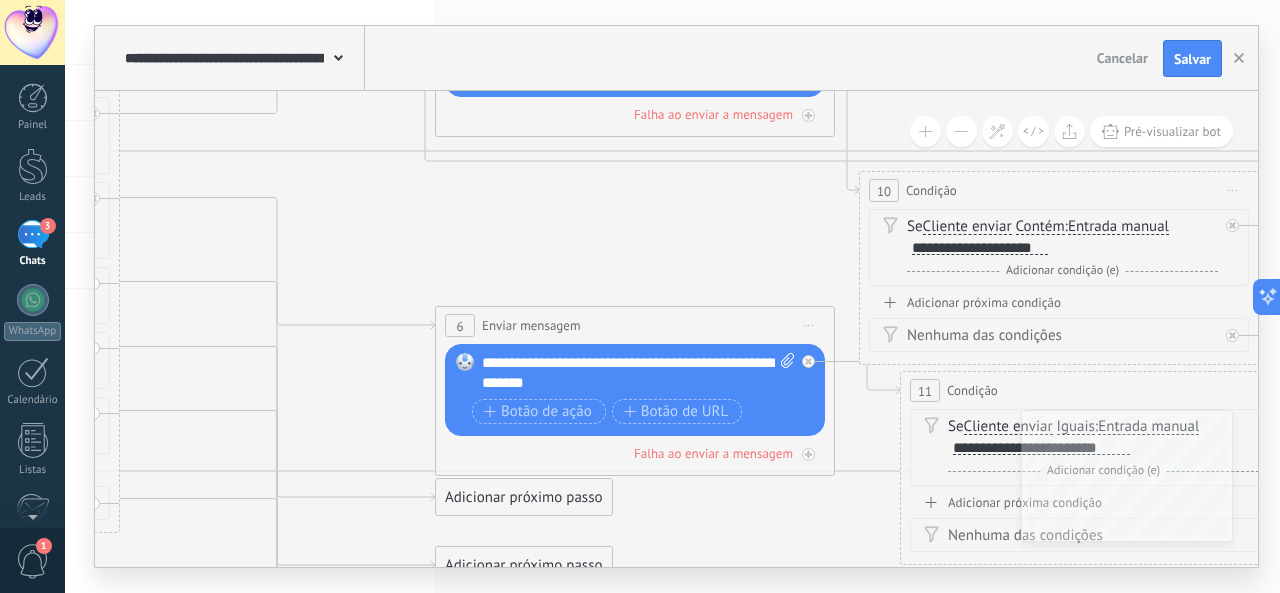 drag, startPoint x: 680, startPoint y: 397, endPoint x: 652, endPoint y: 321, distance: 80.99383 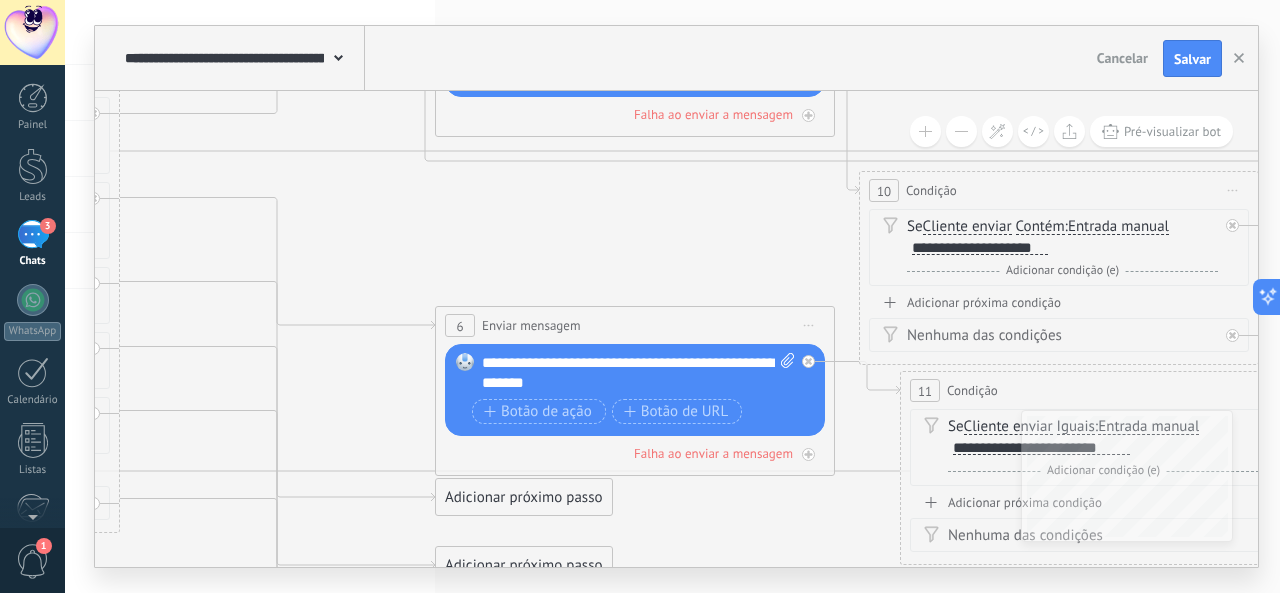 click on "**********" at bounding box center [635, 391] 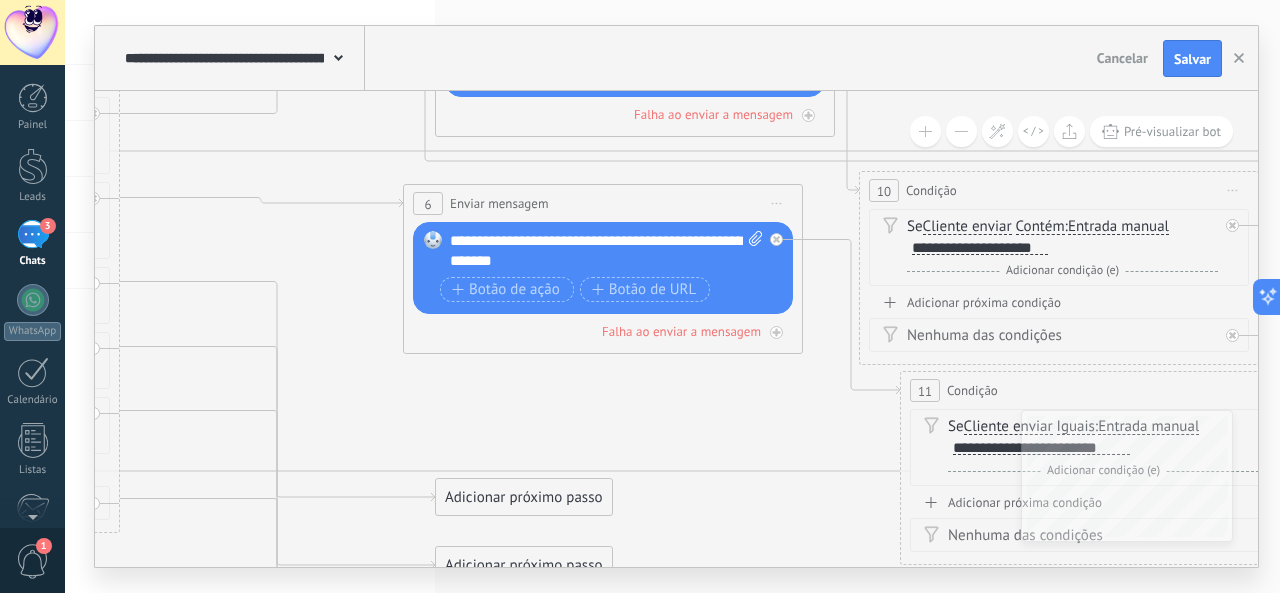 drag, startPoint x: 559, startPoint y: 323, endPoint x: 527, endPoint y: 202, distance: 125.1599 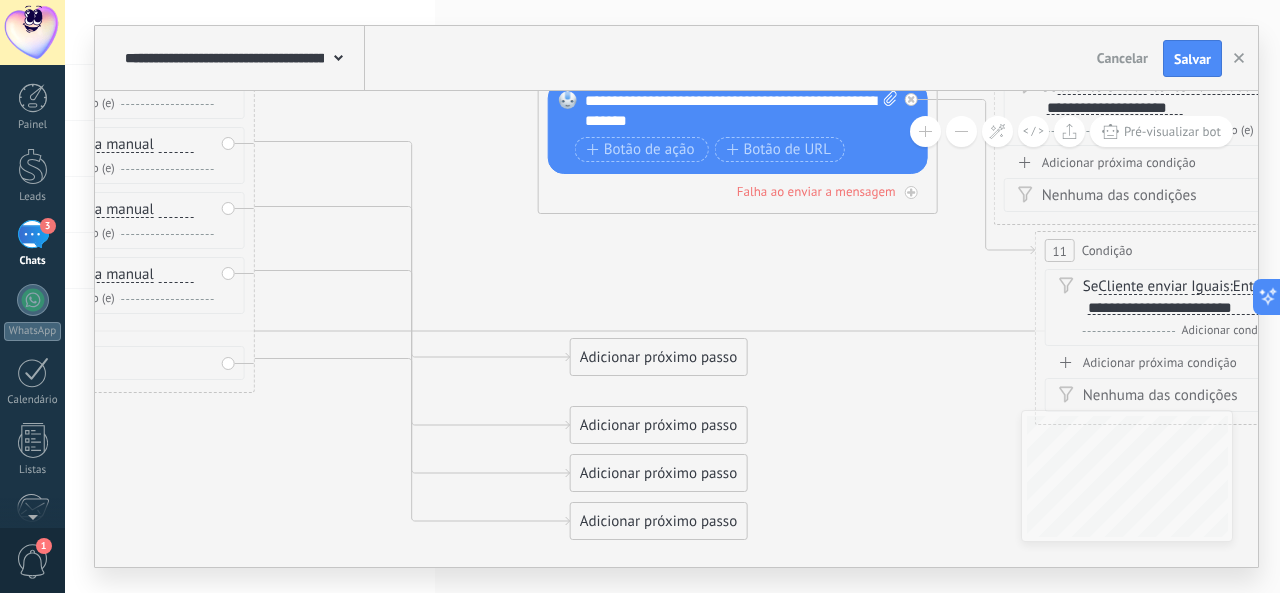 drag, startPoint x: 616, startPoint y: 425, endPoint x: 769, endPoint y: 271, distance: 217.08293 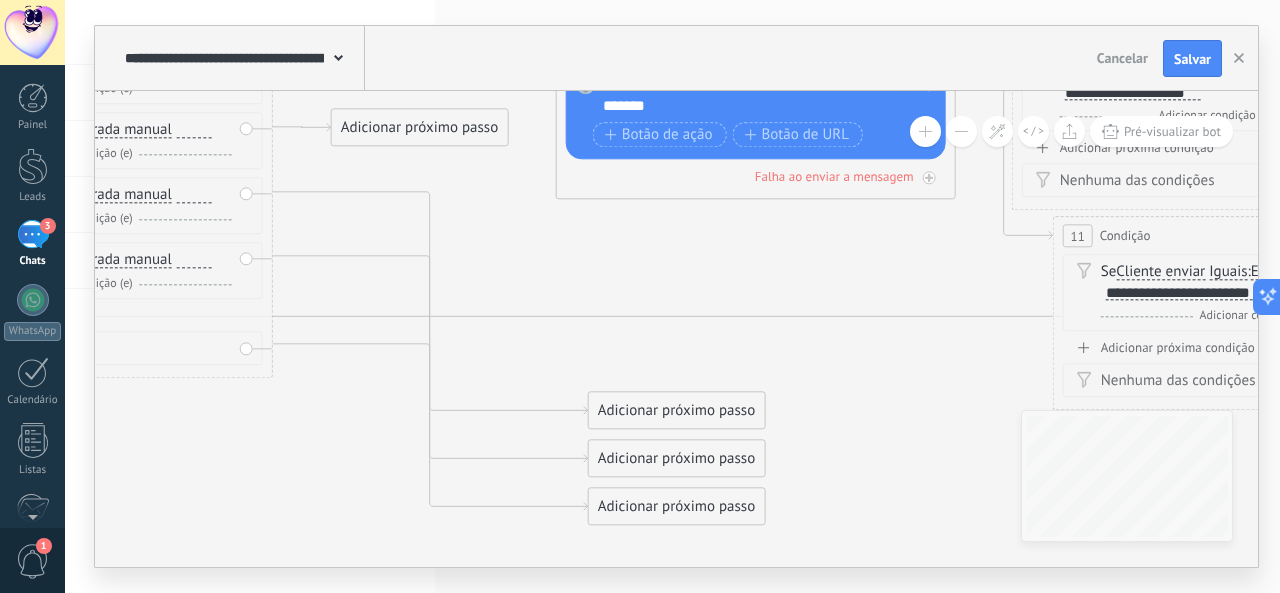 drag, startPoint x: 663, startPoint y: 340, endPoint x: 406, endPoint y: 125, distance: 335.07312 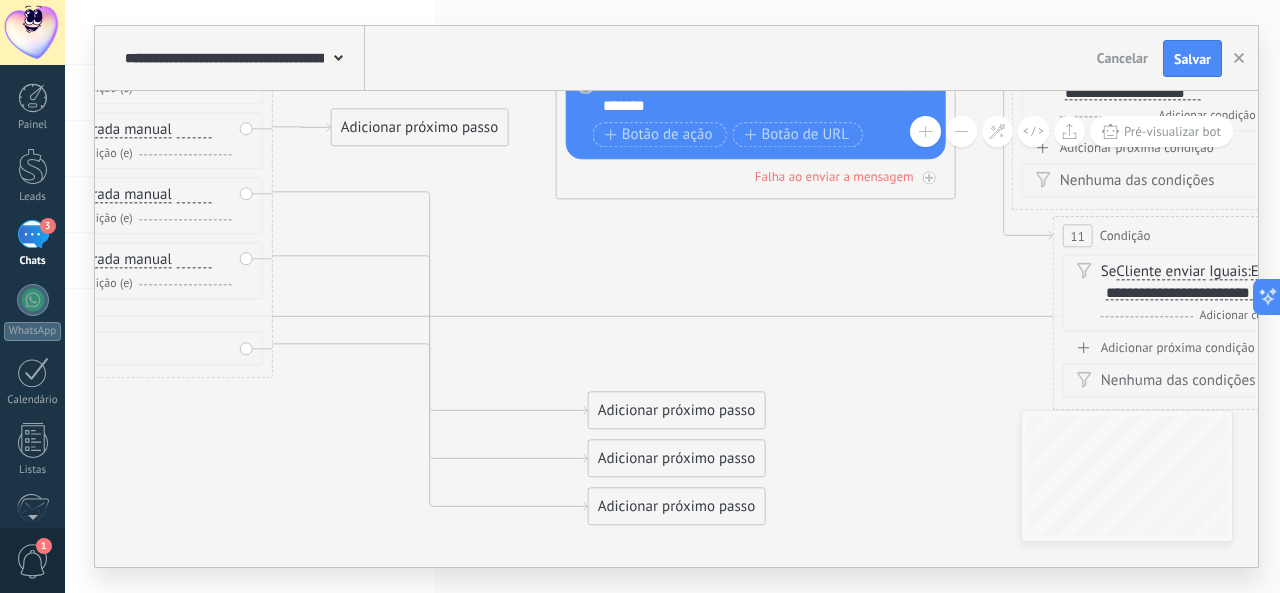 click on "Adicionar próximo passo" at bounding box center [420, 128] 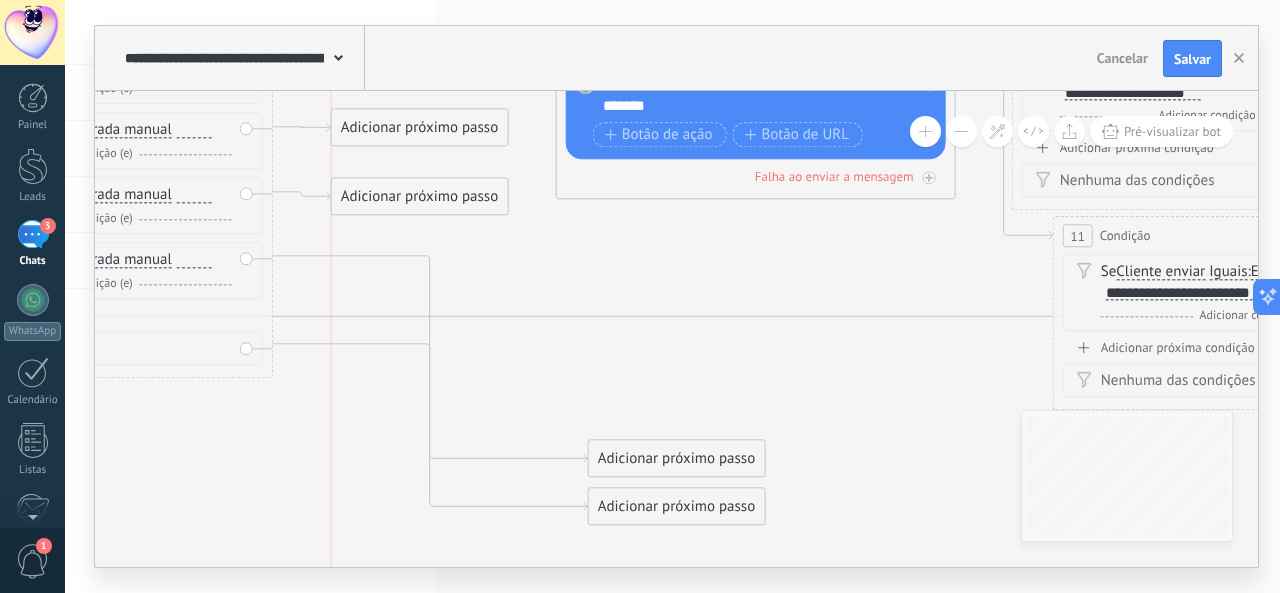 drag, startPoint x: 672, startPoint y: 414, endPoint x: 419, endPoint y: 201, distance: 330.72345 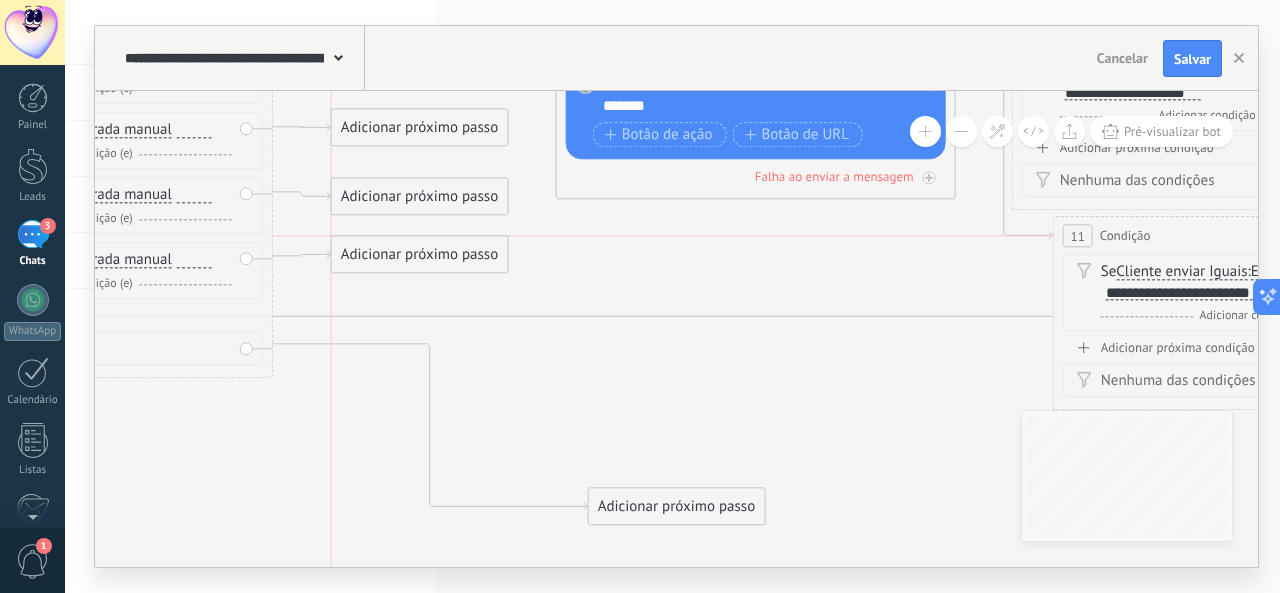 drag, startPoint x: 660, startPoint y: 466, endPoint x: 402, endPoint y: 269, distance: 324.6121 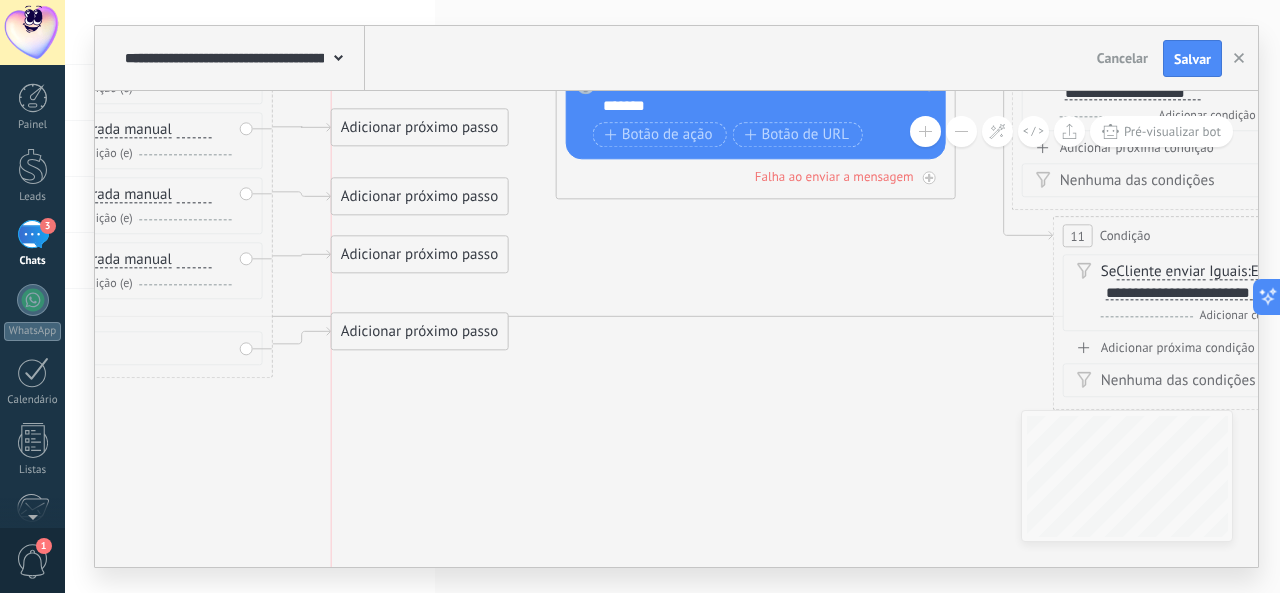 drag, startPoint x: 707, startPoint y: 512, endPoint x: 446, endPoint y: 337, distance: 314.23877 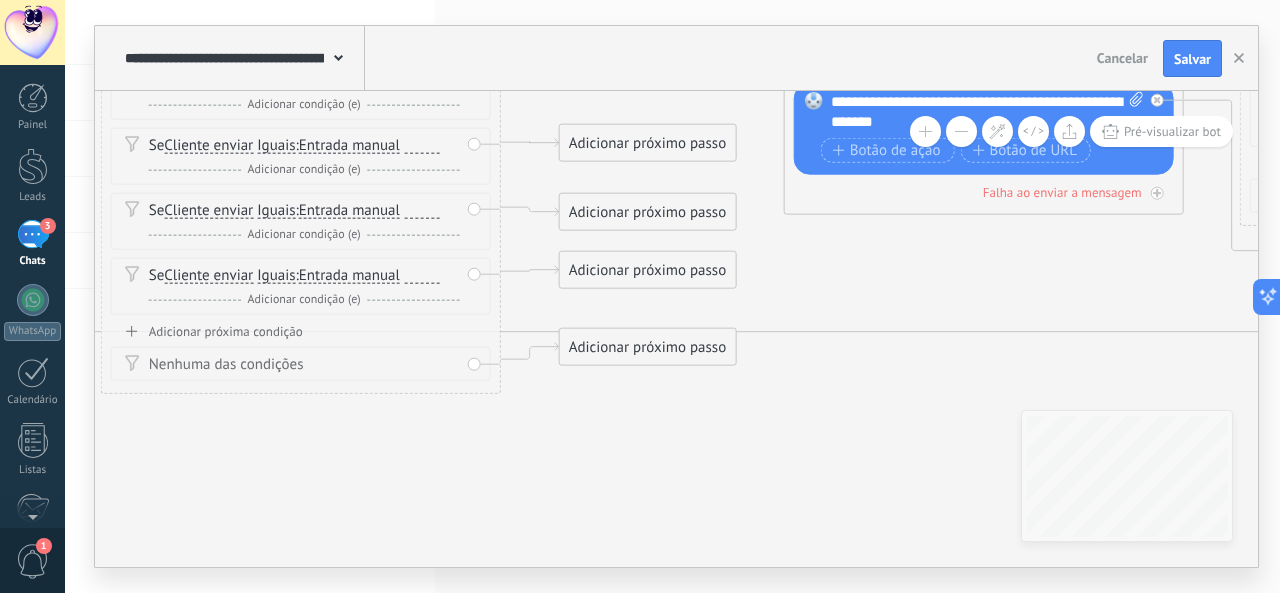 drag, startPoint x: 598, startPoint y: 401, endPoint x: 687, endPoint y: 419, distance: 90.80198 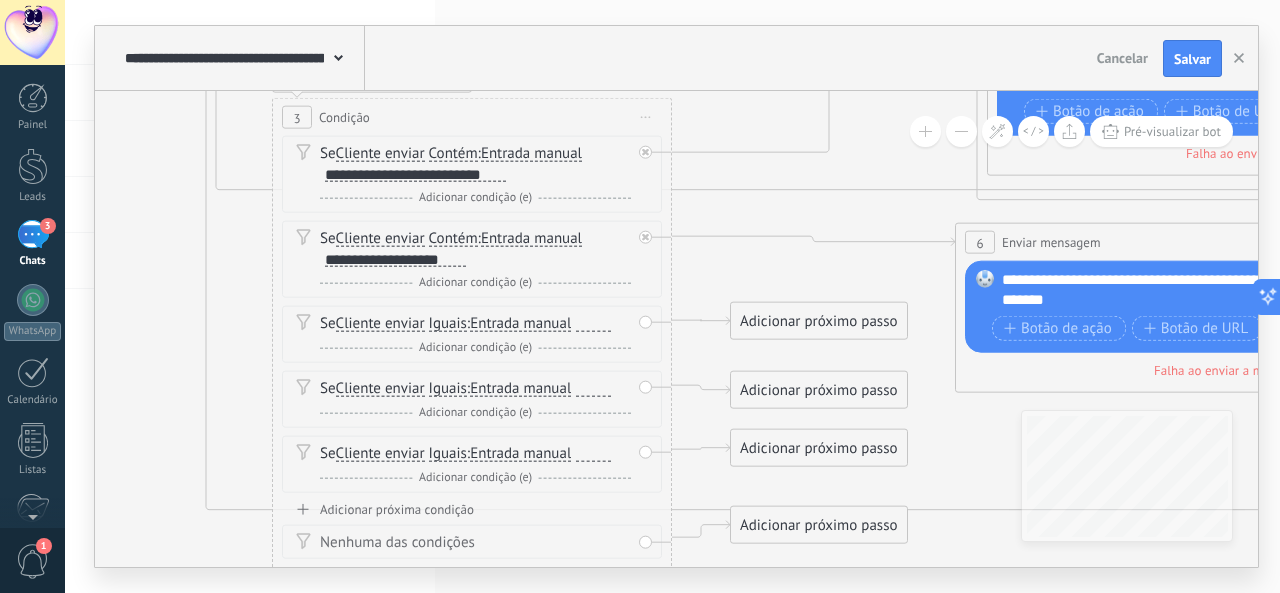 drag, startPoint x: 839, startPoint y: 285, endPoint x: 982, endPoint y: 515, distance: 270.8302 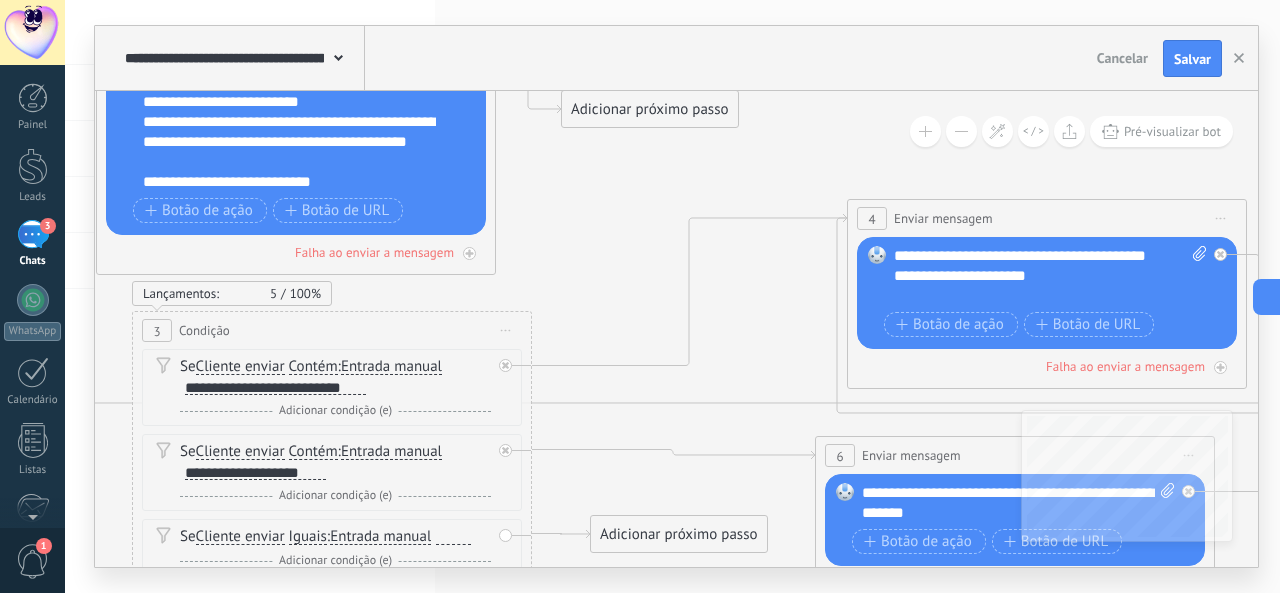 drag, startPoint x: 764, startPoint y: 334, endPoint x: 710, endPoint y: 468, distance: 144.47145 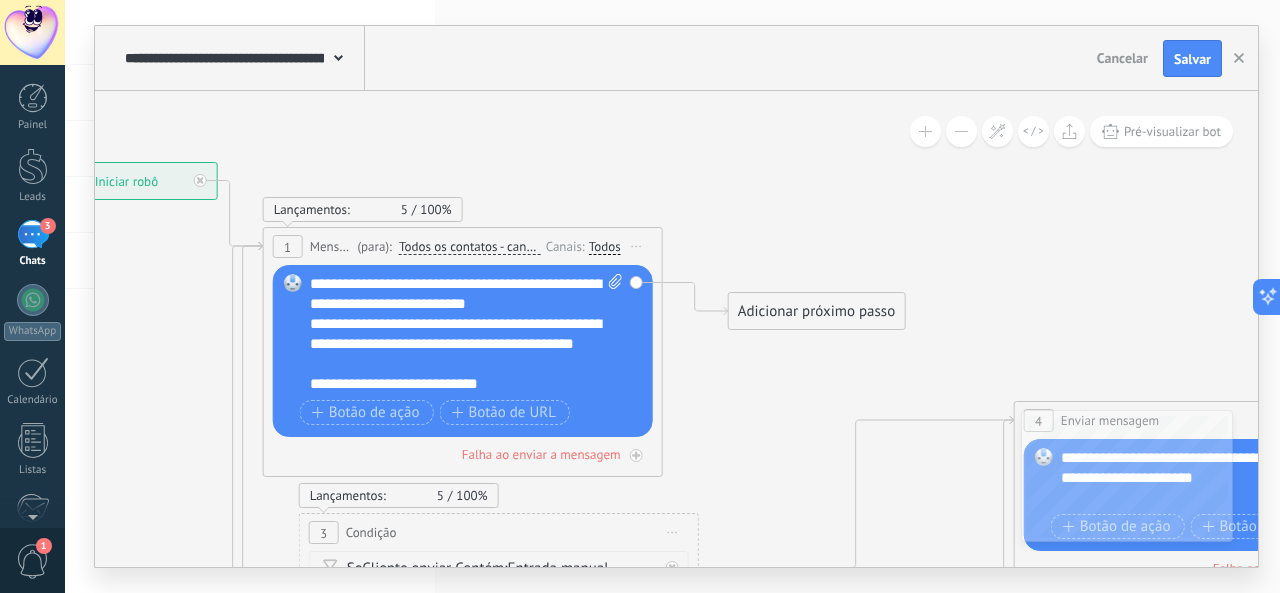 drag, startPoint x: 653, startPoint y: 279, endPoint x: 626, endPoint y: 490, distance: 212.72047 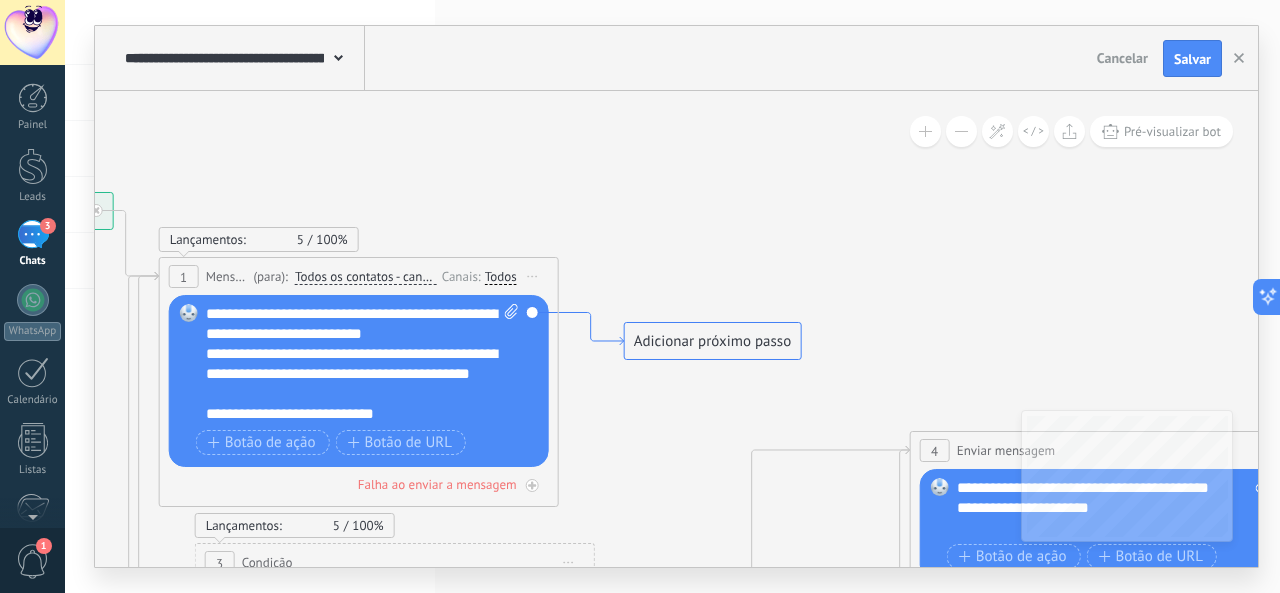 click 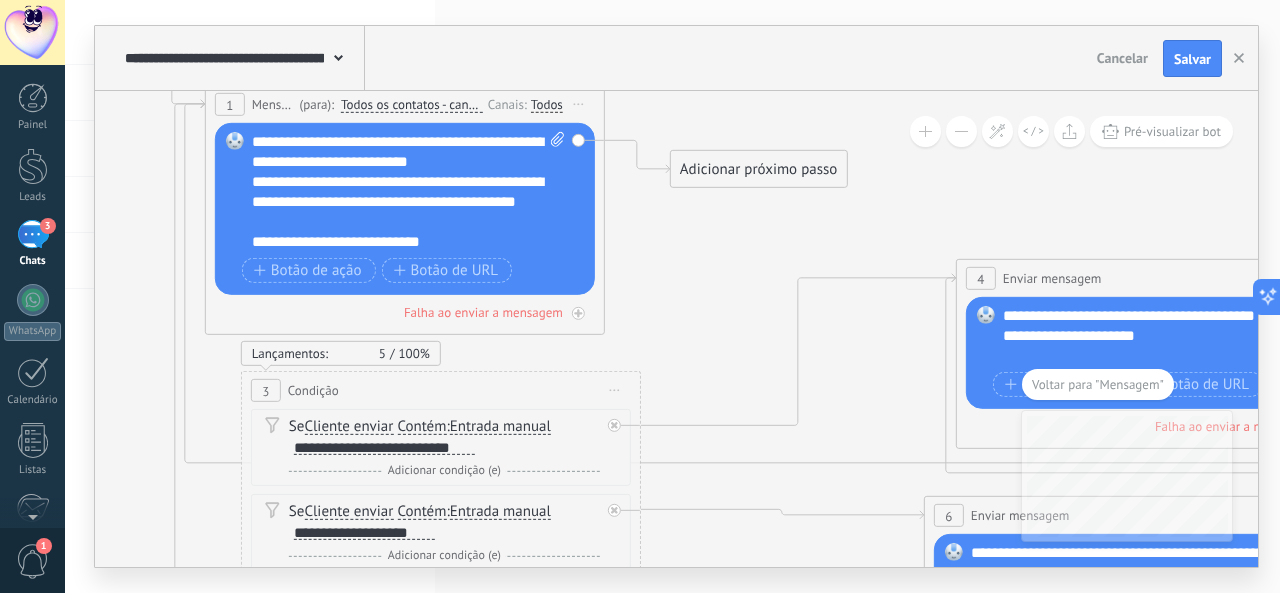 drag, startPoint x: 612, startPoint y: 399, endPoint x: 657, endPoint y: 225, distance: 179.7248 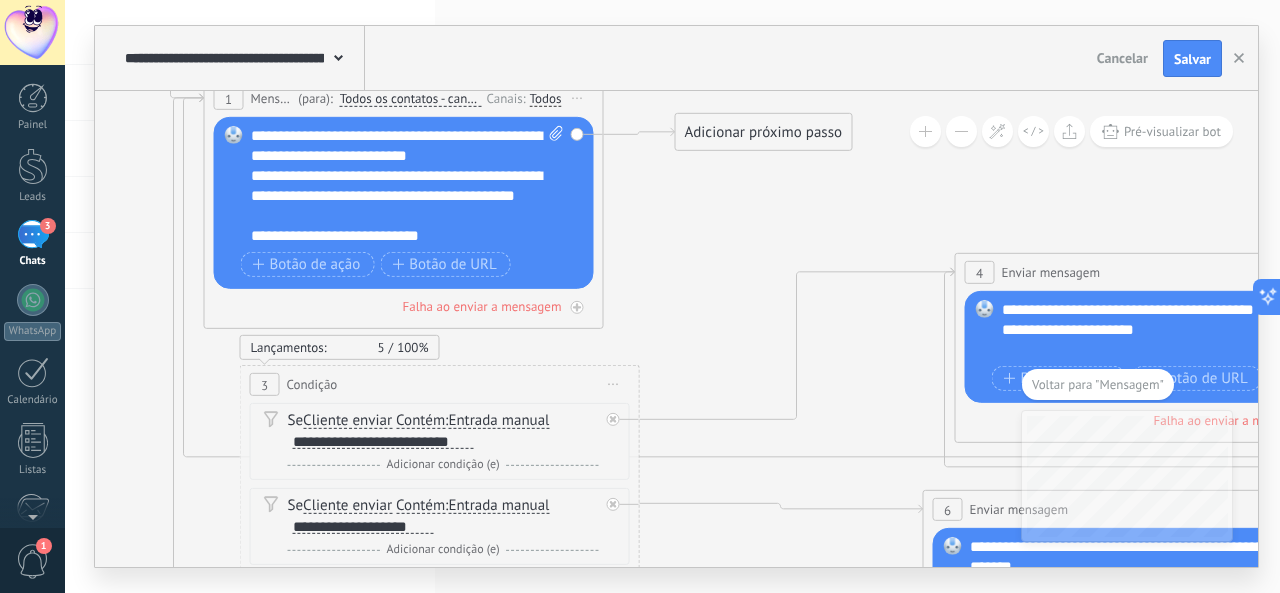 drag, startPoint x: 737, startPoint y: 169, endPoint x: 744, endPoint y: 139, distance: 30.805843 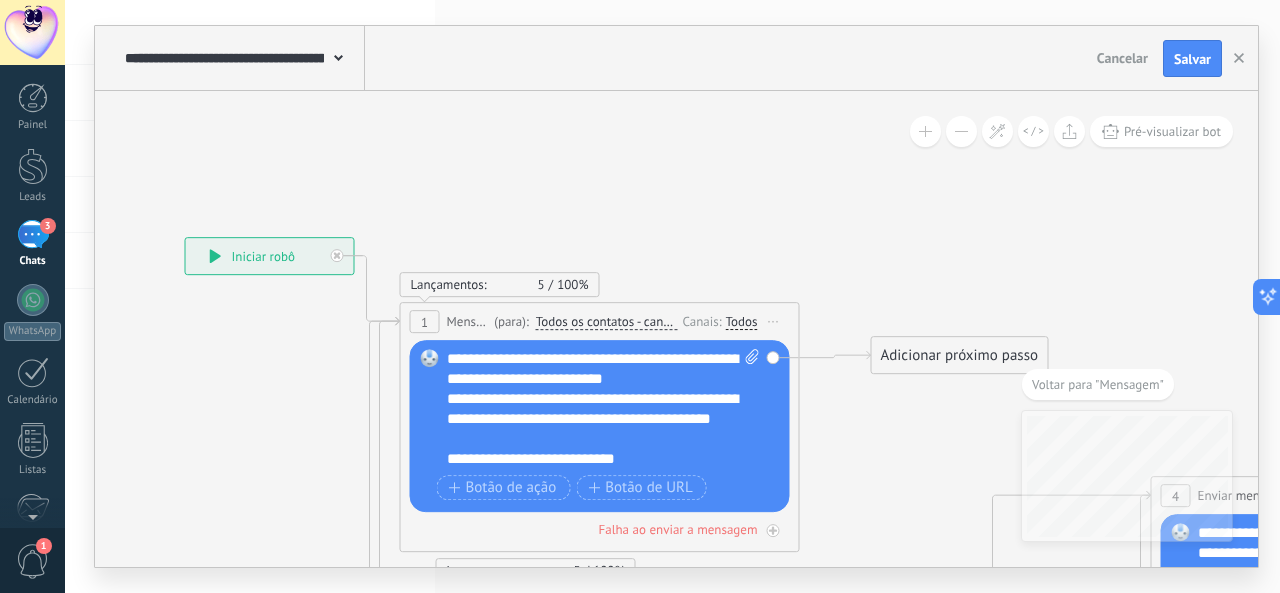 drag, startPoint x: 725, startPoint y: 291, endPoint x: 912, endPoint y: 465, distance: 255.43102 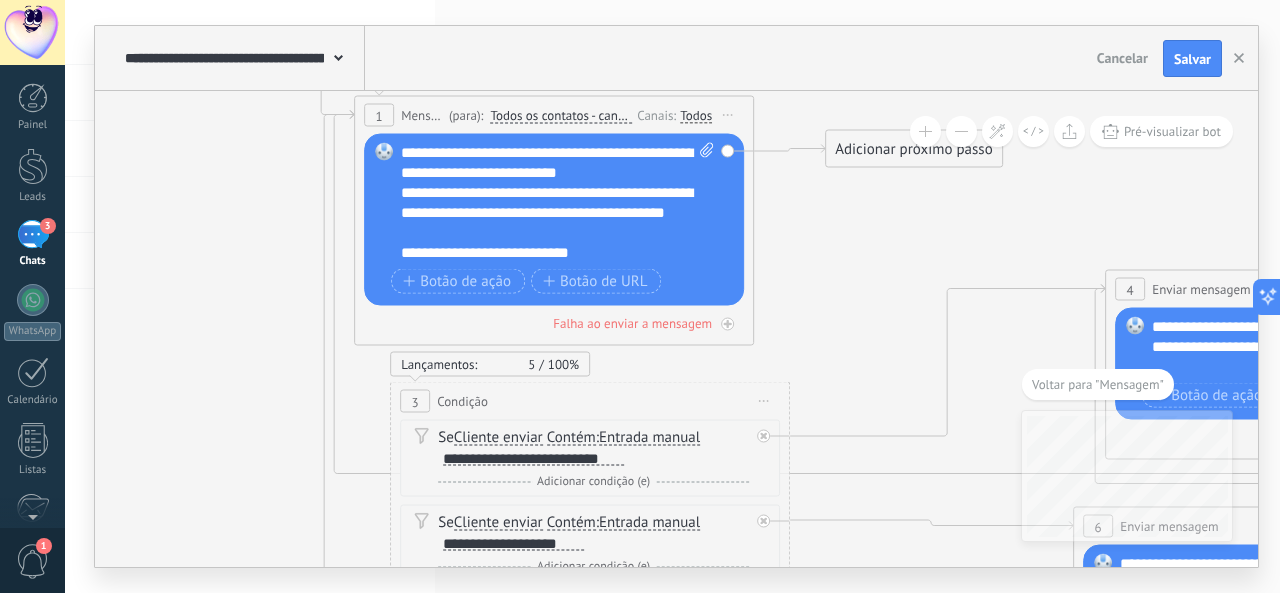 drag, startPoint x: 240, startPoint y: 335, endPoint x: 200, endPoint y: 156, distance: 183.41483 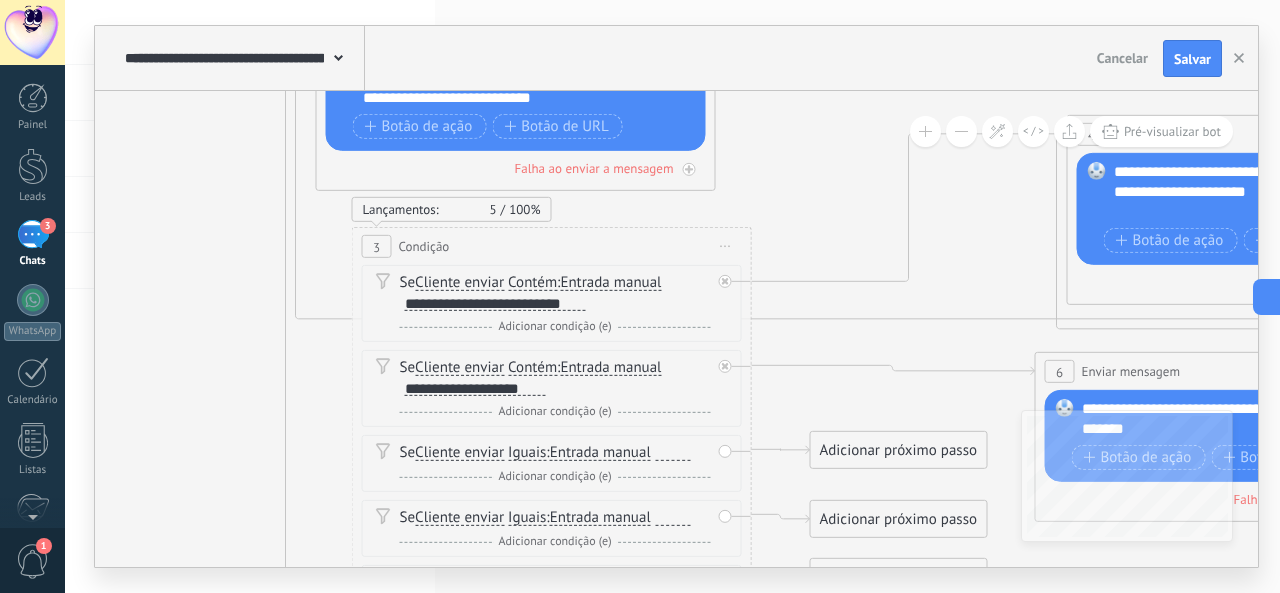 drag, startPoint x: 843, startPoint y: 313, endPoint x: 812, endPoint y: 195, distance: 122.0041 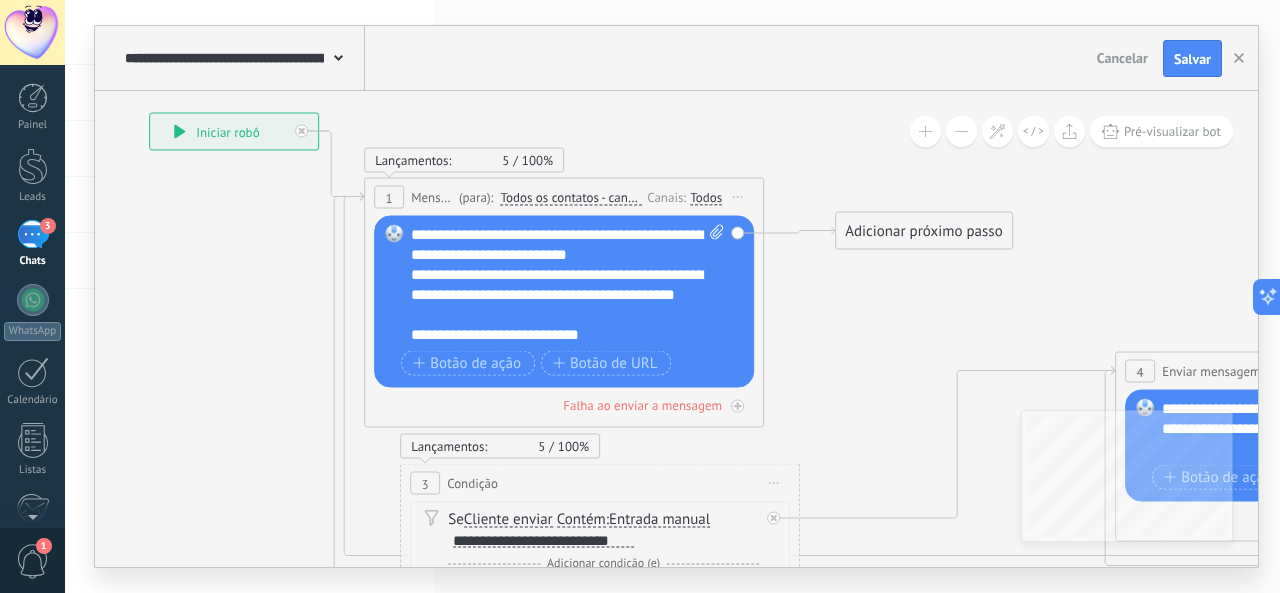 drag, startPoint x: 318, startPoint y: 215, endPoint x: 367, endPoint y: 435, distance: 225.39078 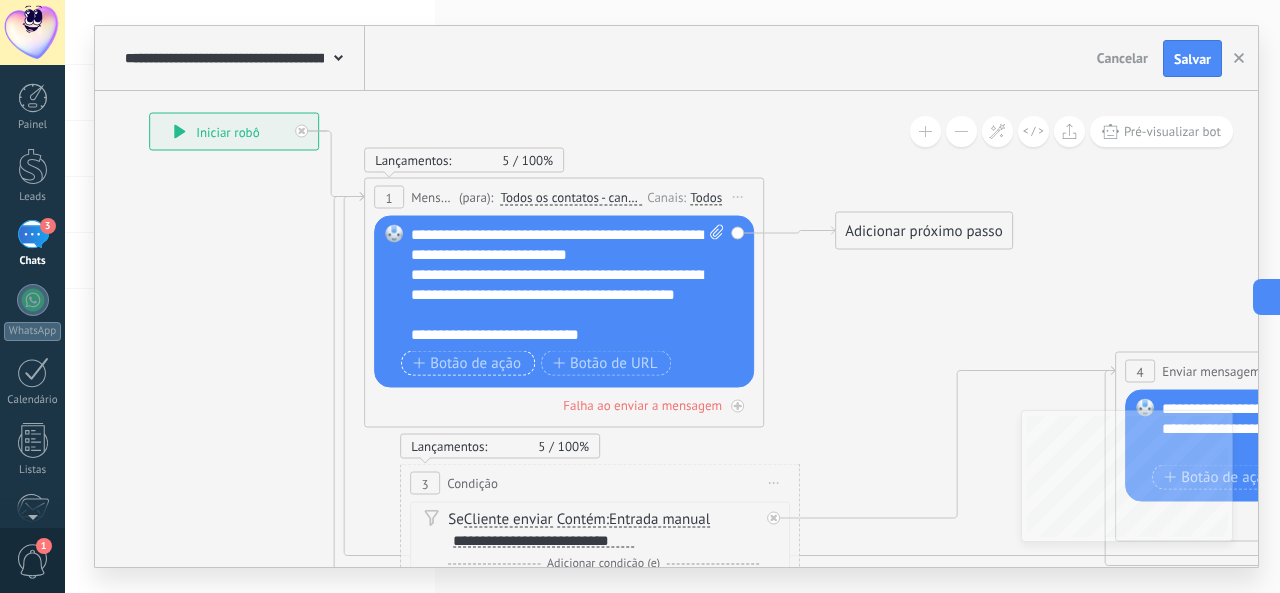 click on "Botão de ação" at bounding box center (467, 363) 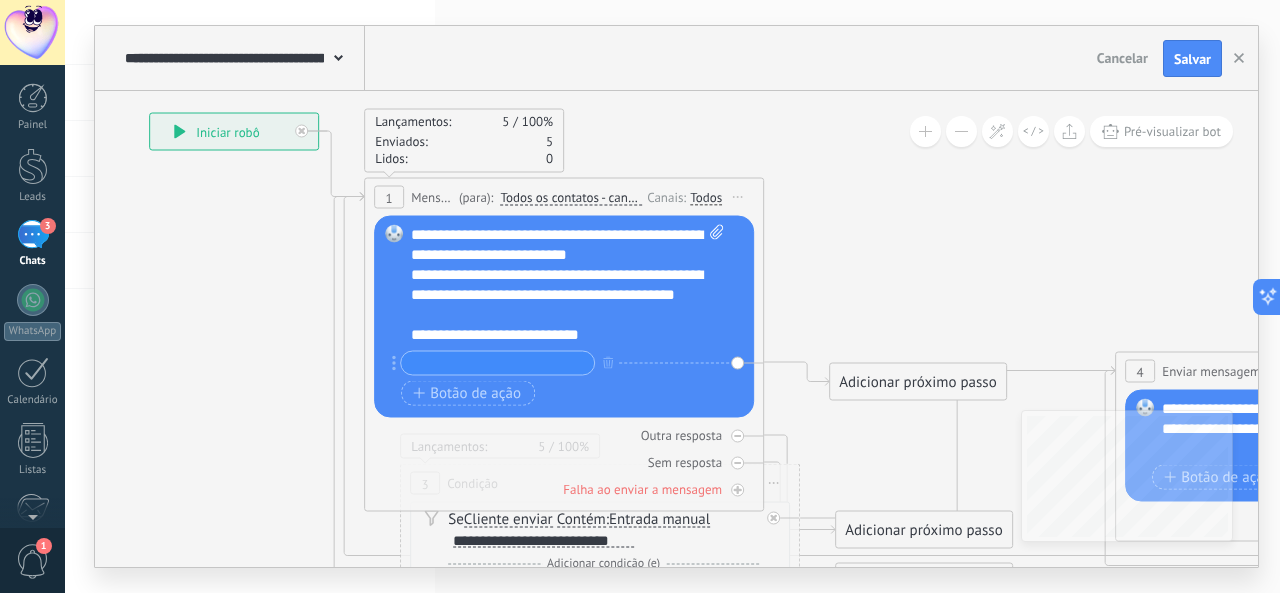 click 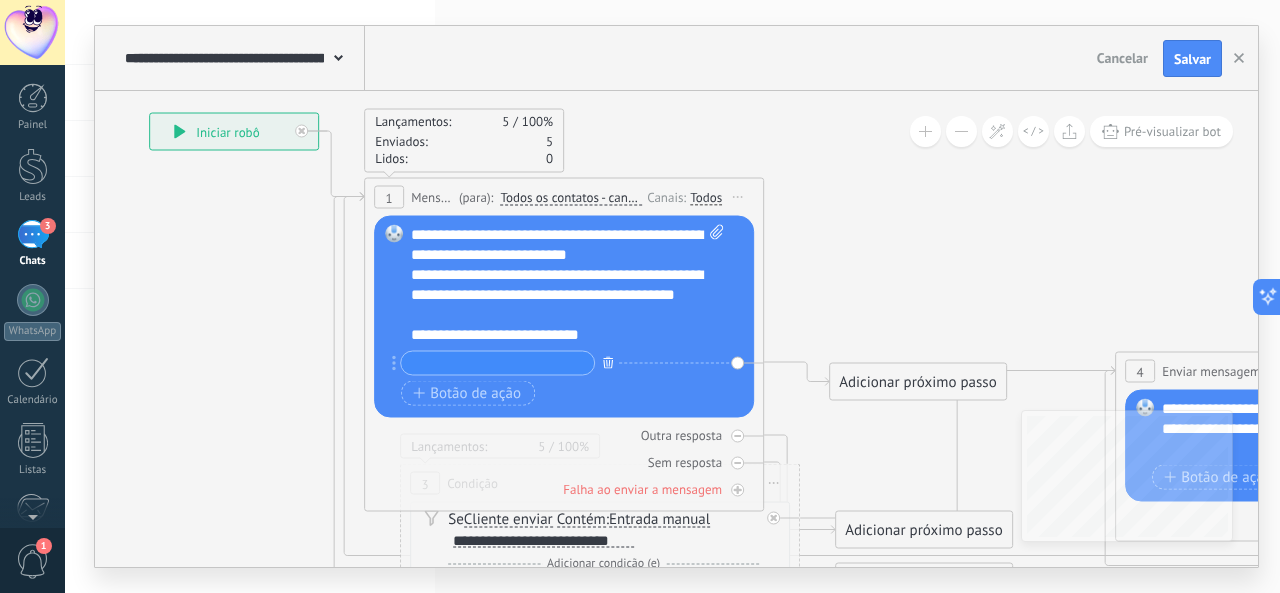 click 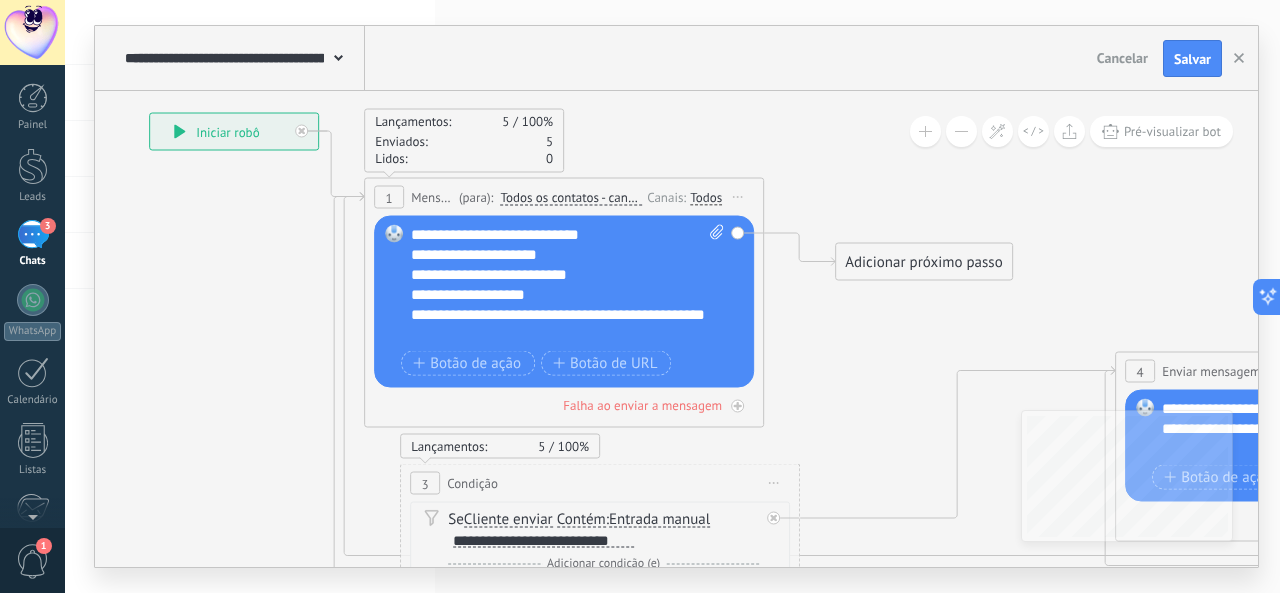scroll, scrollTop: 200, scrollLeft: 0, axis: vertical 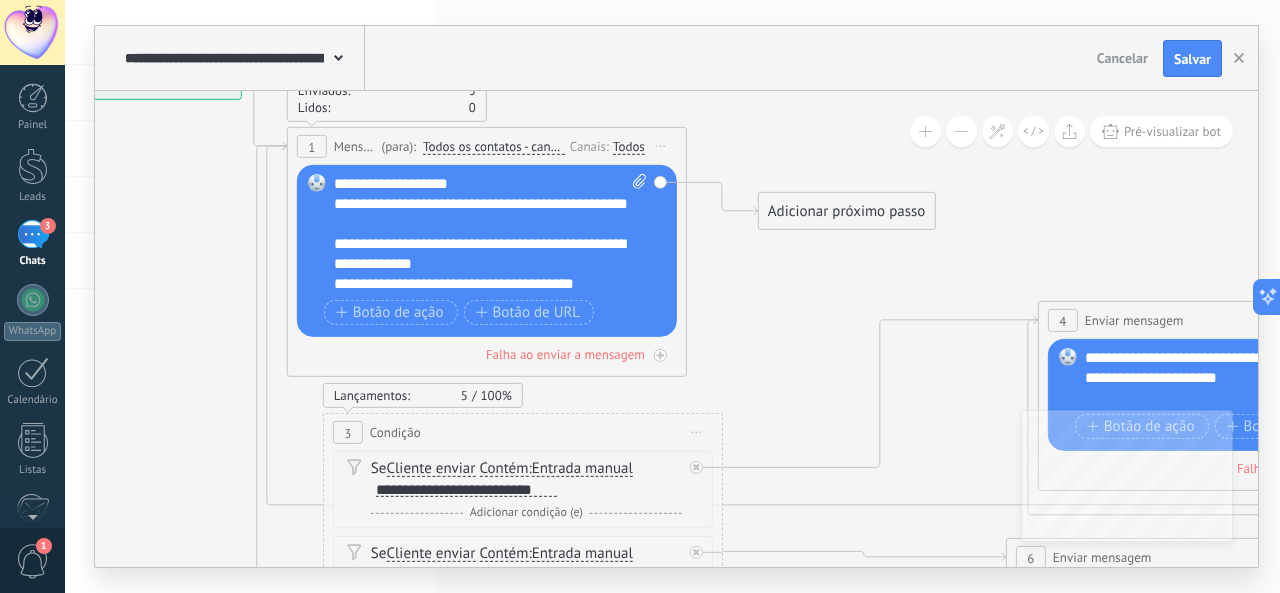 drag, startPoint x: 910, startPoint y: 383, endPoint x: 832, endPoint y: 333, distance: 92.64988 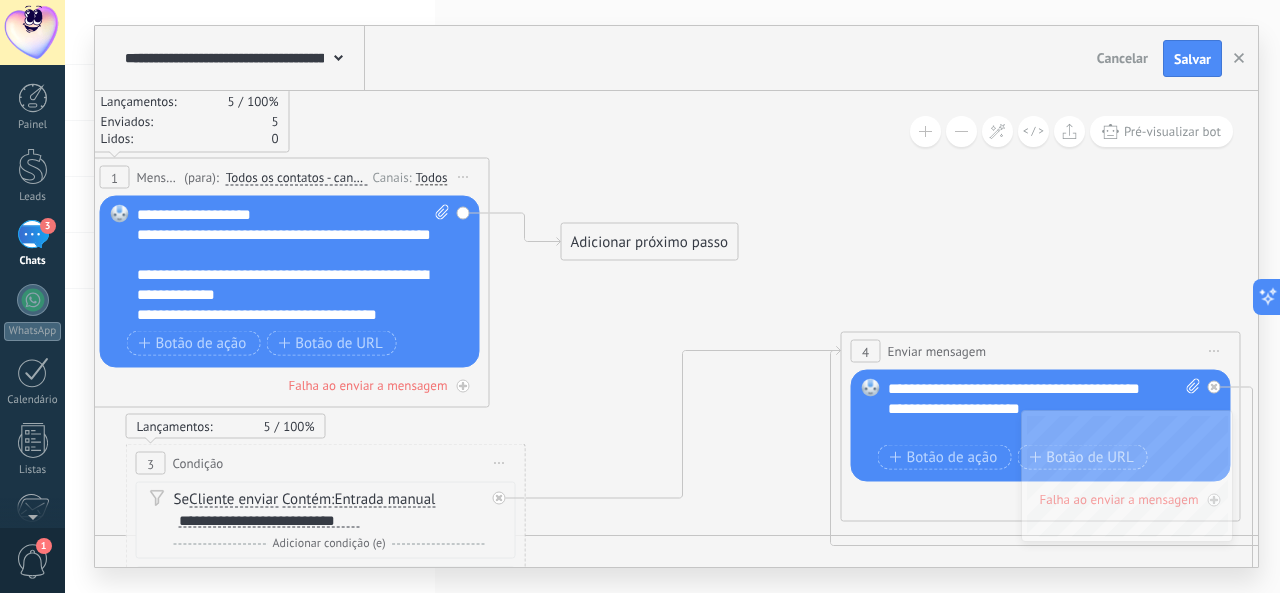 drag, startPoint x: 734, startPoint y: 333, endPoint x: 508, endPoint y: 345, distance: 226.31836 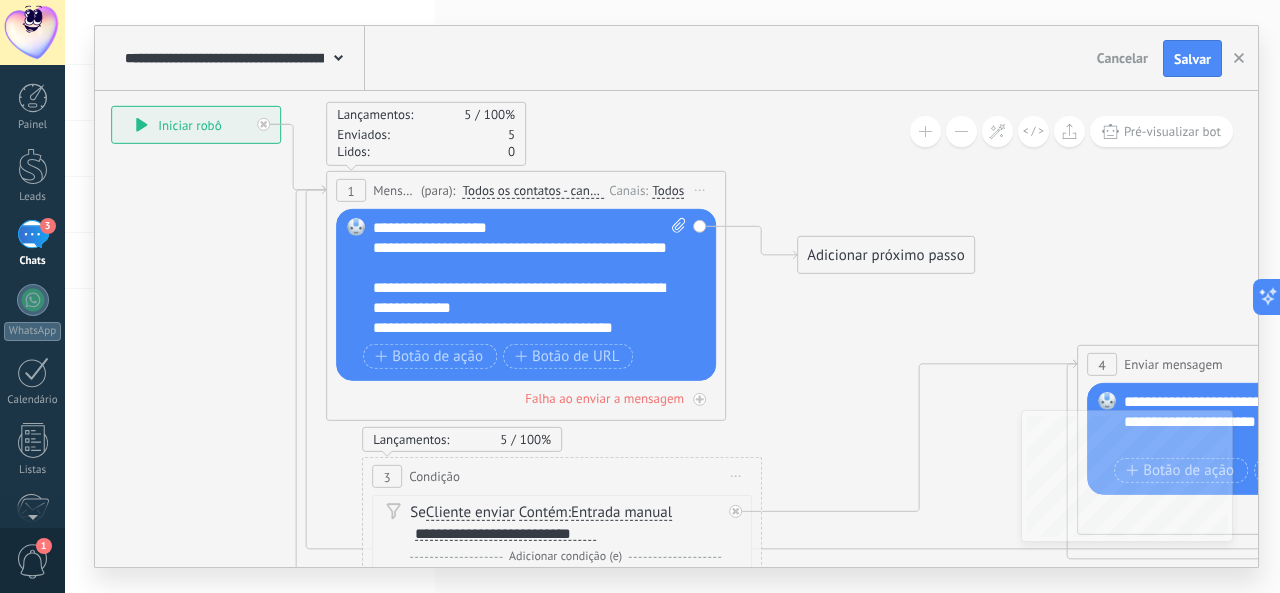 drag, startPoint x: 579, startPoint y: 332, endPoint x: 831, endPoint y: 354, distance: 252.9585 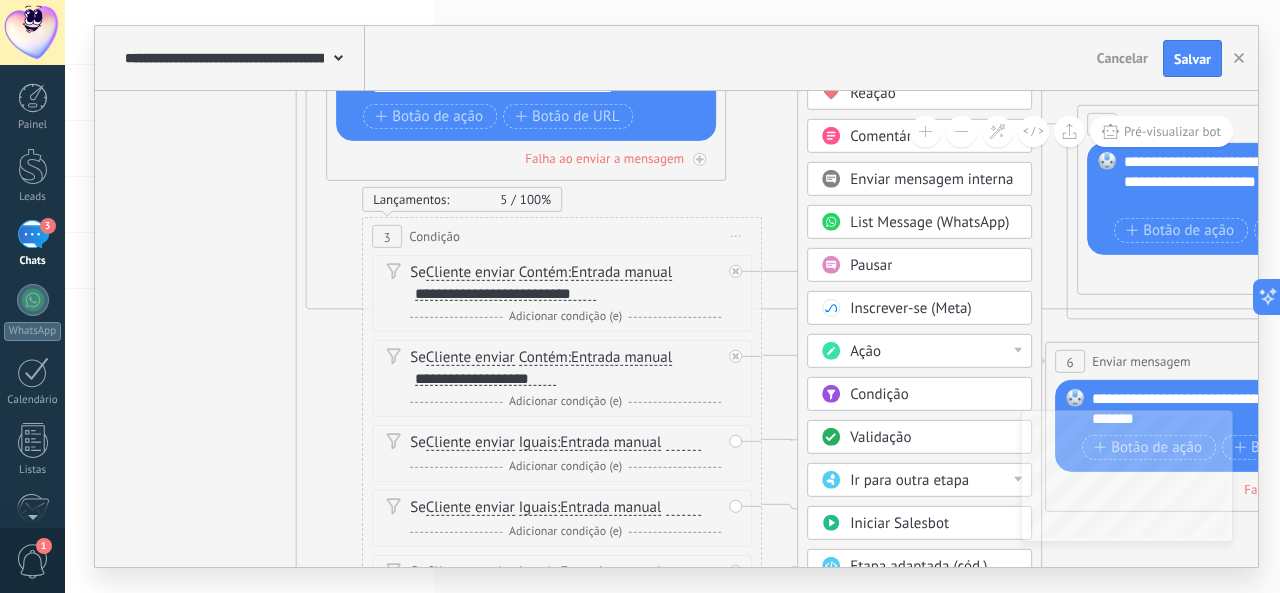 click on "Condição" at bounding box center (879, 394) 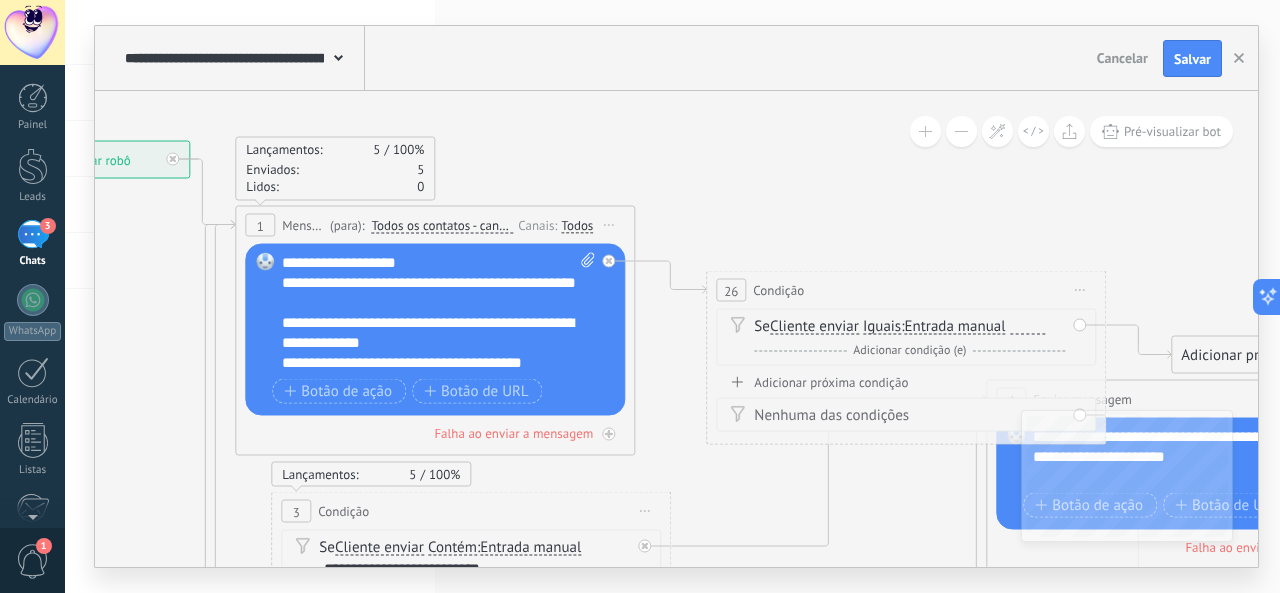 drag, startPoint x: 662, startPoint y: 207, endPoint x: 902, endPoint y: 482, distance: 365 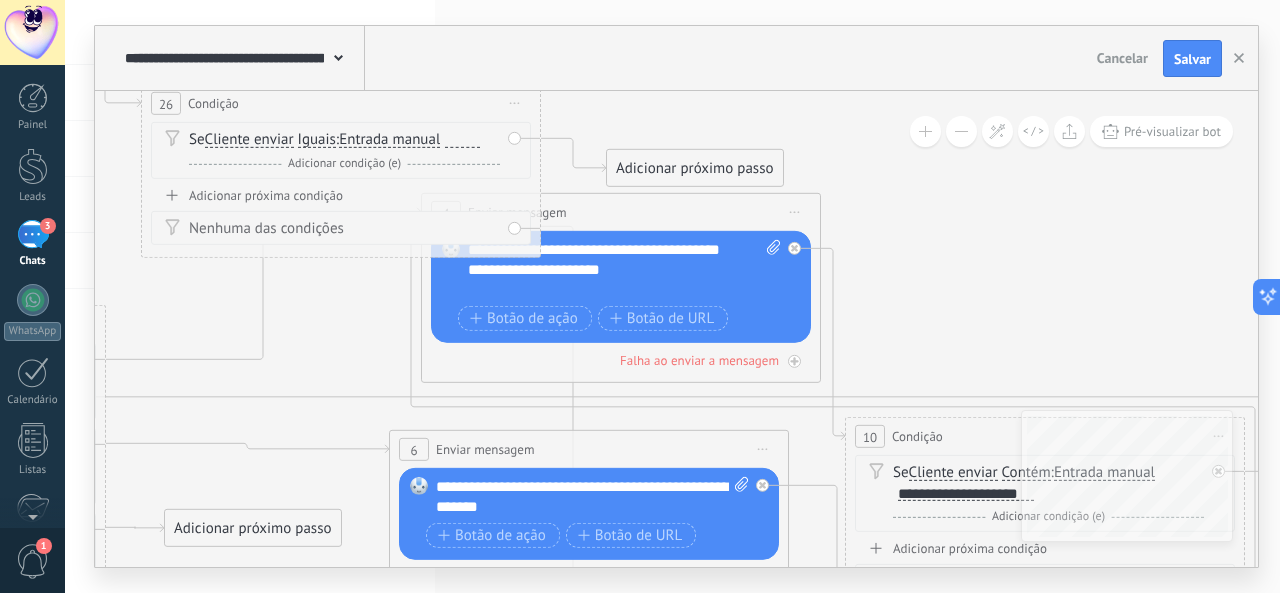 drag, startPoint x: 881, startPoint y: 506, endPoint x: 299, endPoint y: 319, distance: 611.3043 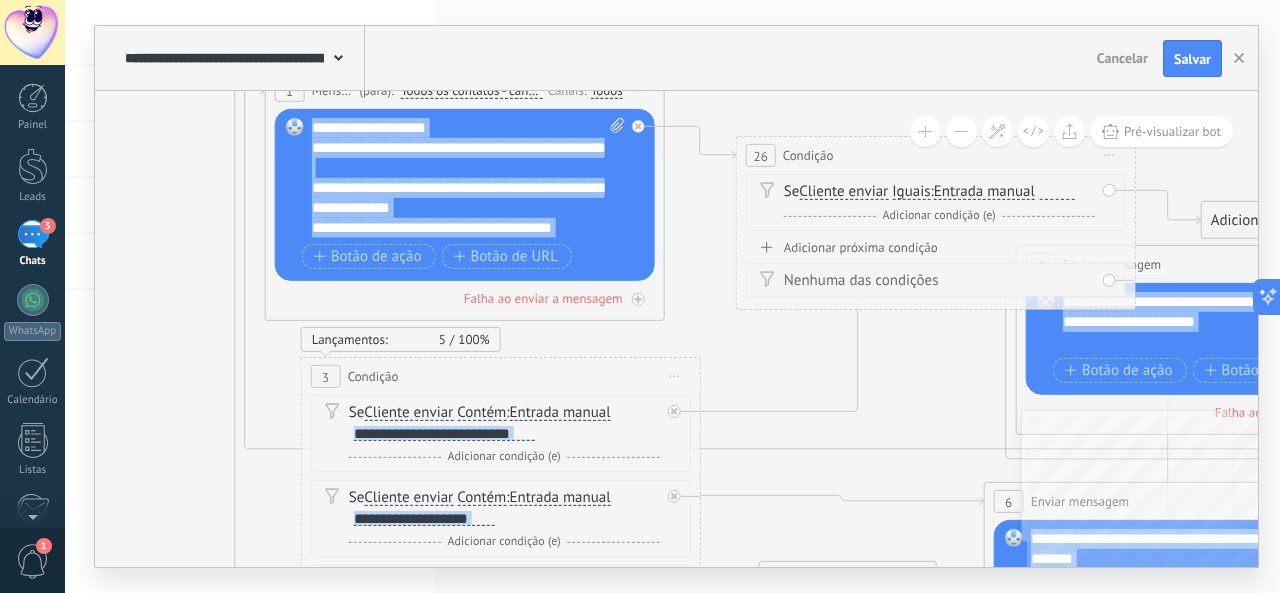 drag, startPoint x: 320, startPoint y: 367, endPoint x: 864, endPoint y: 389, distance: 544.44464 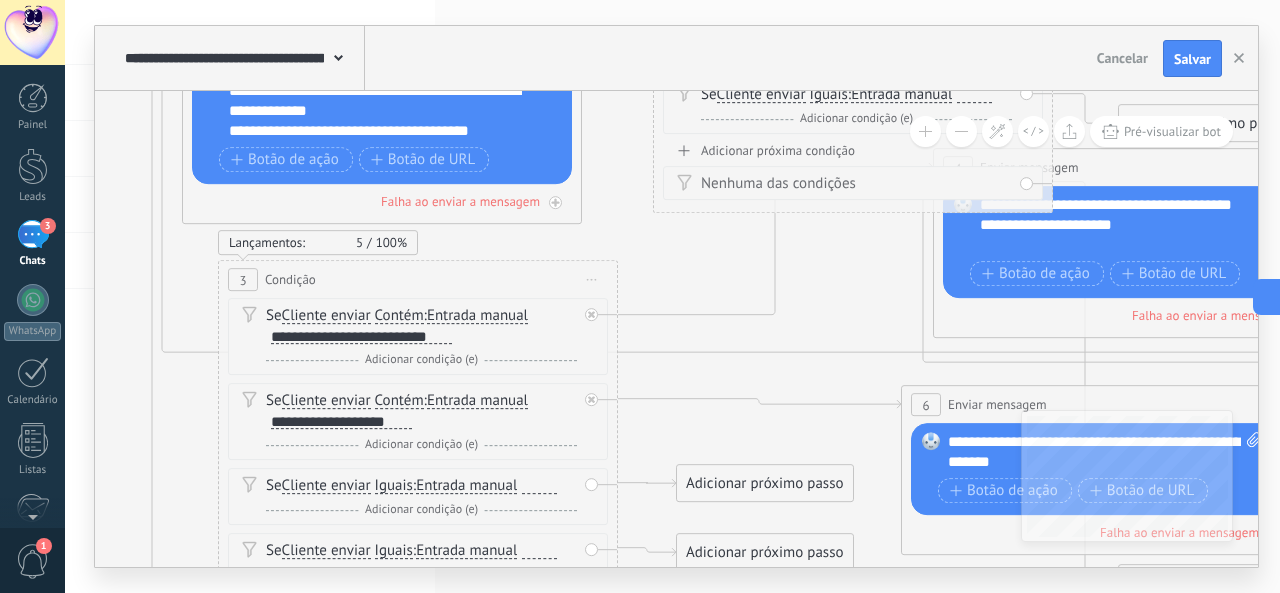 drag, startPoint x: 731, startPoint y: 345, endPoint x: 666, endPoint y: 267, distance: 101.53325 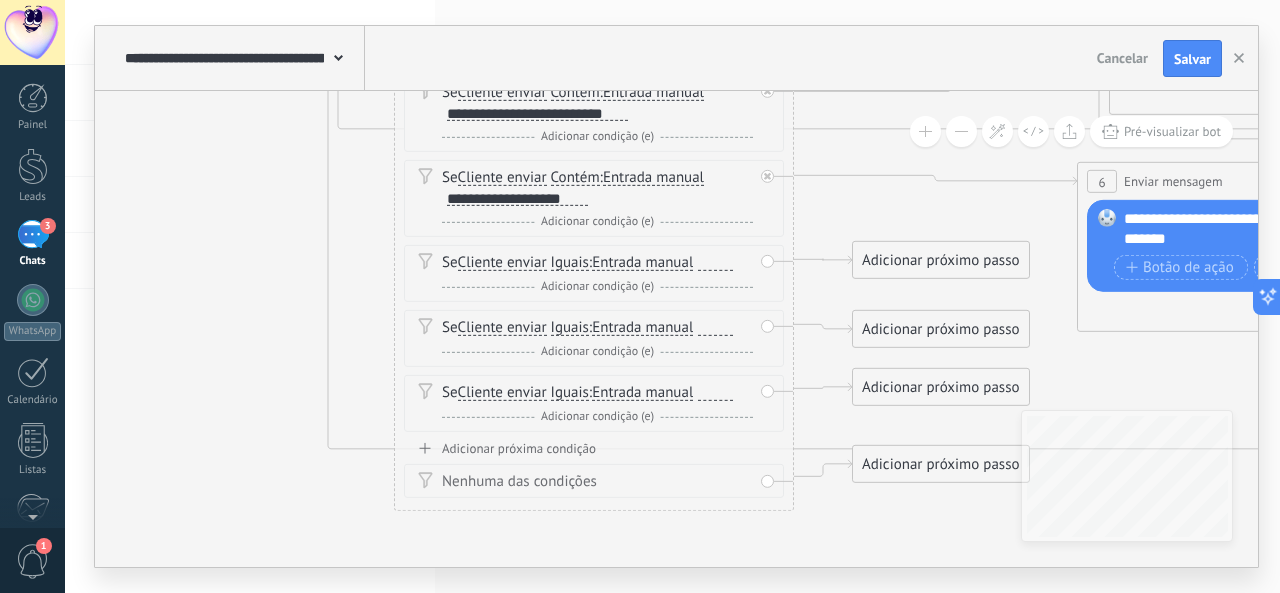 drag, startPoint x: 178, startPoint y: 384, endPoint x: 362, endPoint y: 155, distance: 293.76352 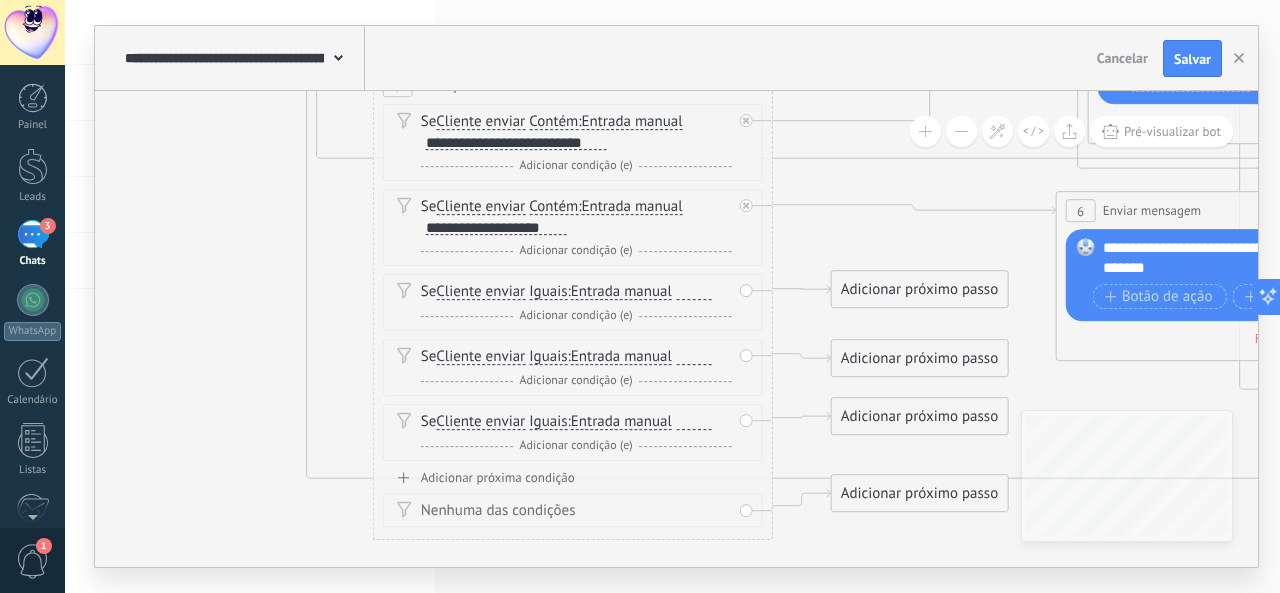 drag, startPoint x: 351, startPoint y: 471, endPoint x: 306, endPoint y: 567, distance: 106.02358 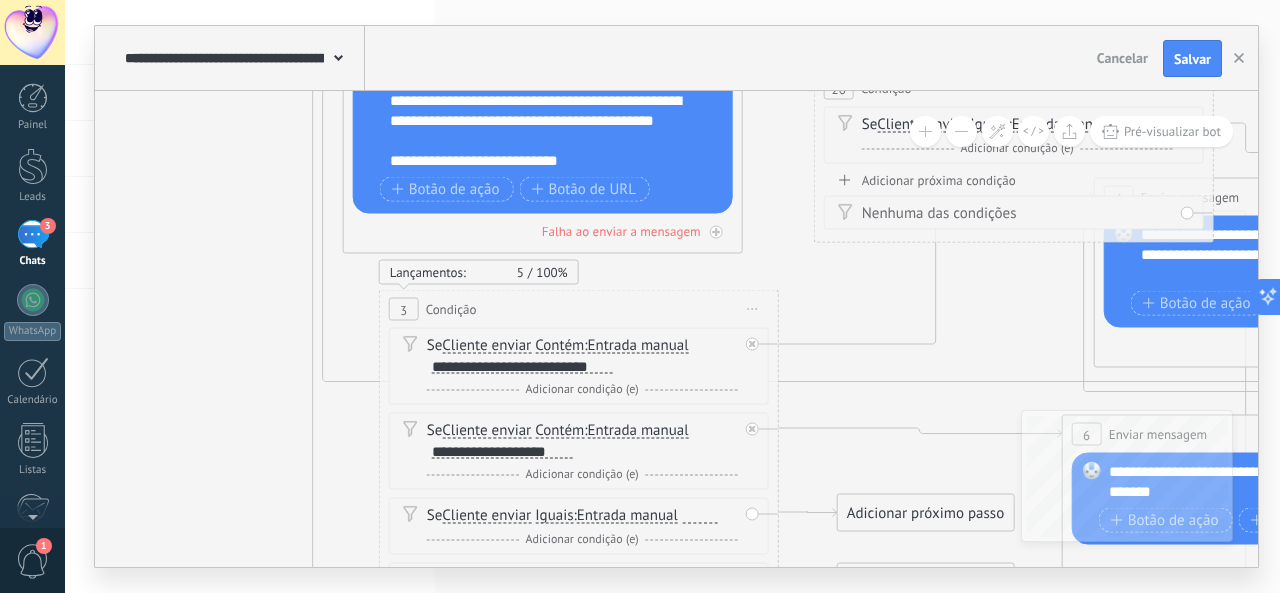 drag, startPoint x: 330, startPoint y: 347, endPoint x: 350, endPoint y: 511, distance: 165.21501 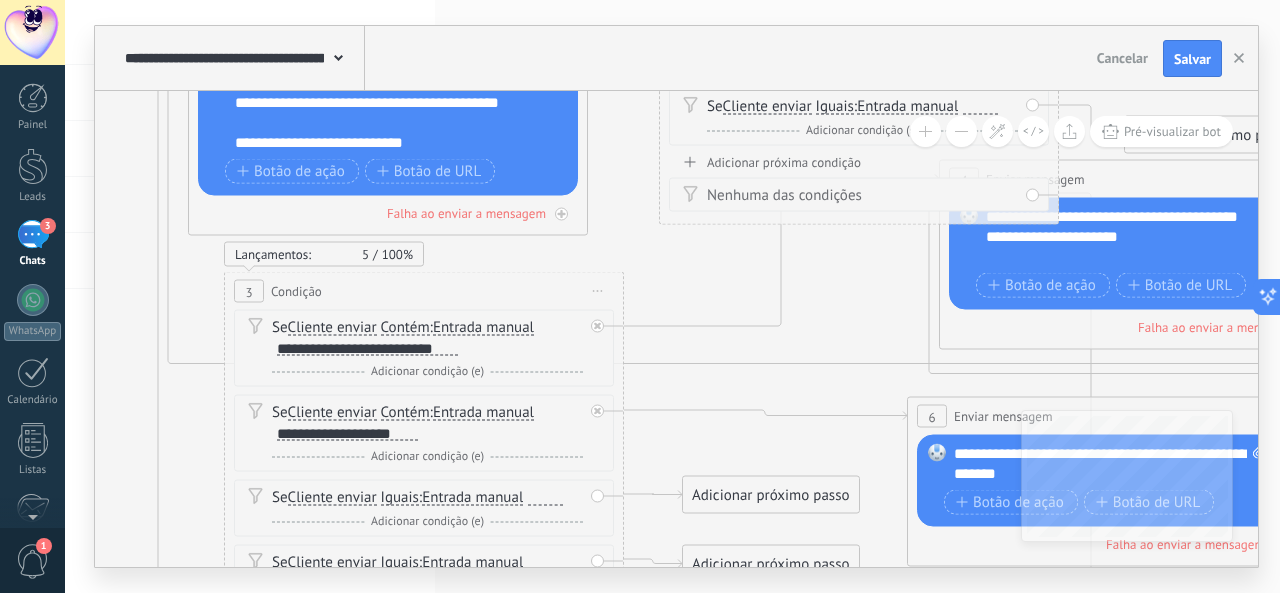 drag, startPoint x: 998, startPoint y: 349, endPoint x: 878, endPoint y: 311, distance: 125.872955 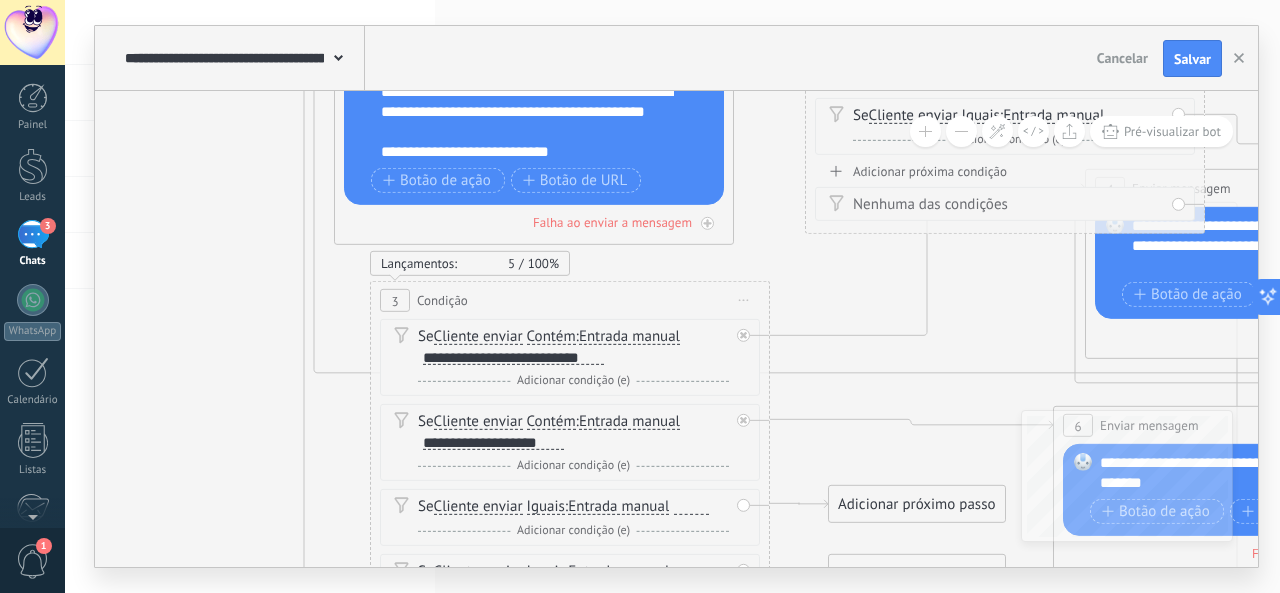 drag, startPoint x: 218, startPoint y: 291, endPoint x: 338, endPoint y: 315, distance: 122.376465 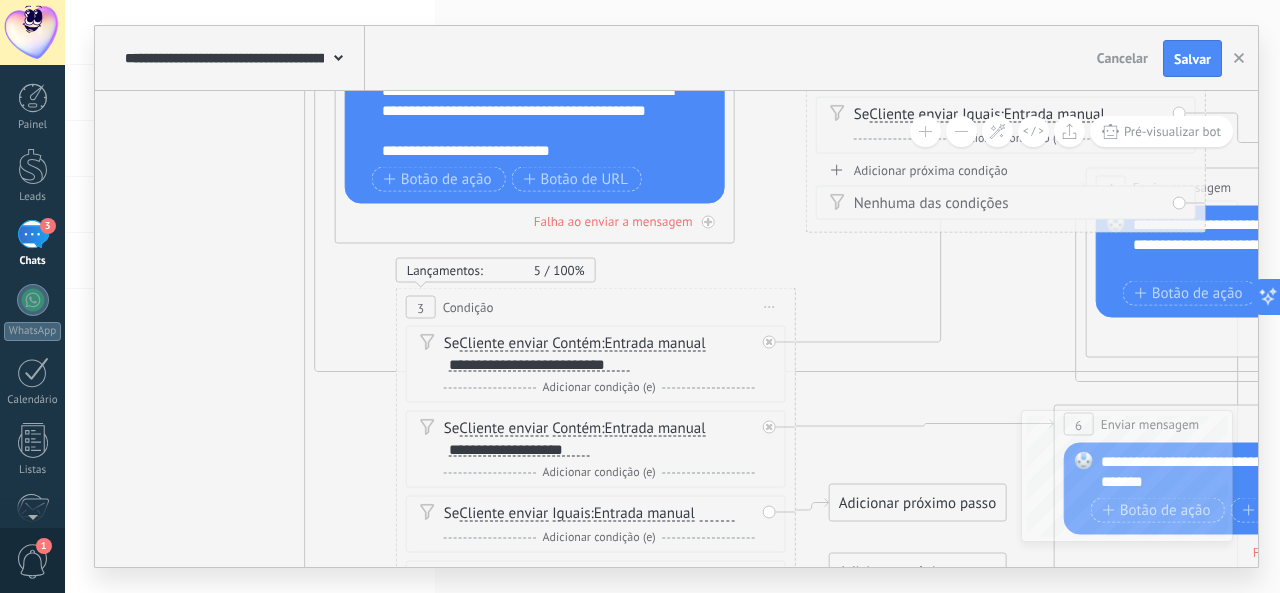 drag, startPoint x: 517, startPoint y: 301, endPoint x: 540, endPoint y: 308, distance: 24.04163 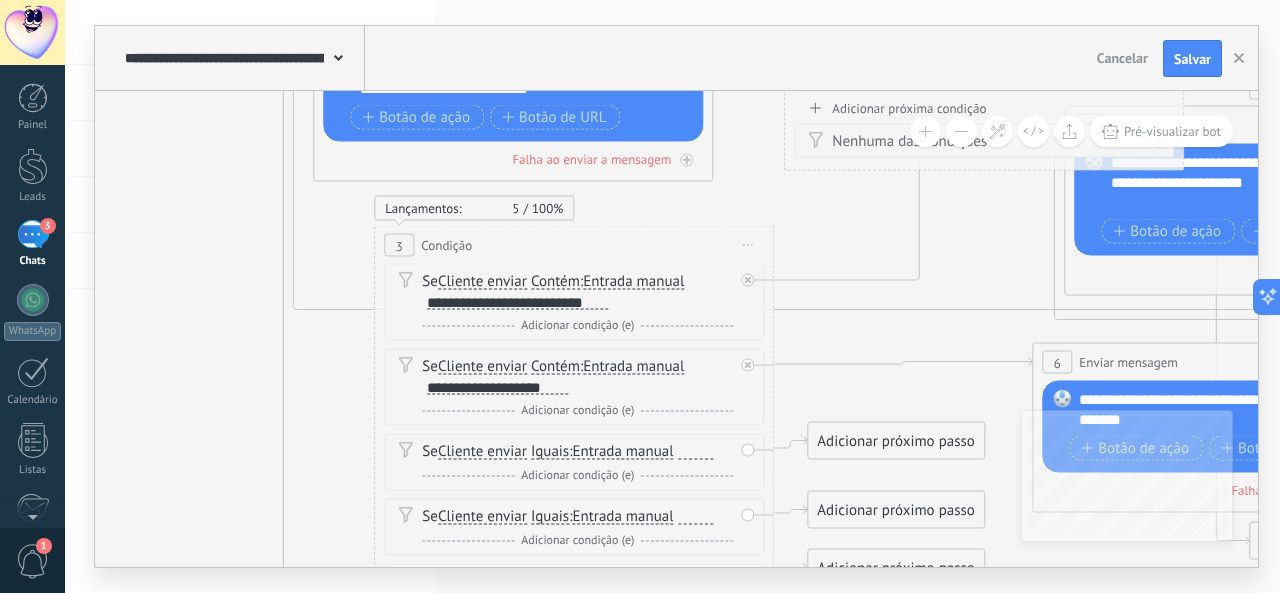 drag, startPoint x: 337, startPoint y: 323, endPoint x: 316, endPoint y: 261, distance: 65.459915 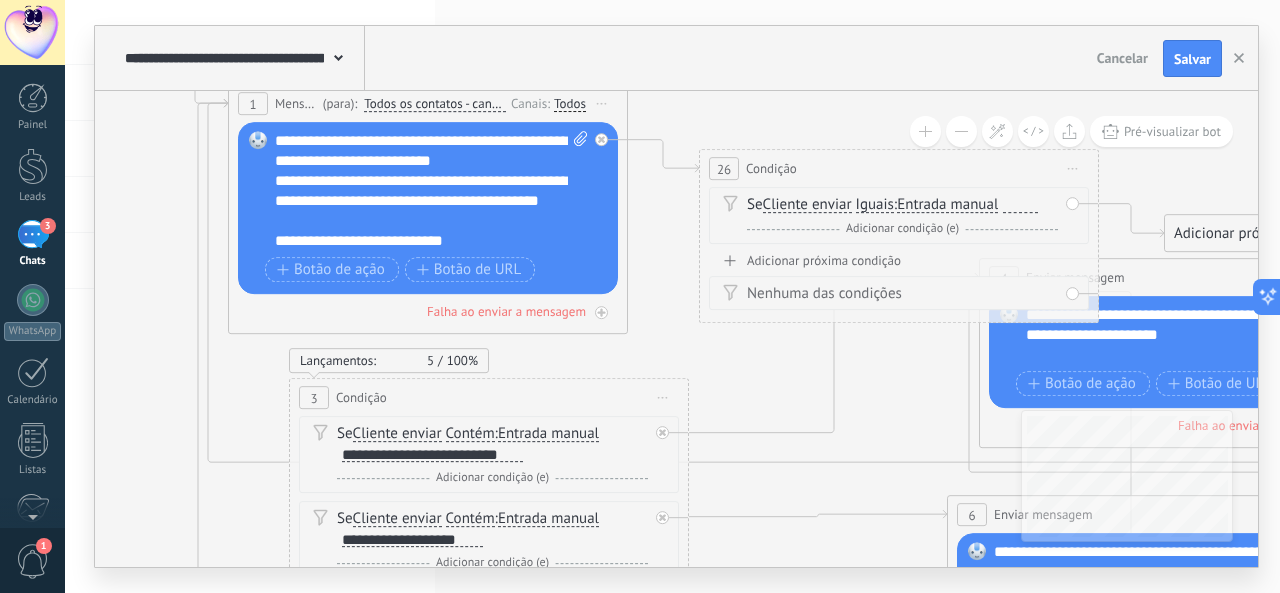 drag, startPoint x: 823, startPoint y: 227, endPoint x: 784, endPoint y: 321, distance: 101.76935 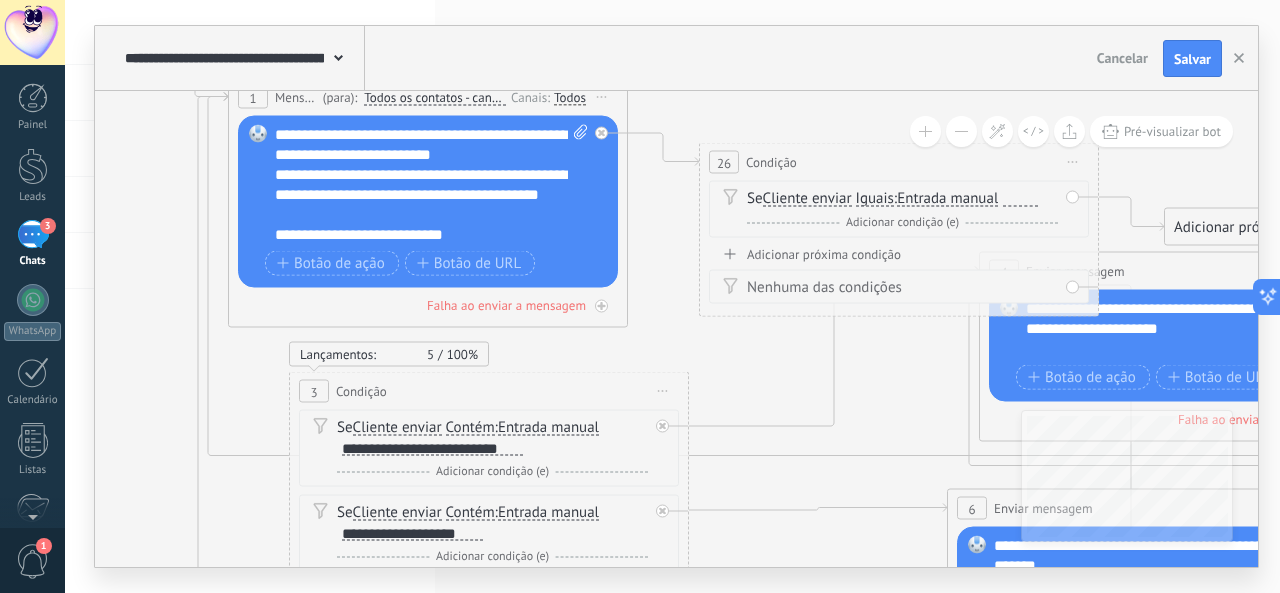 click on "Cancelar" at bounding box center (1122, 58) 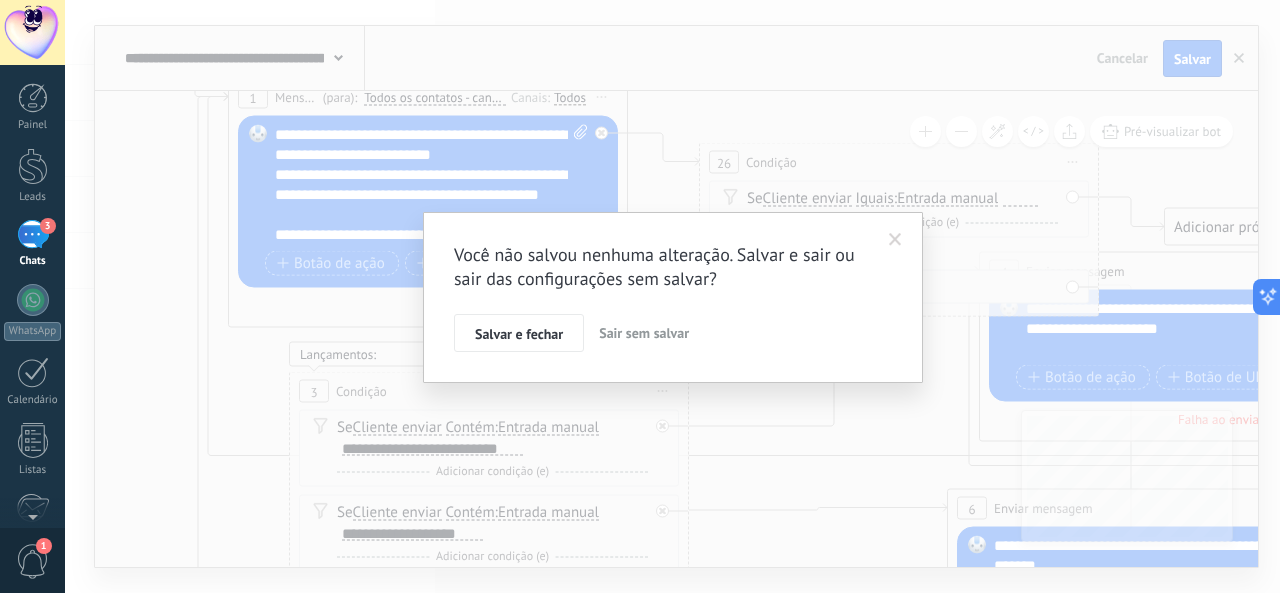 click on "Sair sem salvar" at bounding box center (644, 333) 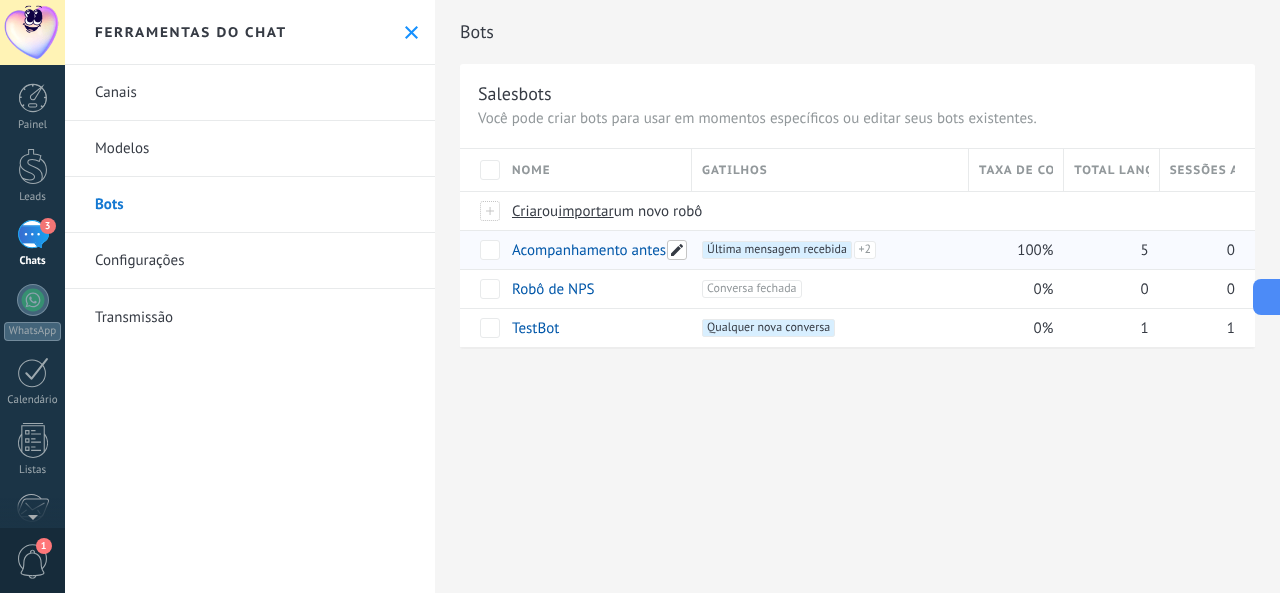 click at bounding box center [677, 250] 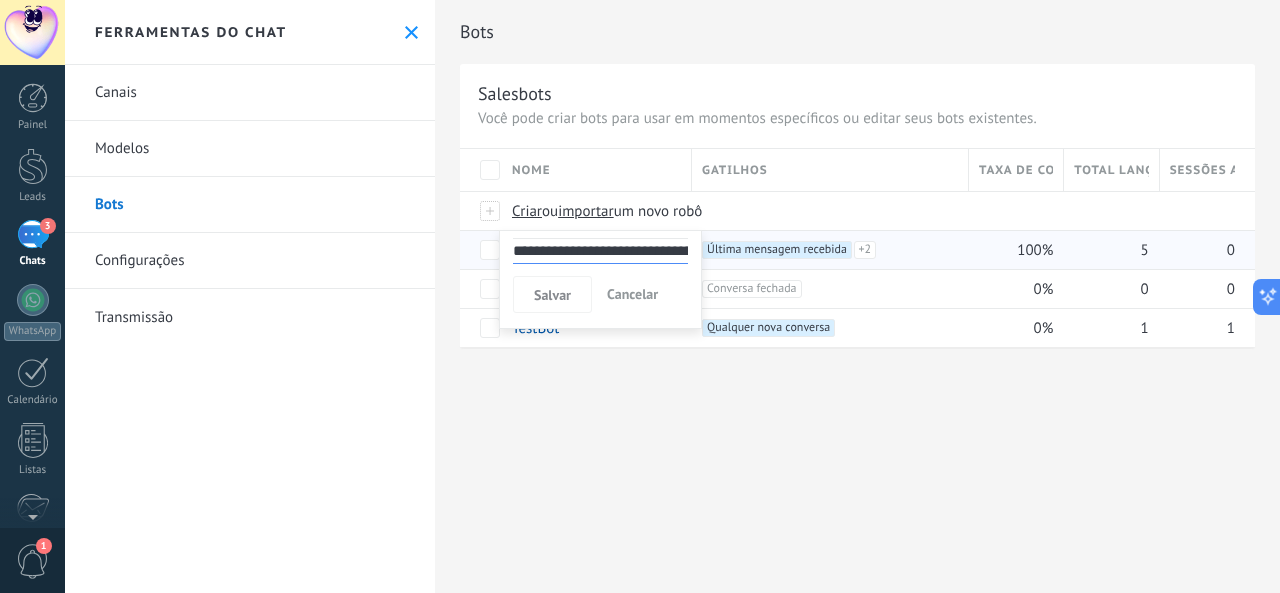 drag, startPoint x: 556, startPoint y: 494, endPoint x: 567, endPoint y: 365, distance: 129.46814 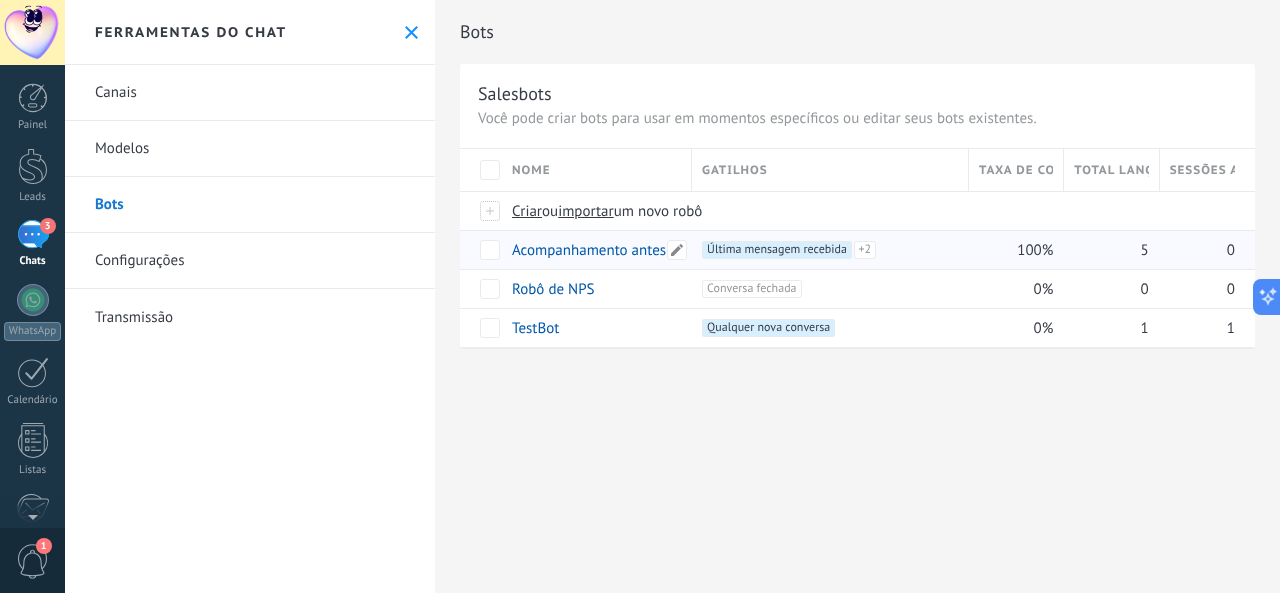 click on "Acompanhamento antes da janela de 24 horas fechar" at bounding box center (681, 250) 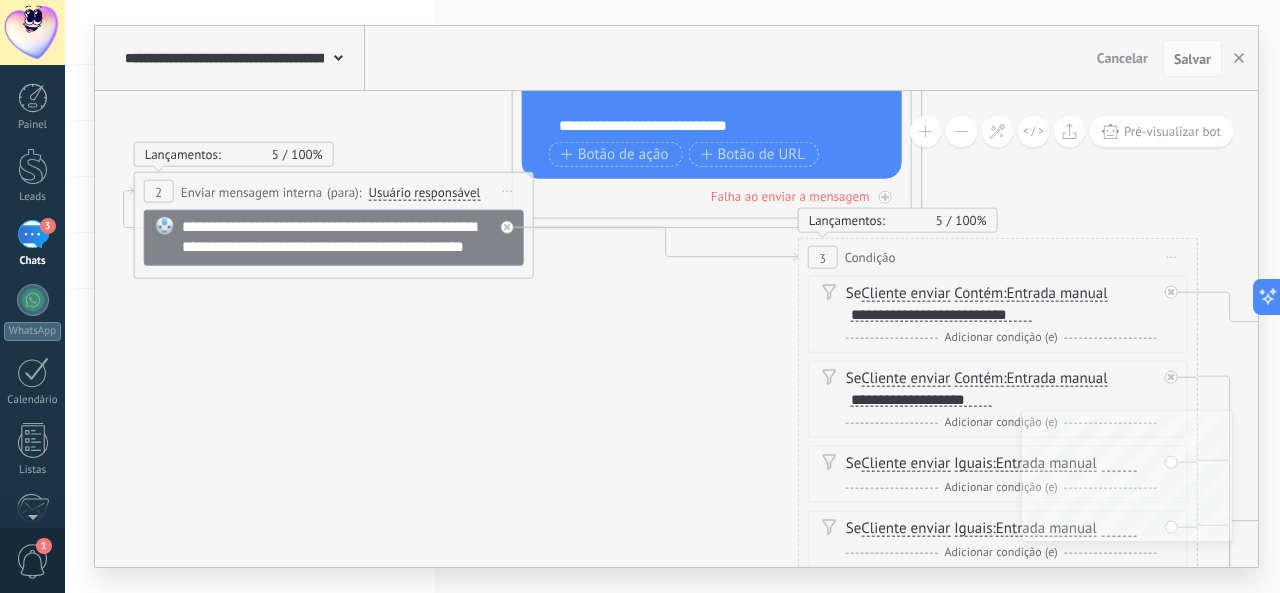 scroll, scrollTop: 0, scrollLeft: 0, axis: both 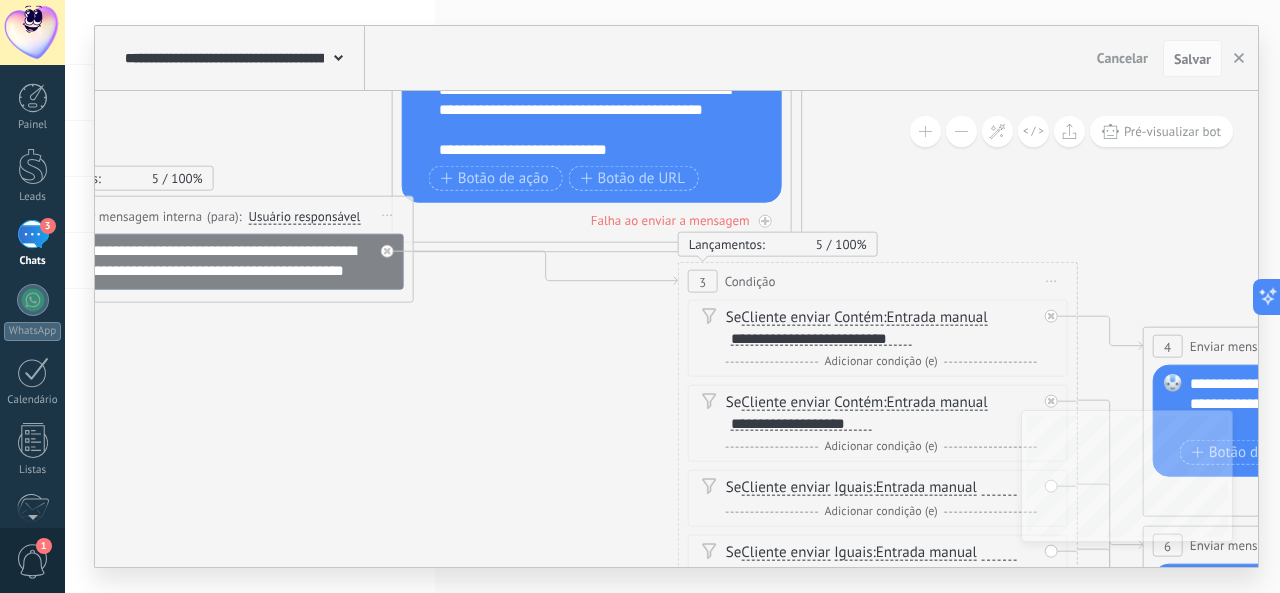 drag, startPoint x: 644, startPoint y: 390, endPoint x: 451, endPoint y: 399, distance: 193.20973 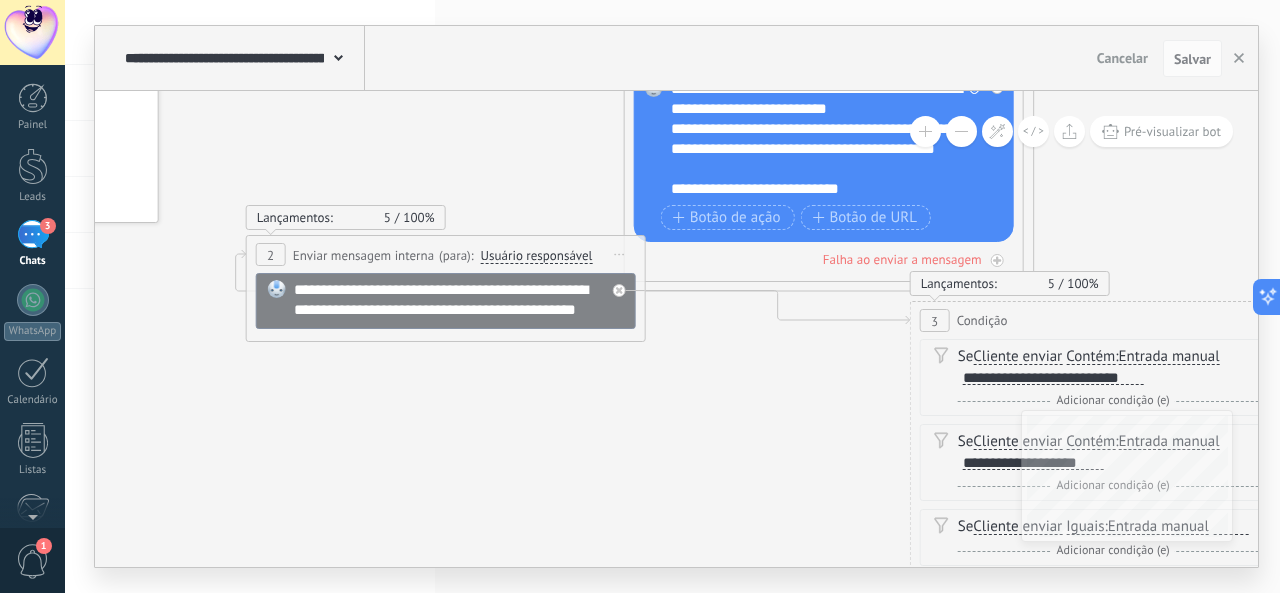 drag, startPoint x: 446, startPoint y: 393, endPoint x: 678, endPoint y: 433, distance: 235.42302 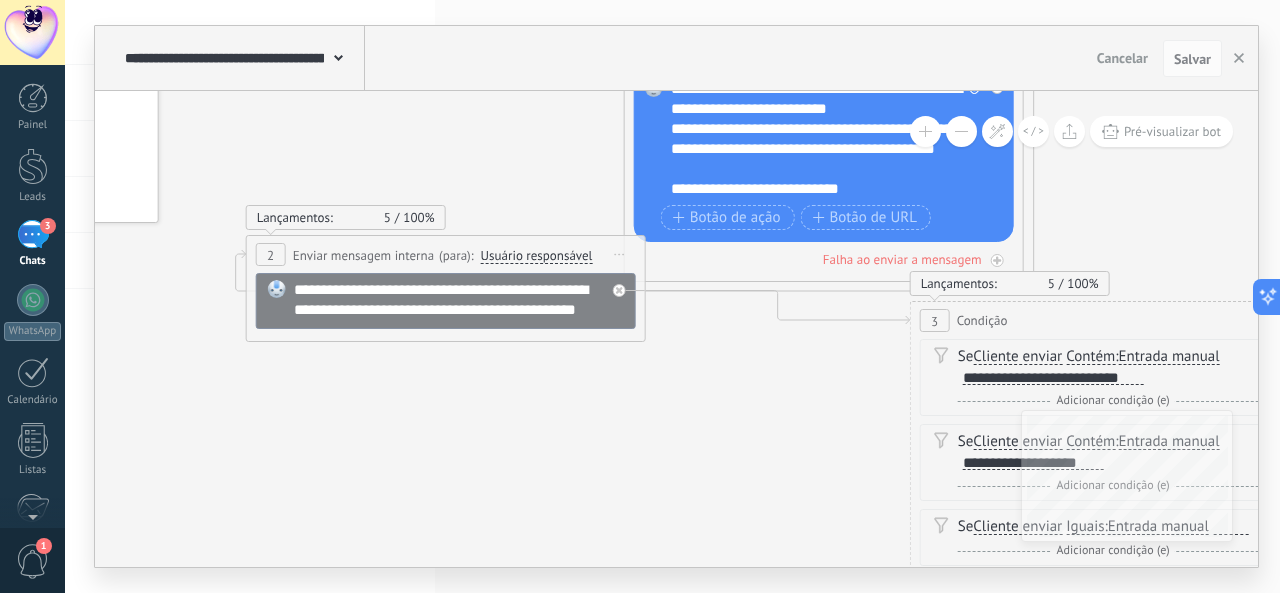 click 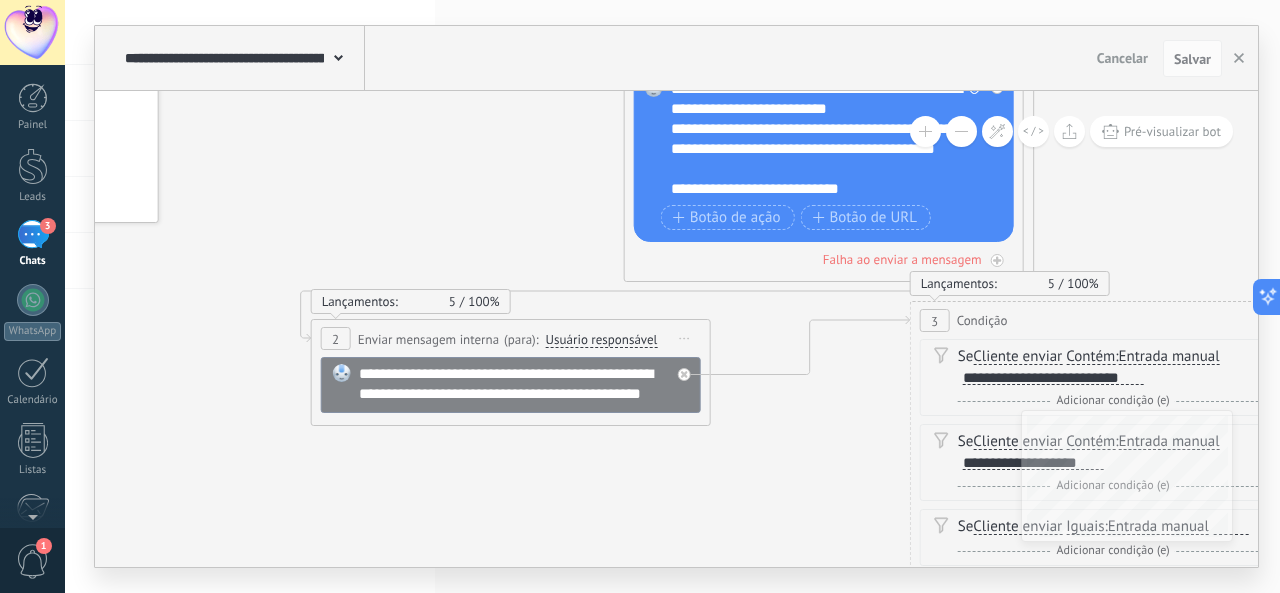 drag, startPoint x: 438, startPoint y: 249, endPoint x: 503, endPoint y: 334, distance: 107.00467 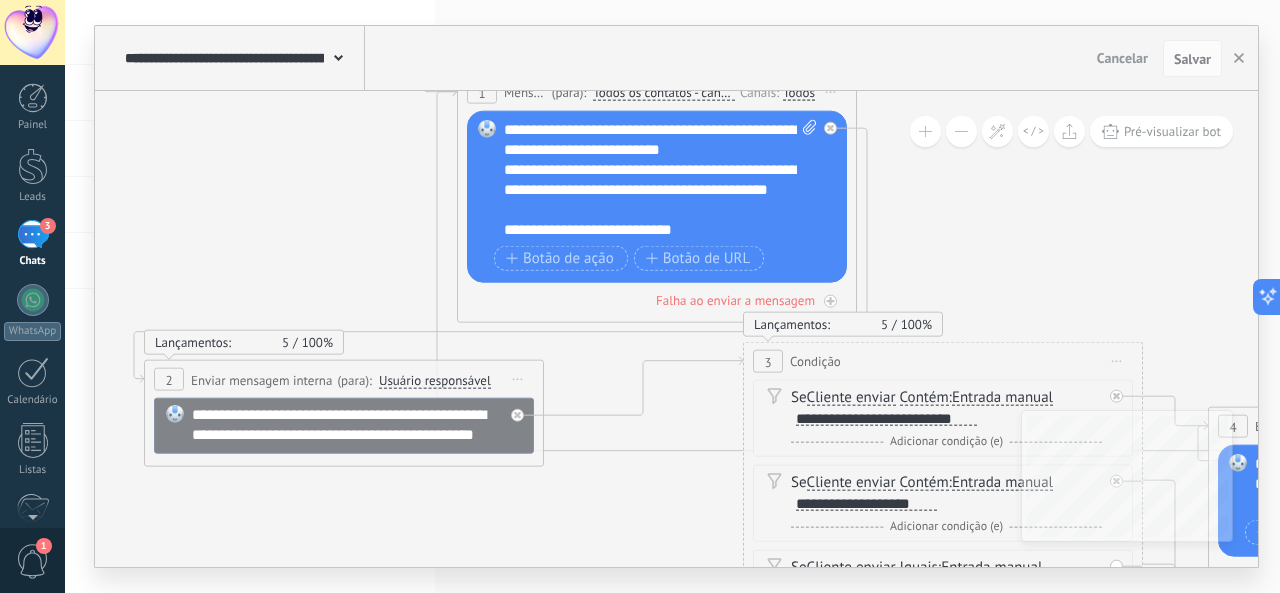 drag, startPoint x: 806, startPoint y: 440, endPoint x: 638, endPoint y: 468, distance: 170.31735 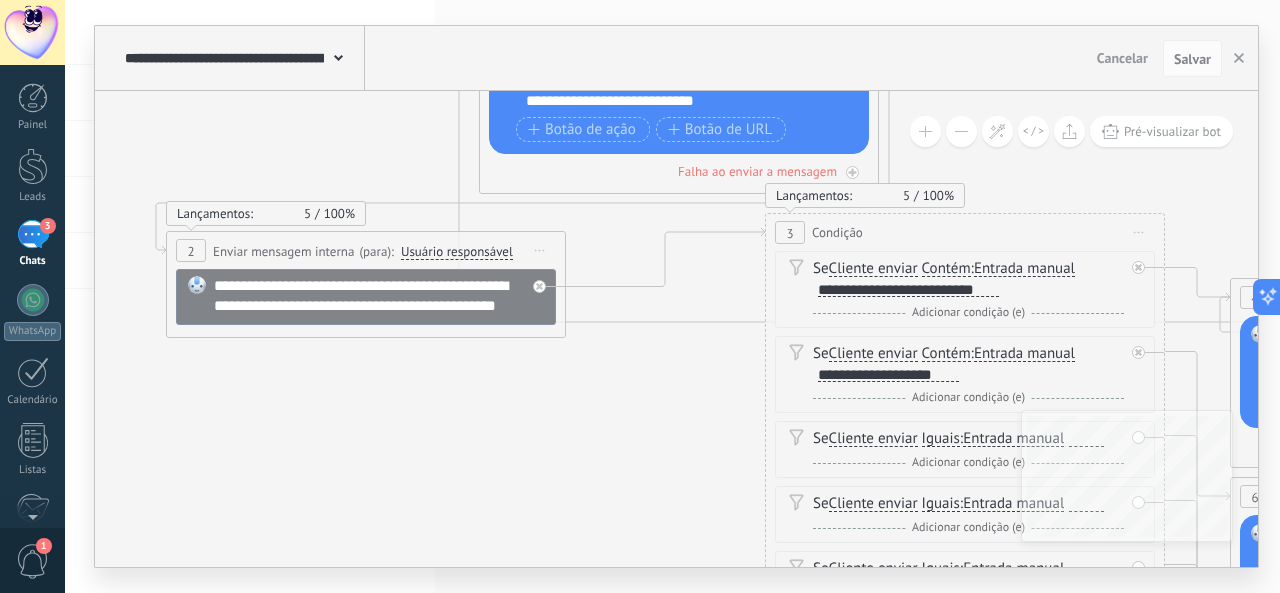drag, startPoint x: 701, startPoint y: 411, endPoint x: 730, endPoint y: 297, distance: 117.630775 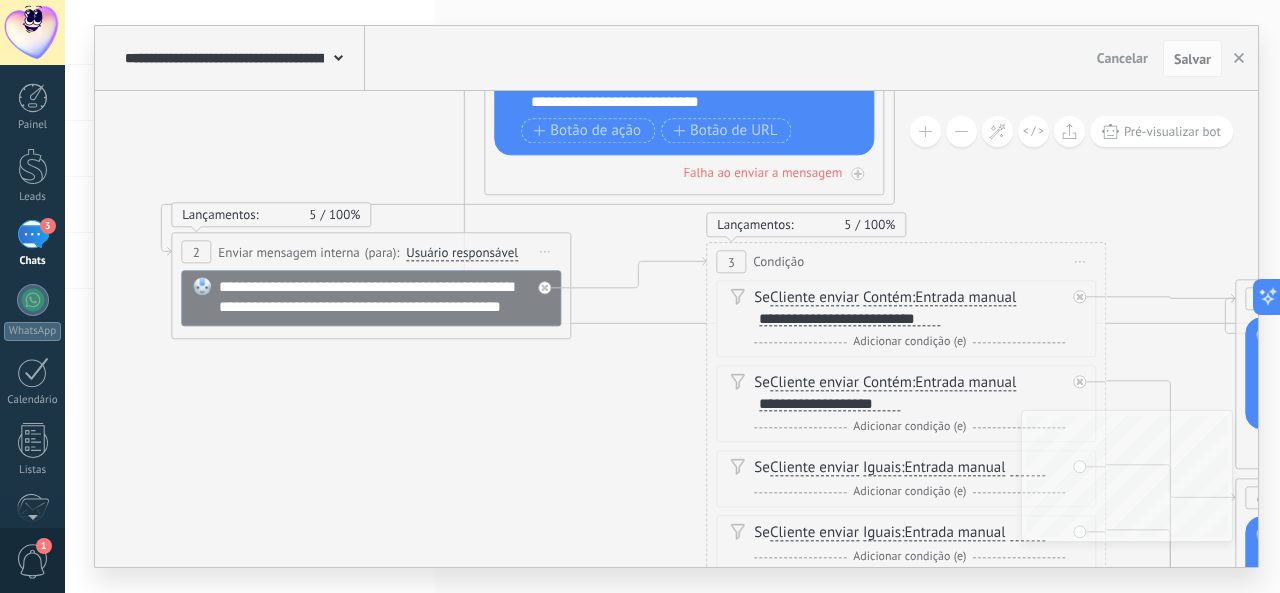 drag, startPoint x: 793, startPoint y: 233, endPoint x: 729, endPoint y: 261, distance: 69.856995 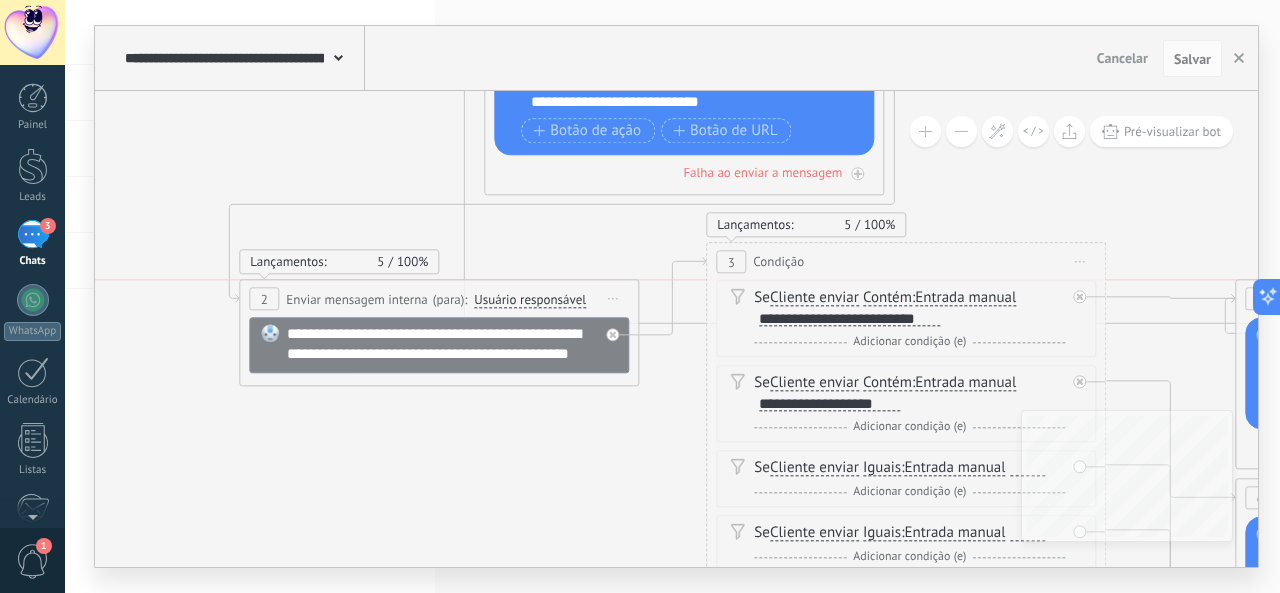 drag, startPoint x: 428, startPoint y: 245, endPoint x: 496, endPoint y: 291, distance: 82.0975 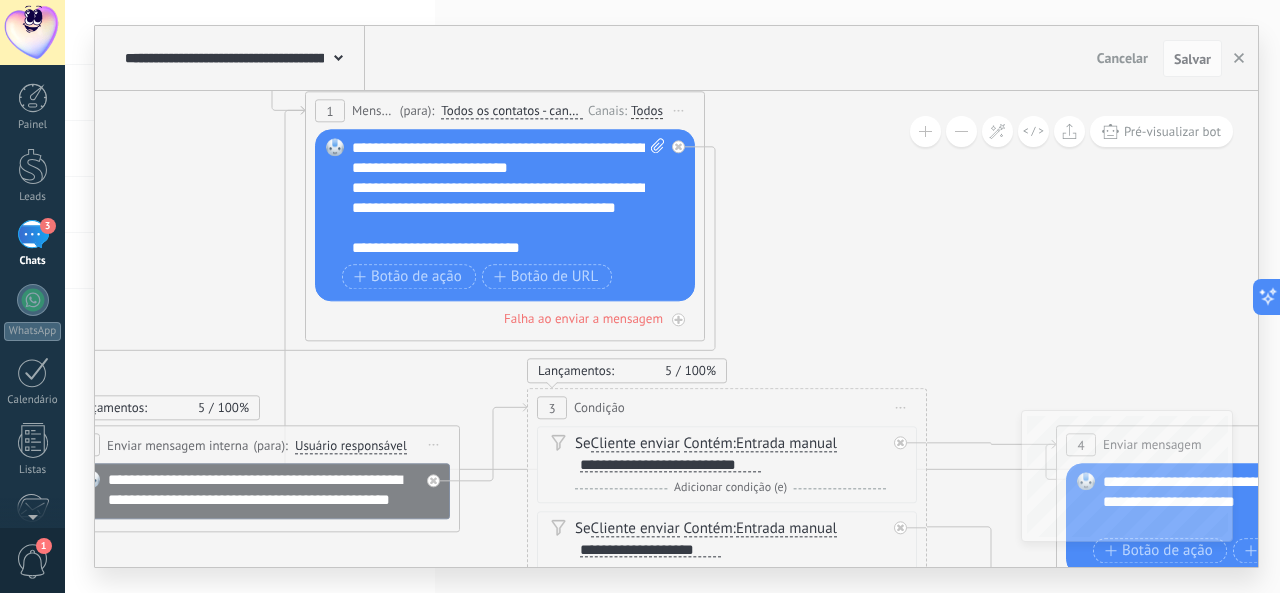 drag, startPoint x: 563, startPoint y: 227, endPoint x: 414, endPoint y: 357, distance: 197.73973 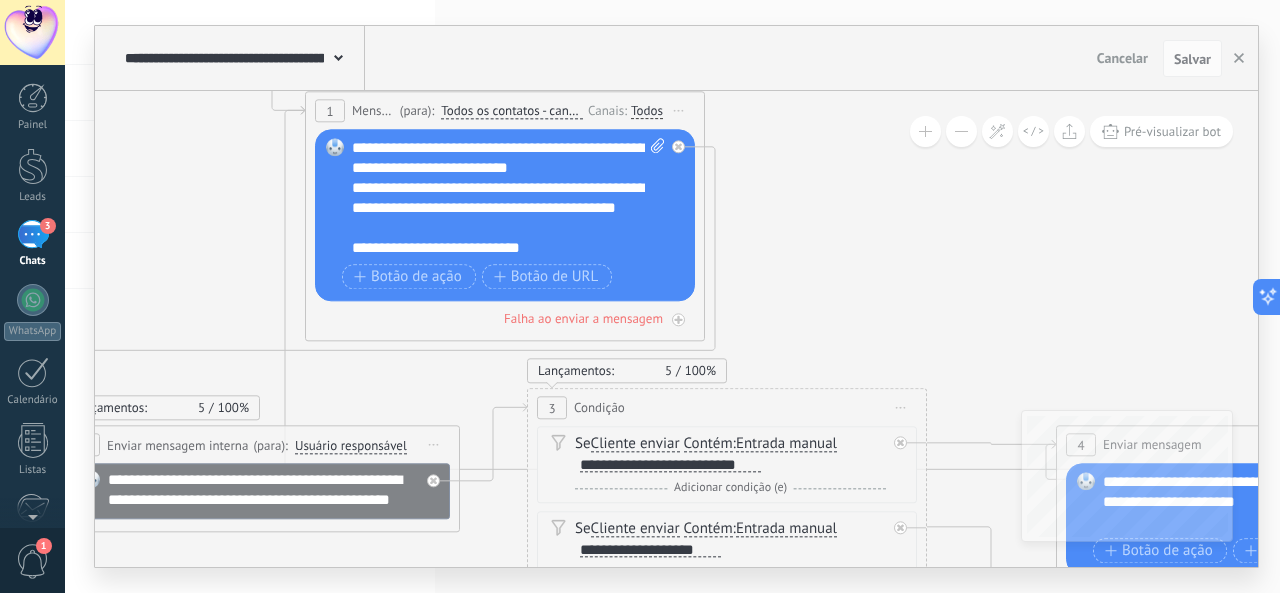 click 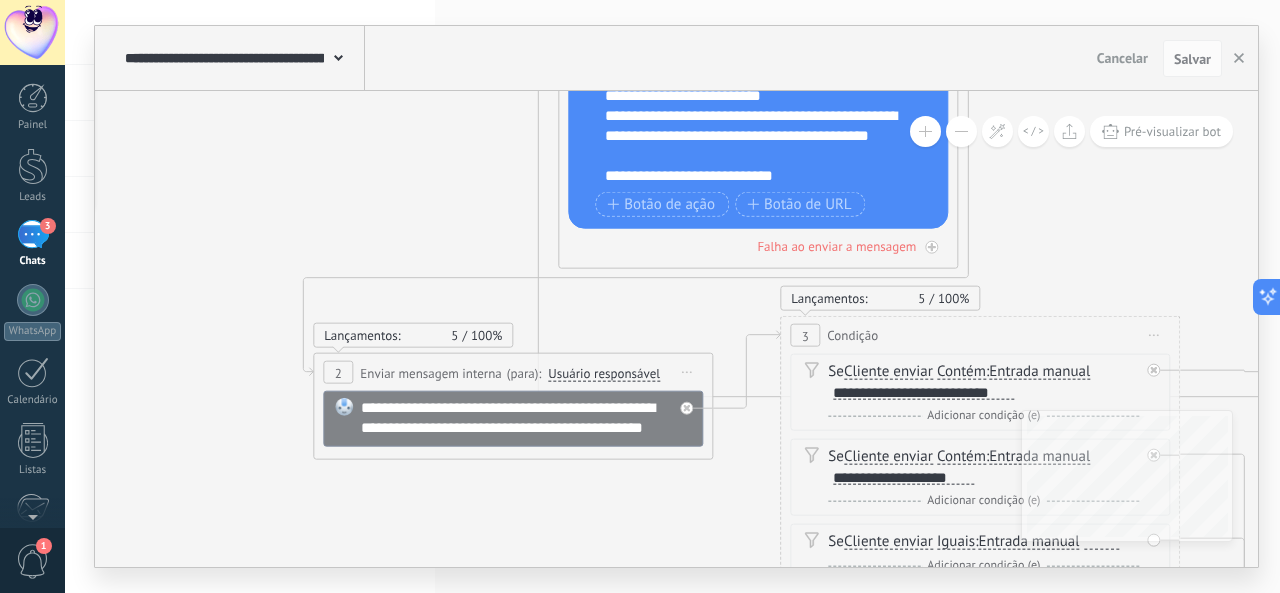 drag, startPoint x: 234, startPoint y: 231, endPoint x: 463, endPoint y: 171, distance: 236.7298 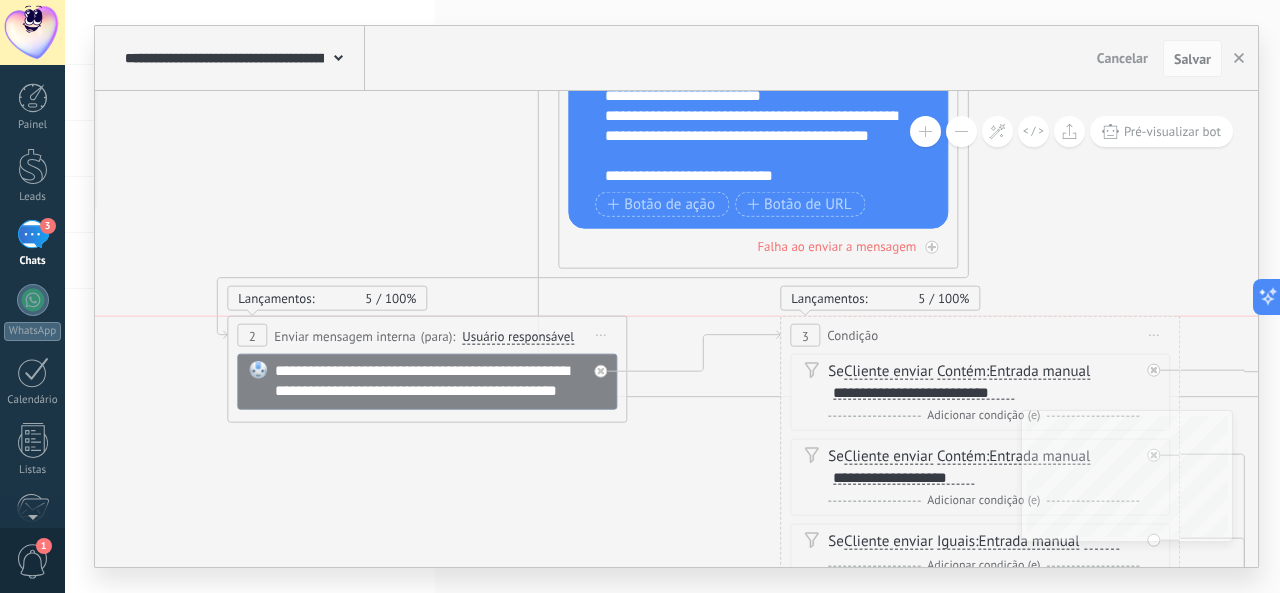 drag, startPoint x: 399, startPoint y: 368, endPoint x: 314, endPoint y: 335, distance: 91.18114 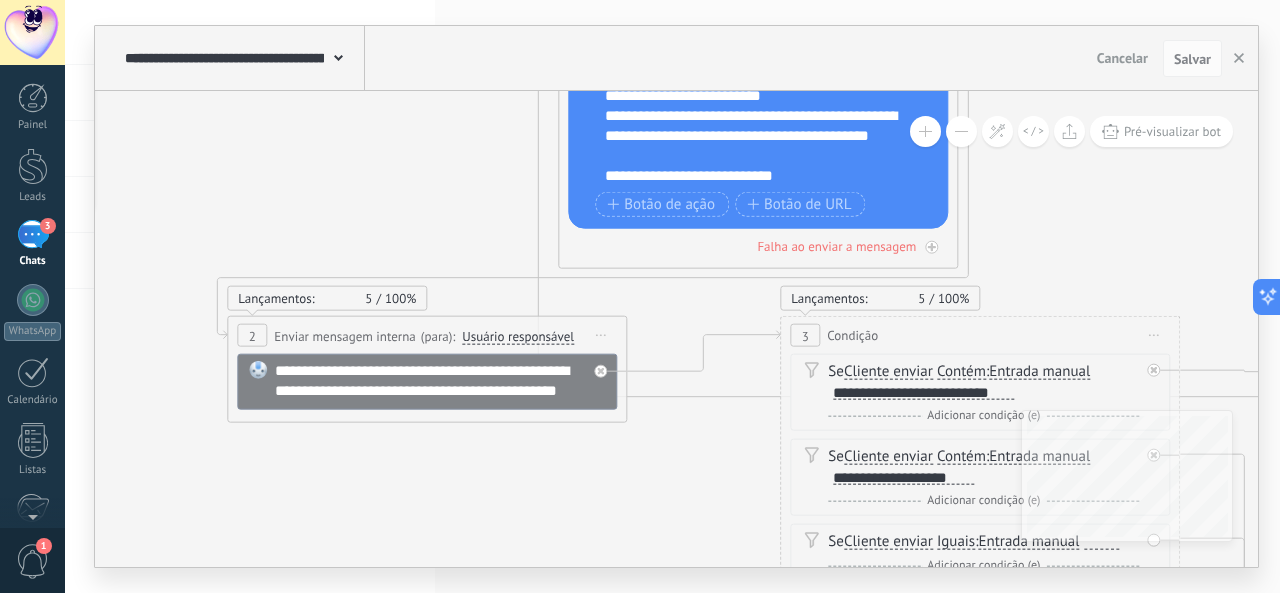 click on "Iniciar pré-visualização aqui
Renomear
Duplicar
Excluir" at bounding box center [601, 335] 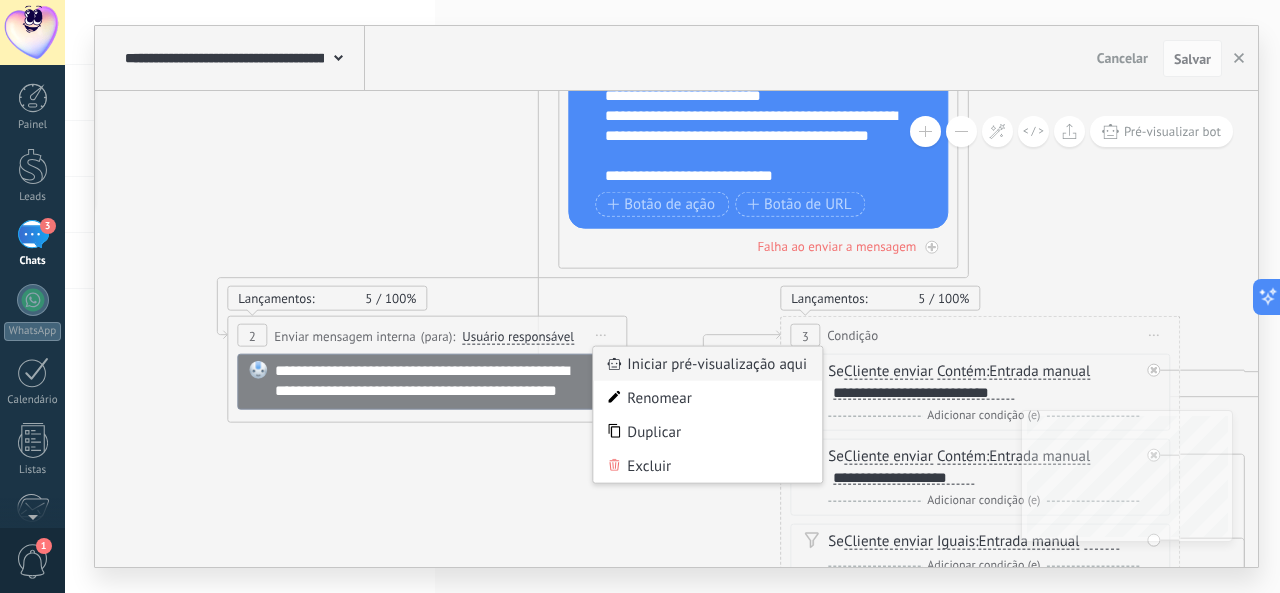 click on "Iniciar pré-visualização aqui" at bounding box center (707, 364) 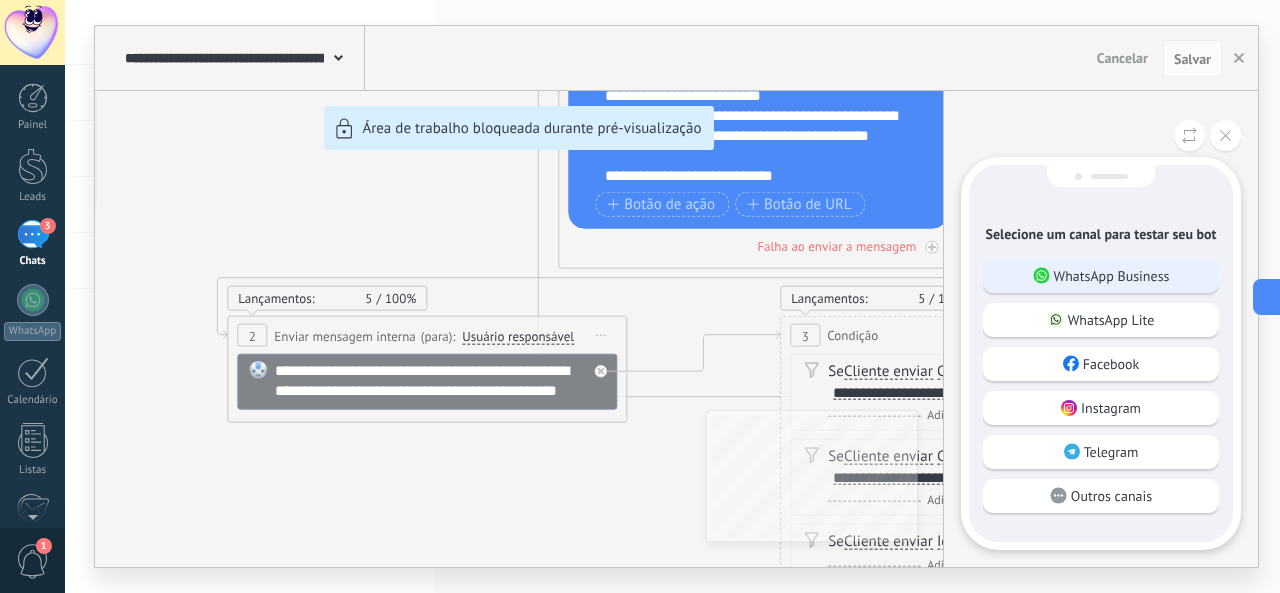 click on "WhatsApp Business" at bounding box center [1112, 276] 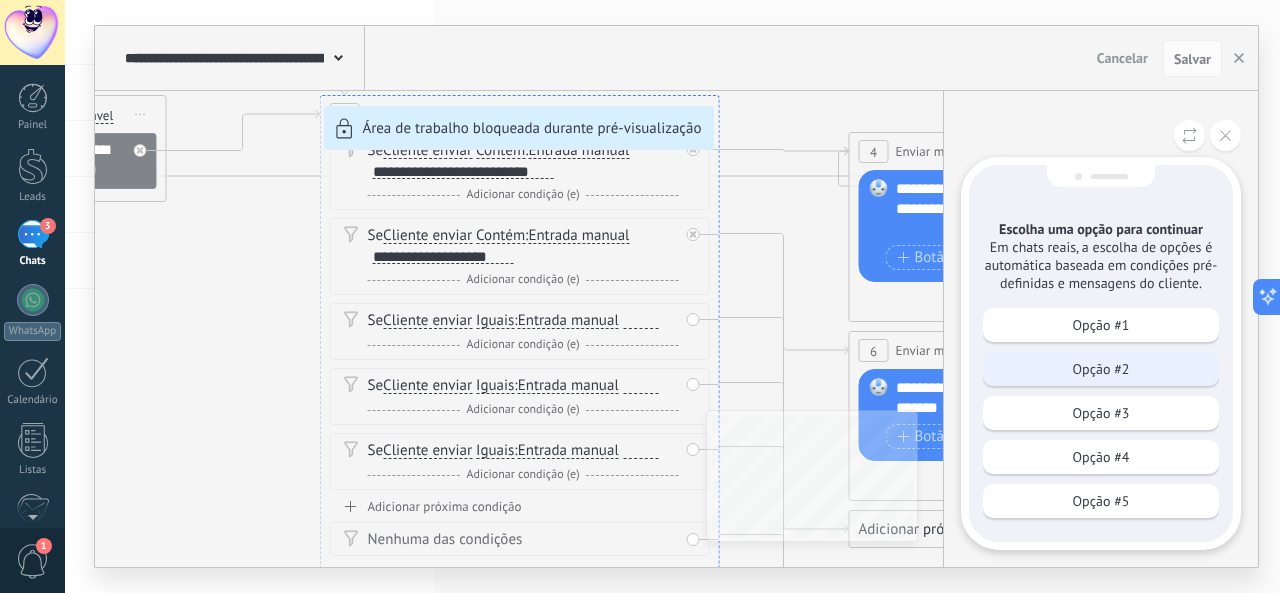 click on "Opção #2" at bounding box center (1101, 369) 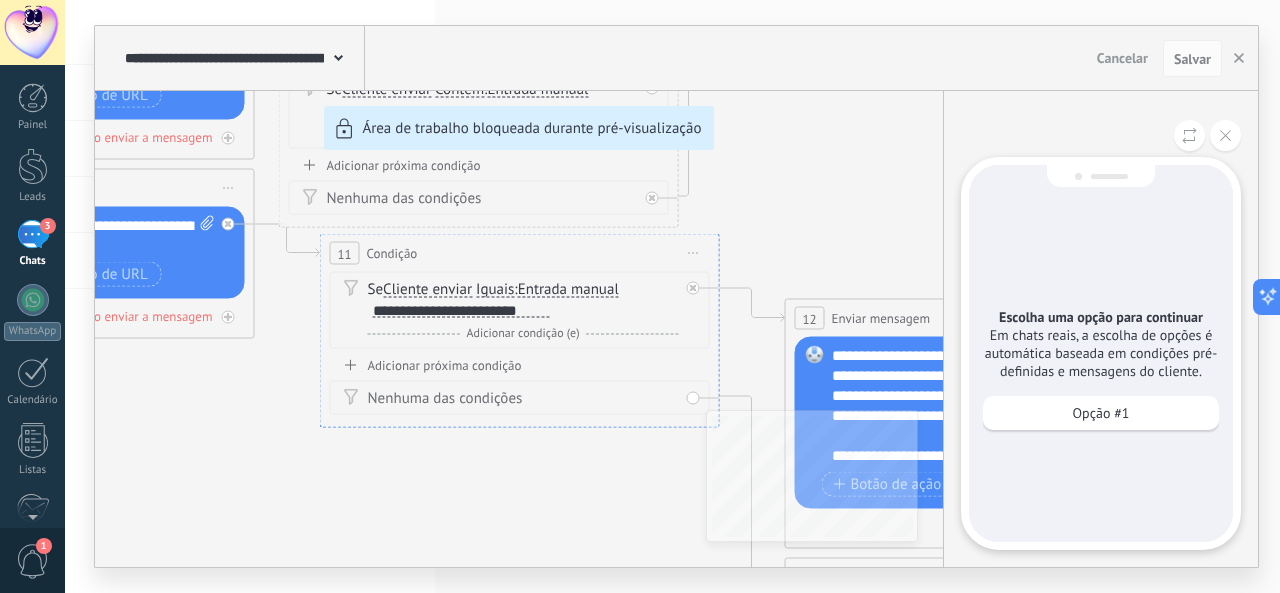 click on "Opção #1" at bounding box center (1101, 413) 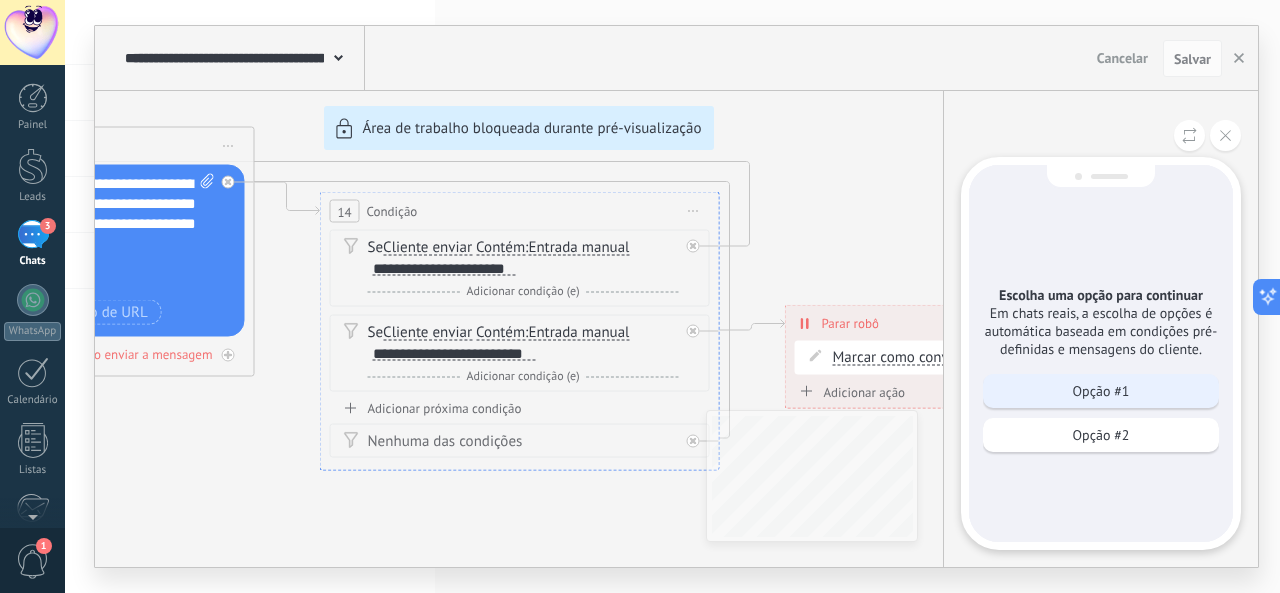 click on "Opção #1" at bounding box center [1101, 391] 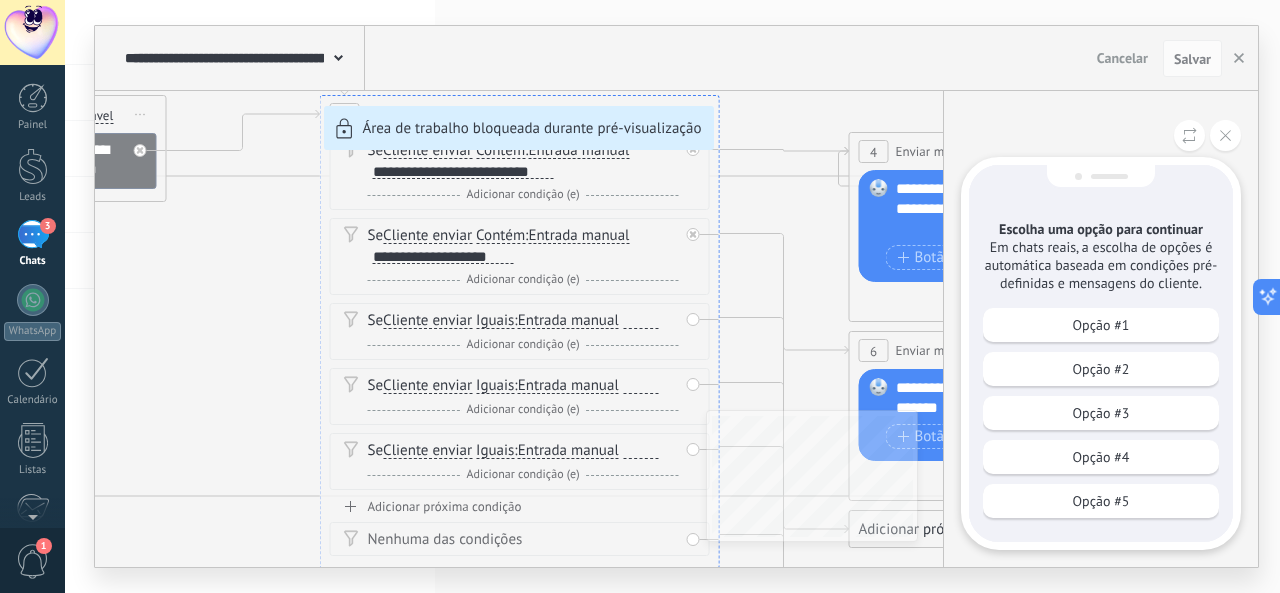 drag, startPoint x: 240, startPoint y: 329, endPoint x: 360, endPoint y: 347, distance: 121.34249 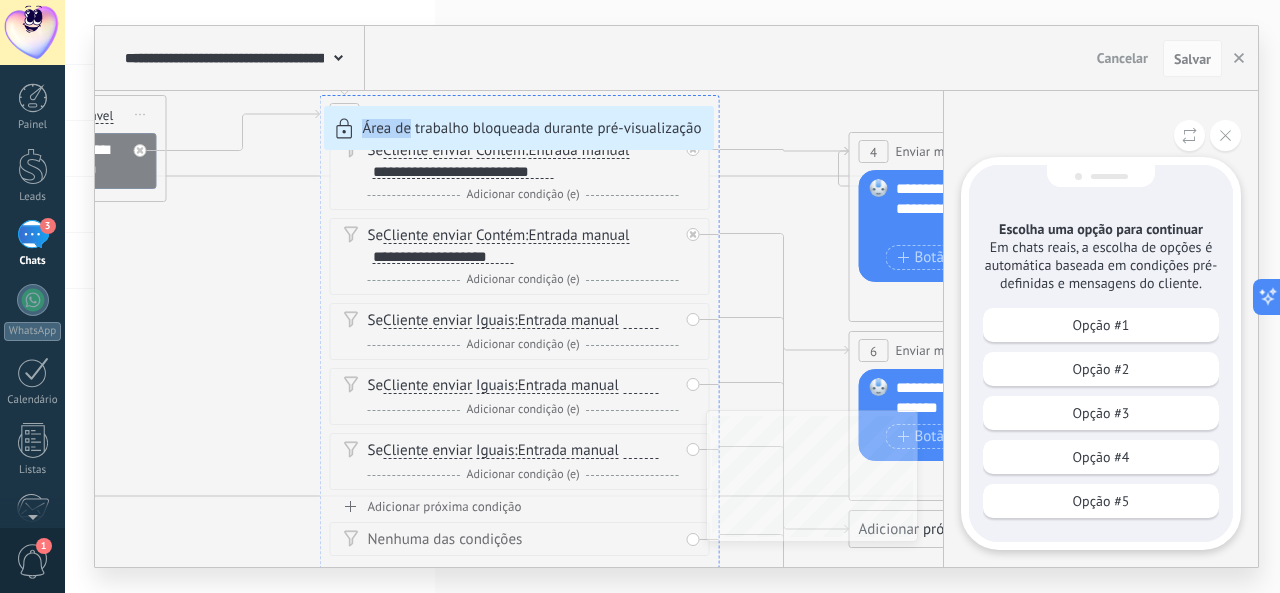 drag, startPoint x: 131, startPoint y: 331, endPoint x: 411, endPoint y: 325, distance: 280.06427 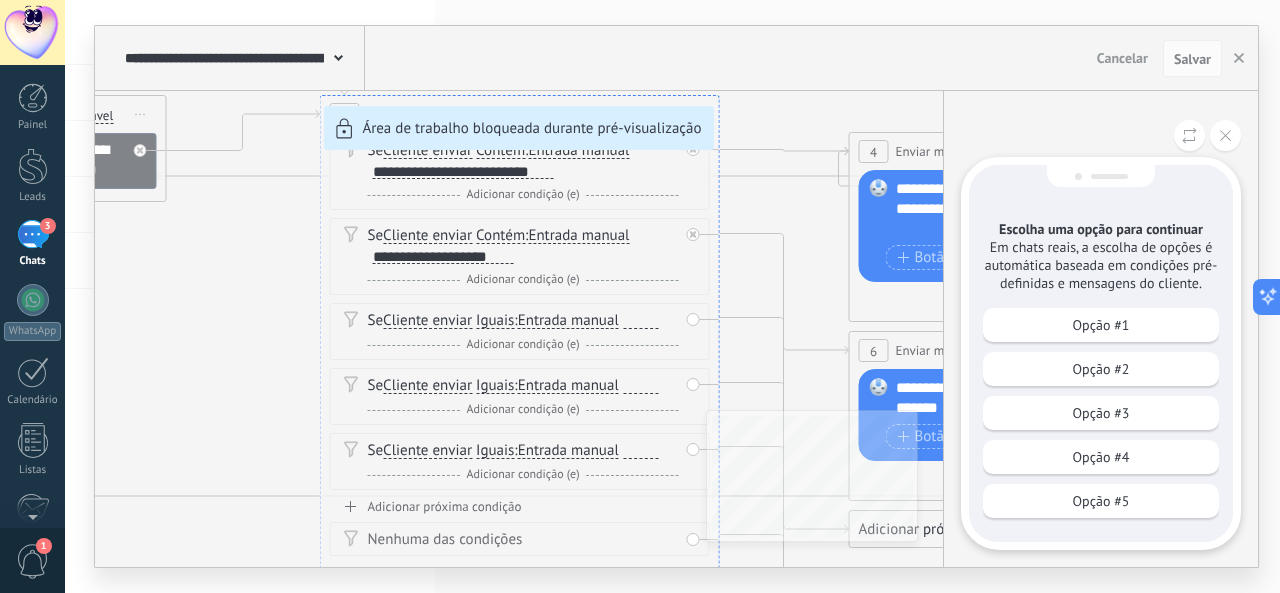 drag, startPoint x: 202, startPoint y: 310, endPoint x: 266, endPoint y: 295, distance: 65.734314 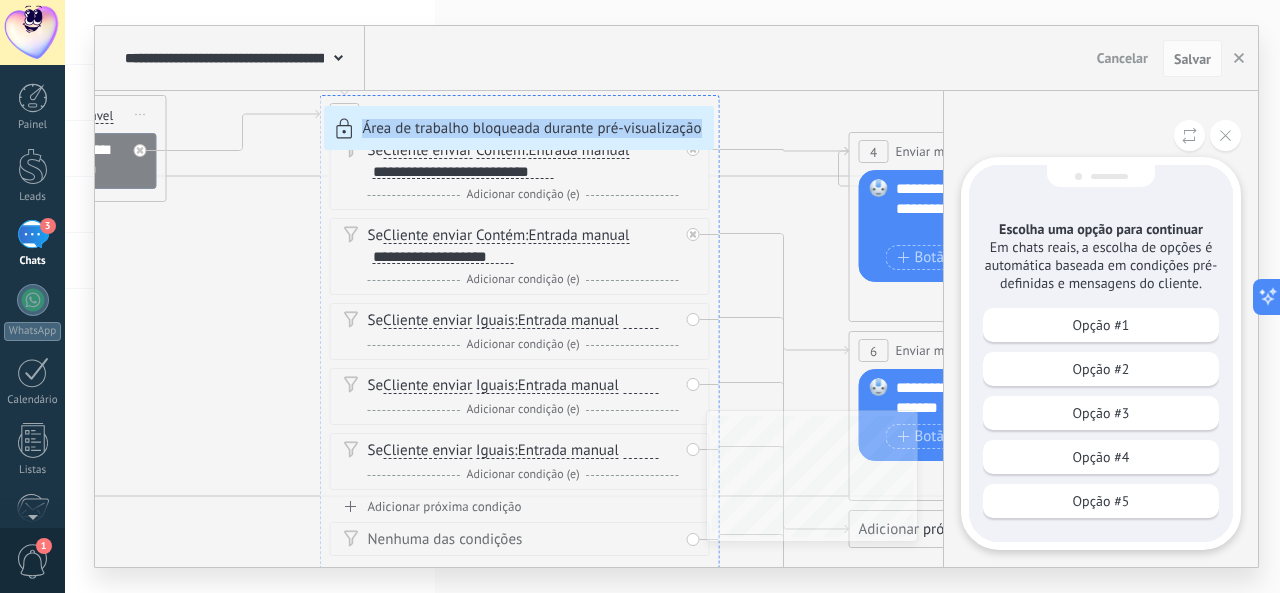 drag, startPoint x: 829, startPoint y: 109, endPoint x: 970, endPoint y: 144, distance: 145.27904 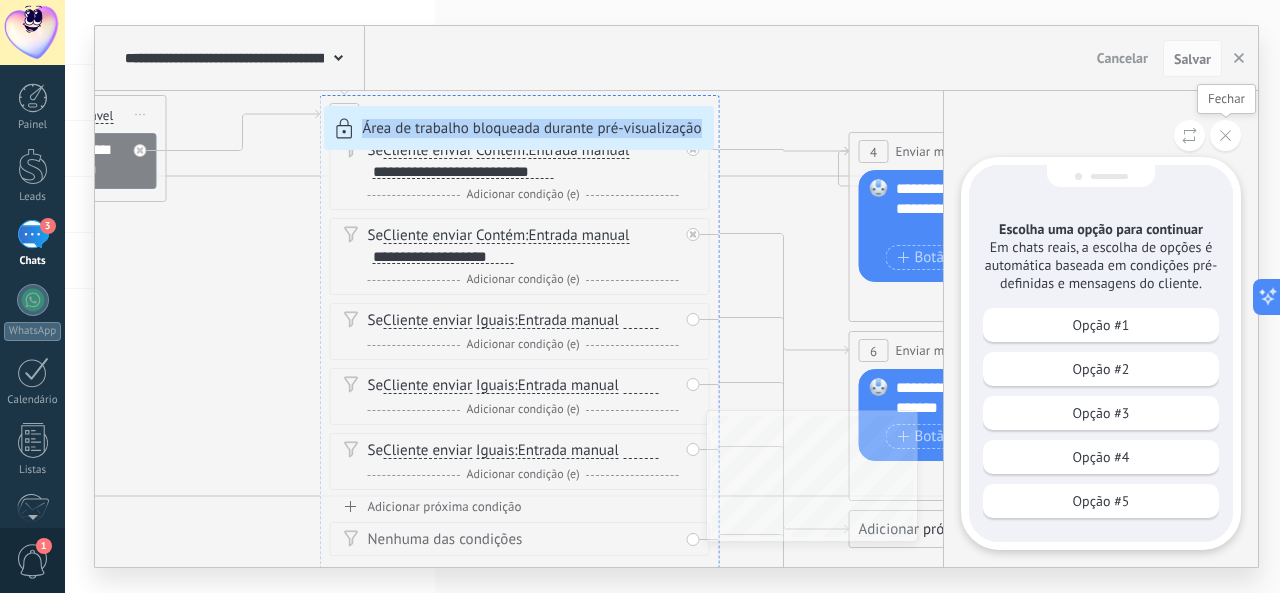 click 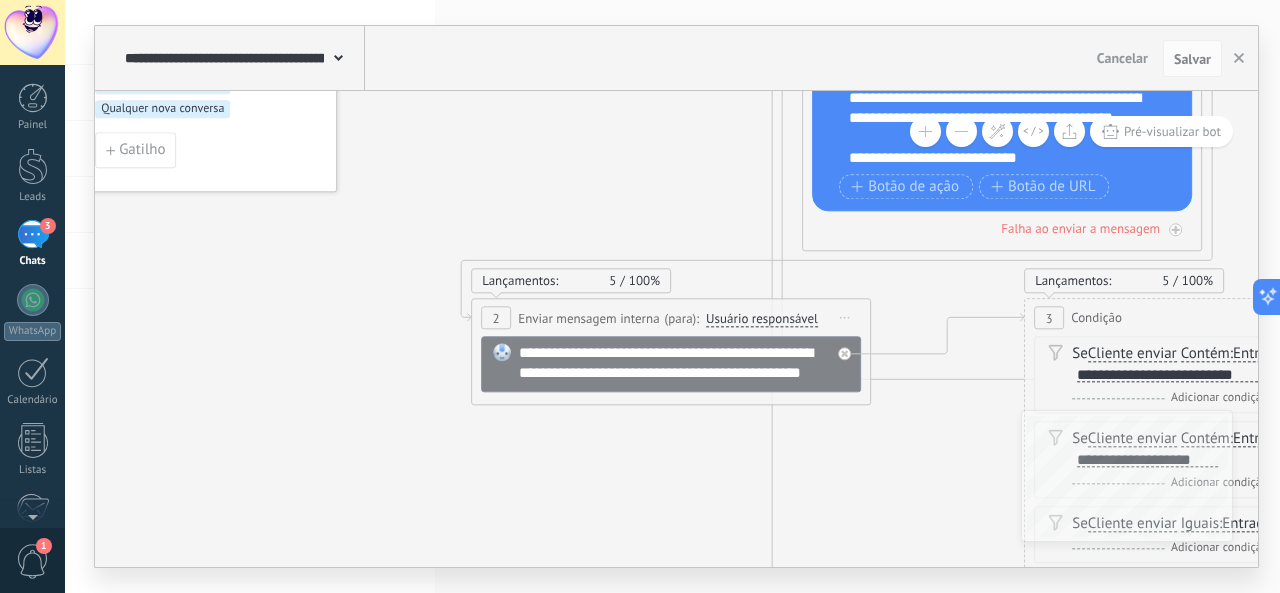 drag, startPoint x: 177, startPoint y: 311, endPoint x: 803, endPoint y: 533, distance: 664.1988 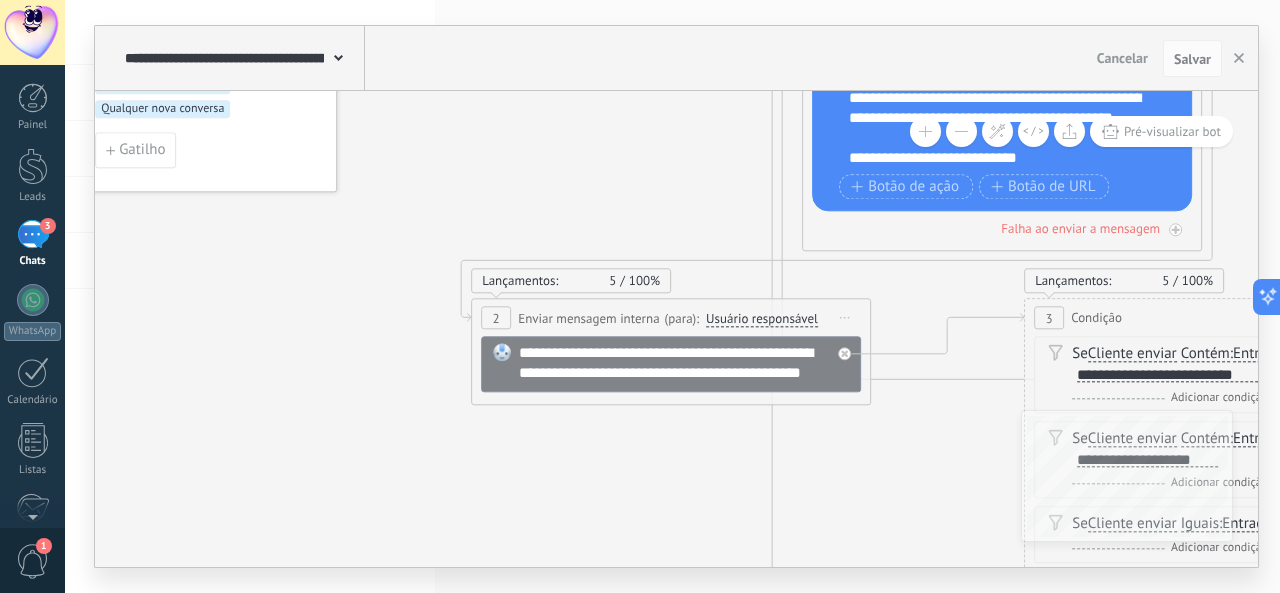 click 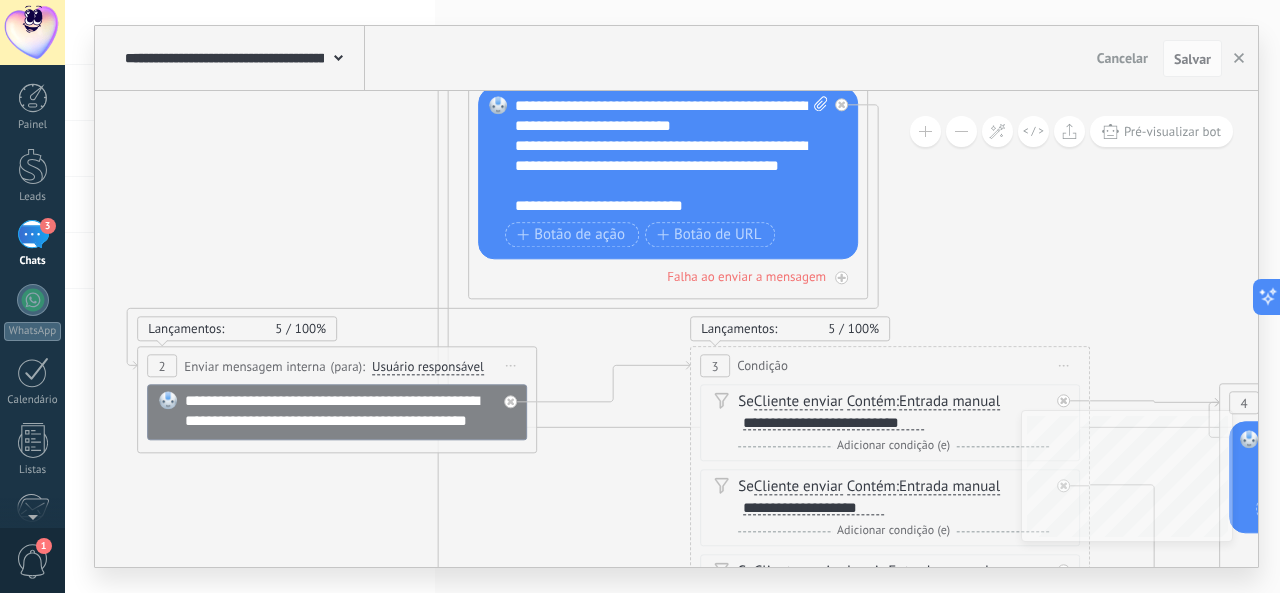 drag, startPoint x: 618, startPoint y: 190, endPoint x: 296, endPoint y: 223, distance: 323.68658 